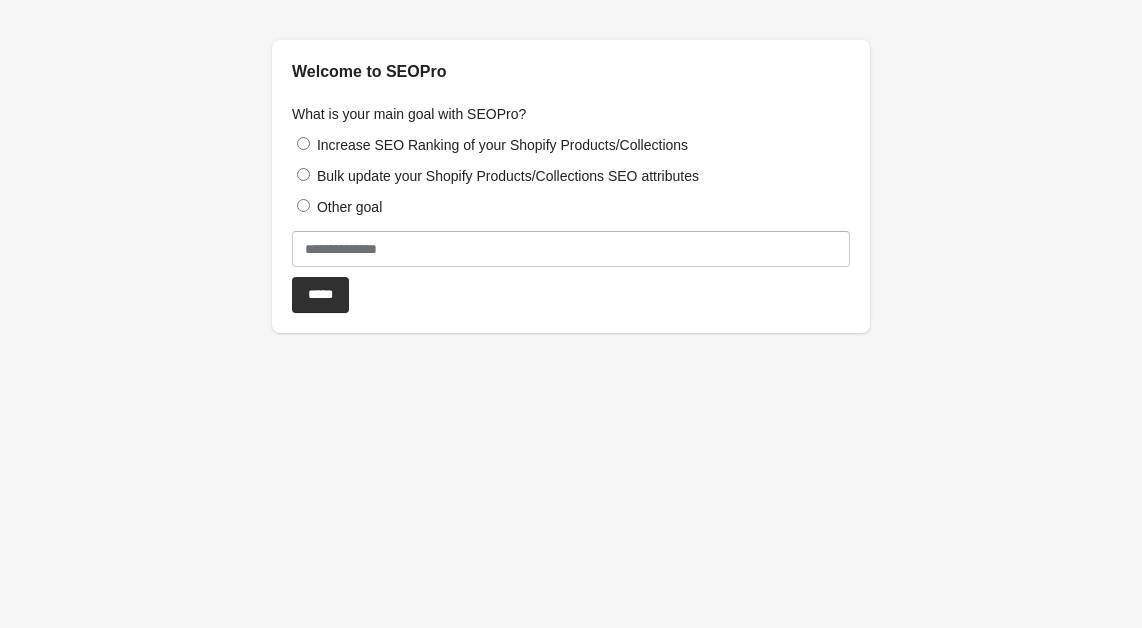scroll, scrollTop: 0, scrollLeft: 0, axis: both 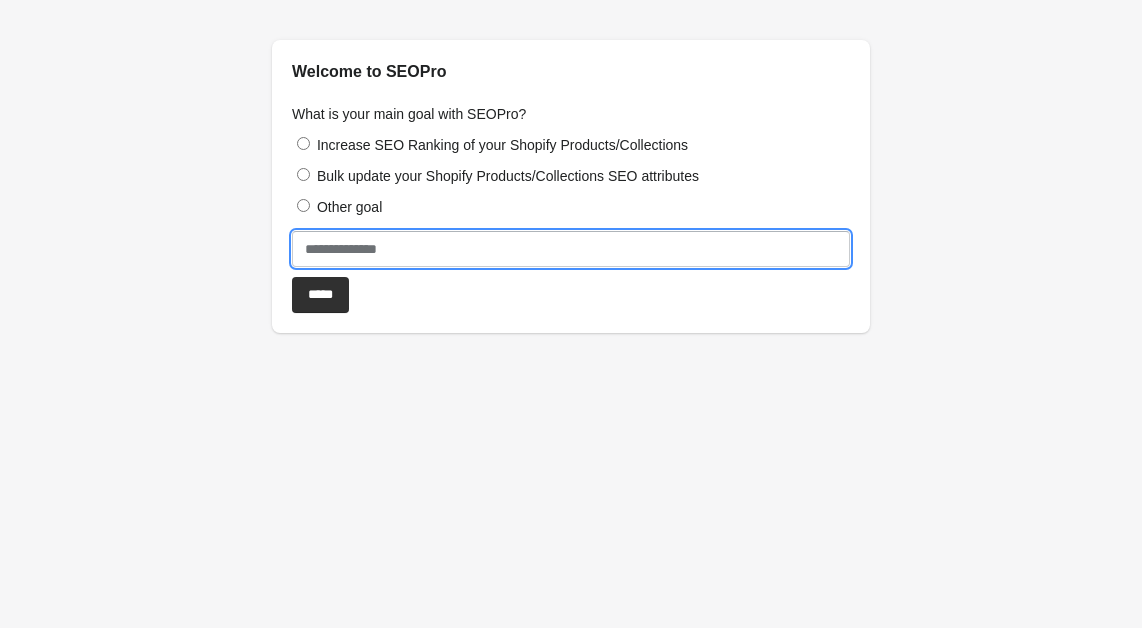 click at bounding box center (571, 249) 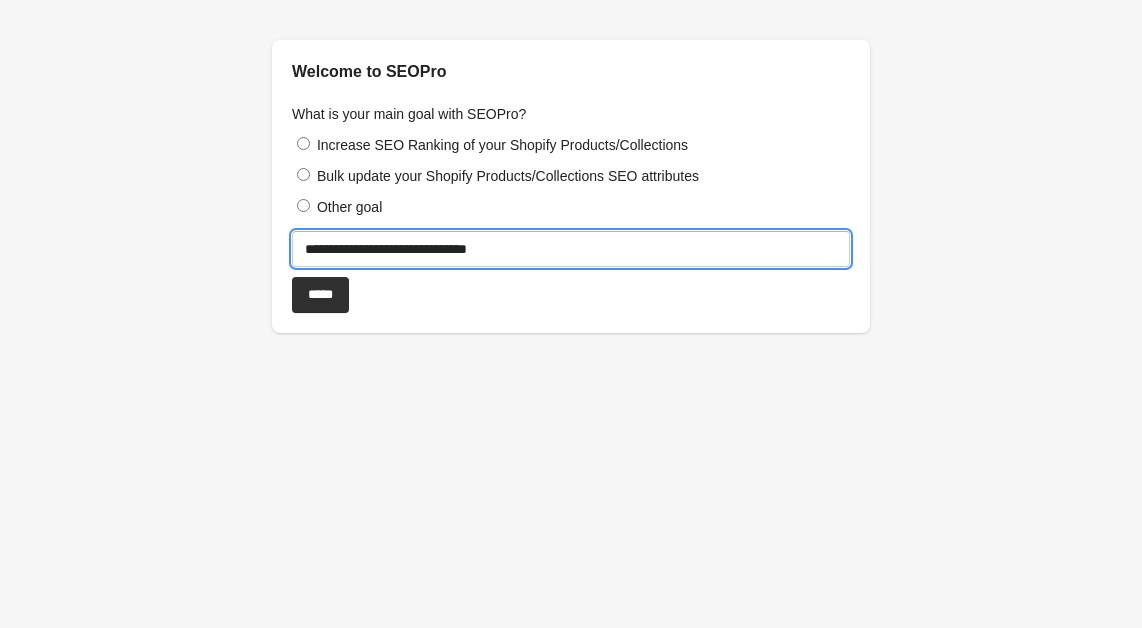 type on "**********" 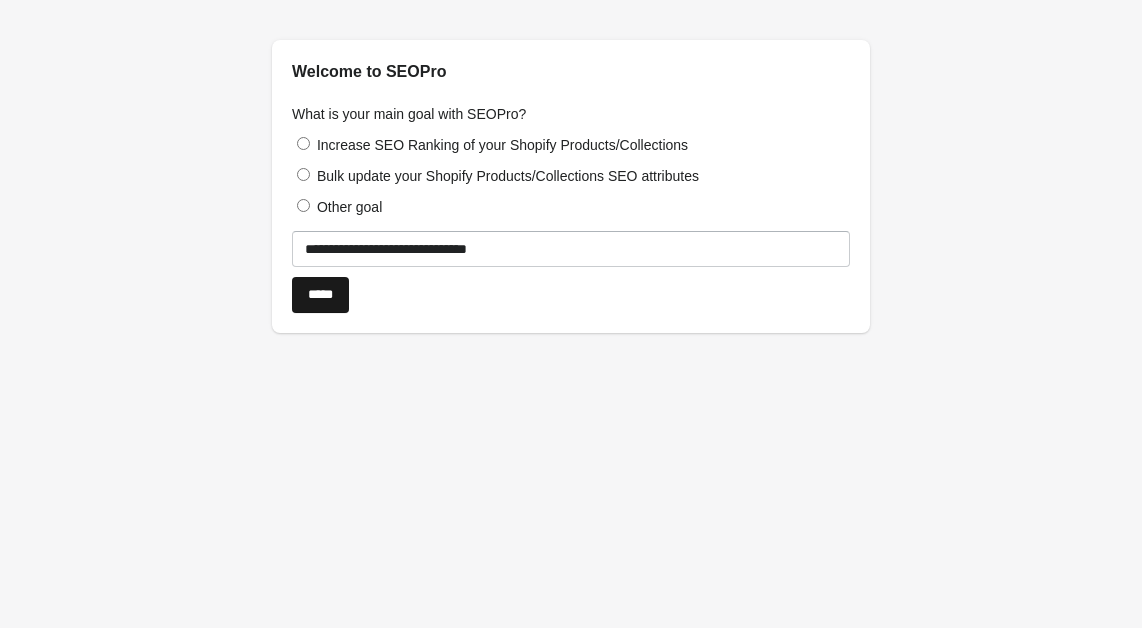 click on "*****" at bounding box center [320, 295] 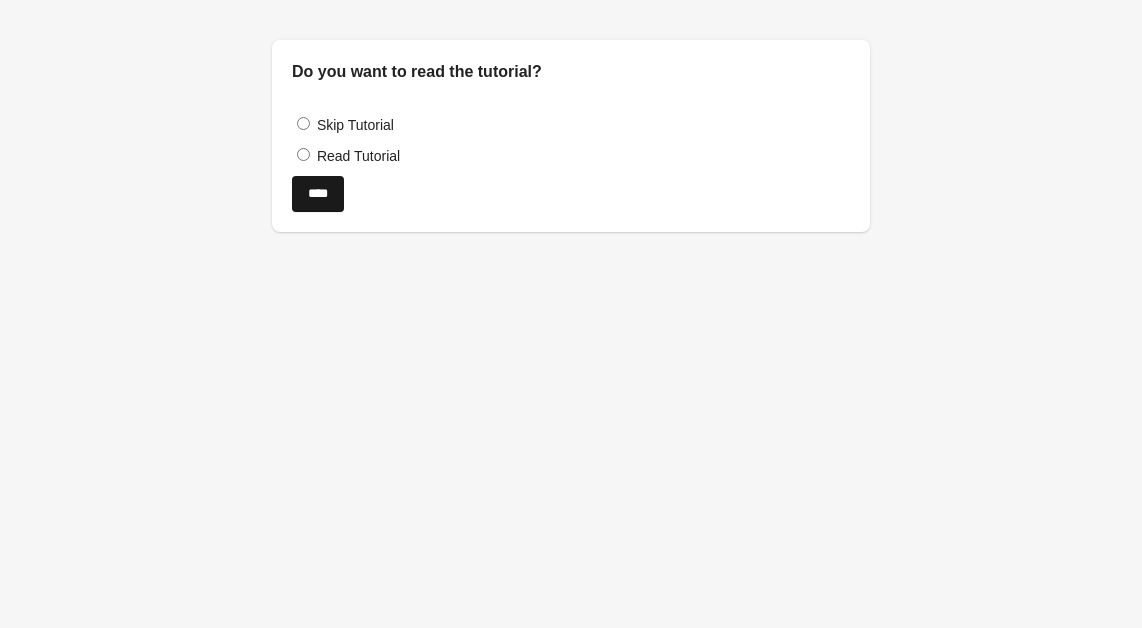 click on "****" at bounding box center [318, 194] 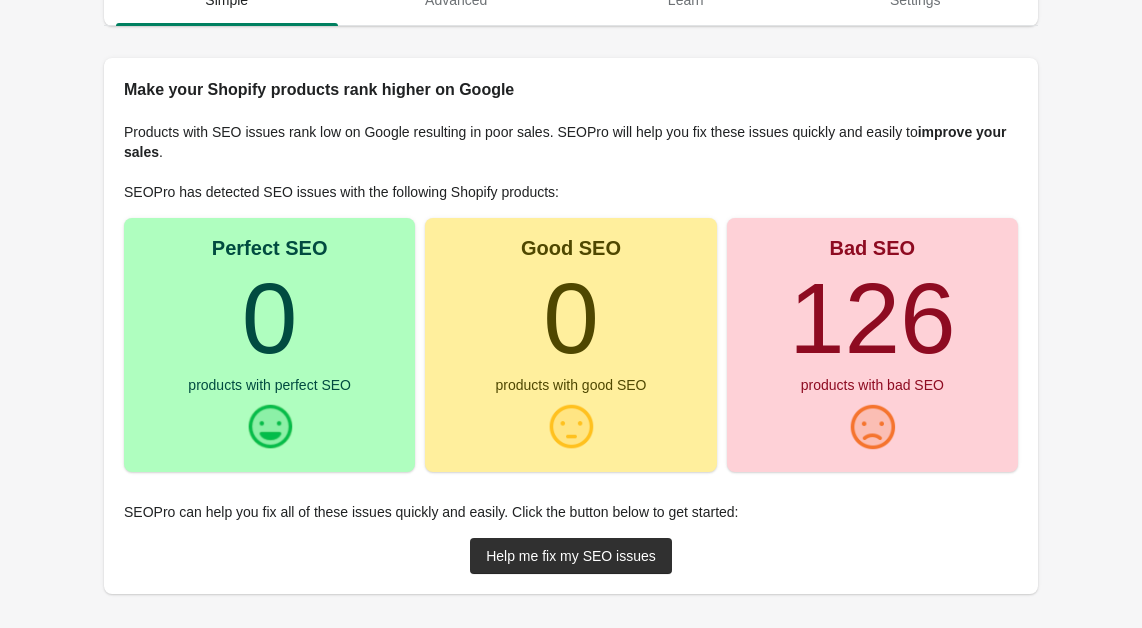 scroll, scrollTop: 192, scrollLeft: 0, axis: vertical 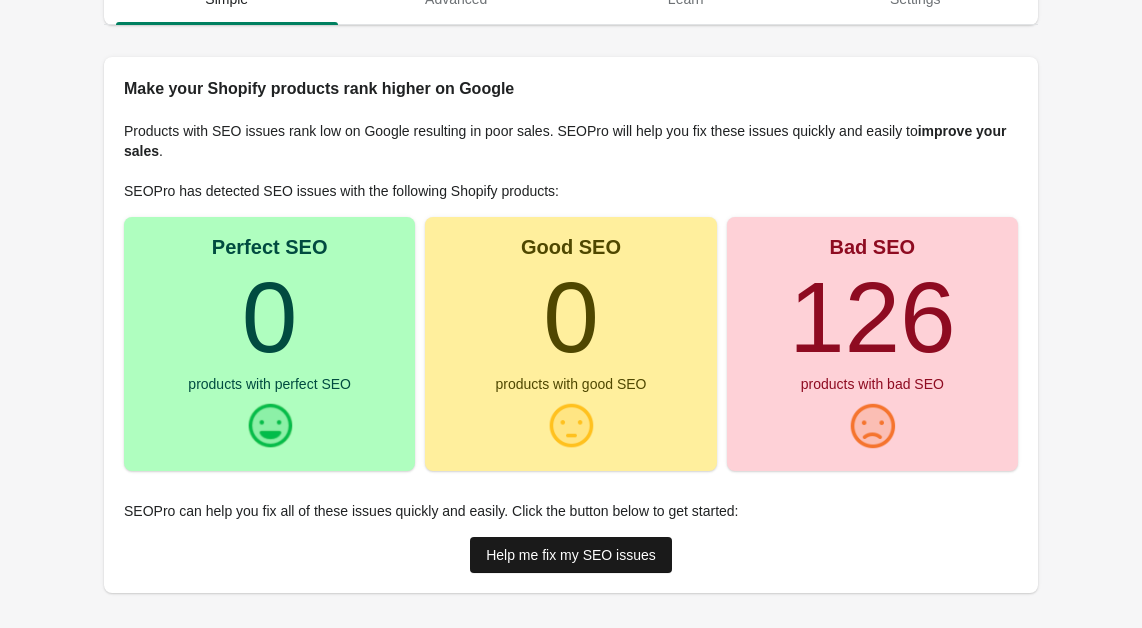 click on "Help me fix my SEO issues" at bounding box center [571, 555] 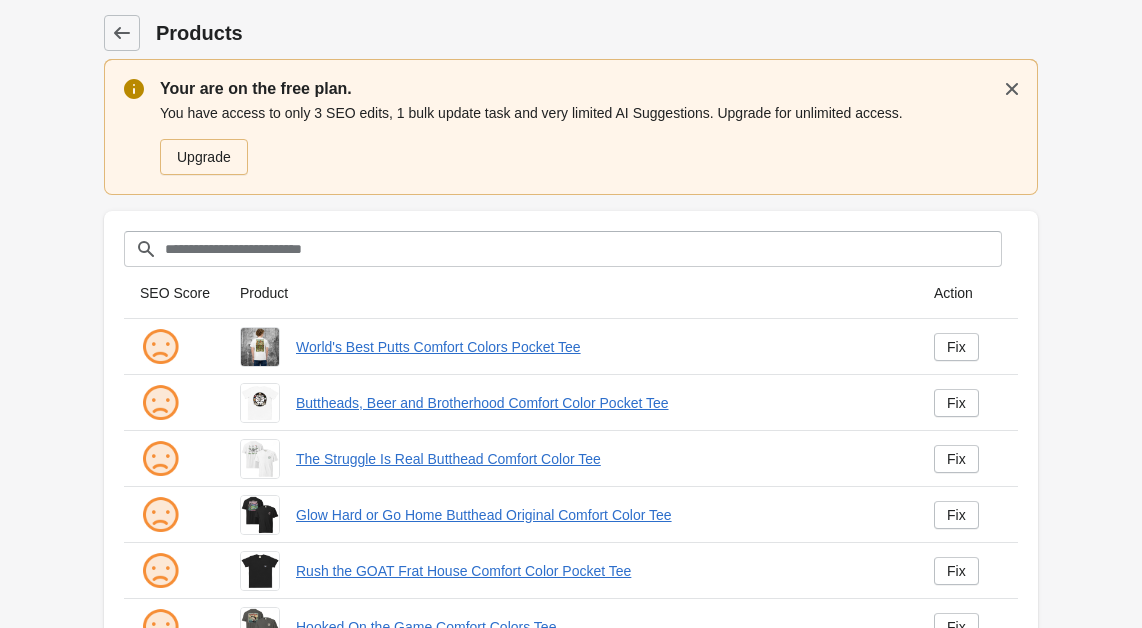 scroll, scrollTop: 0, scrollLeft: 0, axis: both 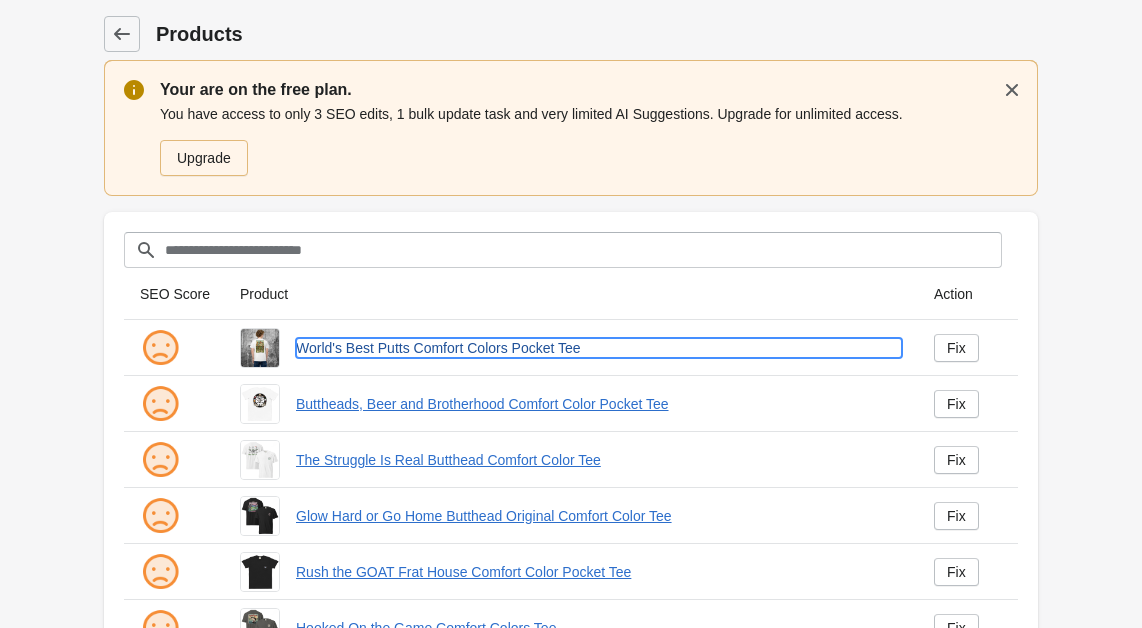 click on "World's Best Putts Comfort Colors Pocket Tee" at bounding box center [599, 348] 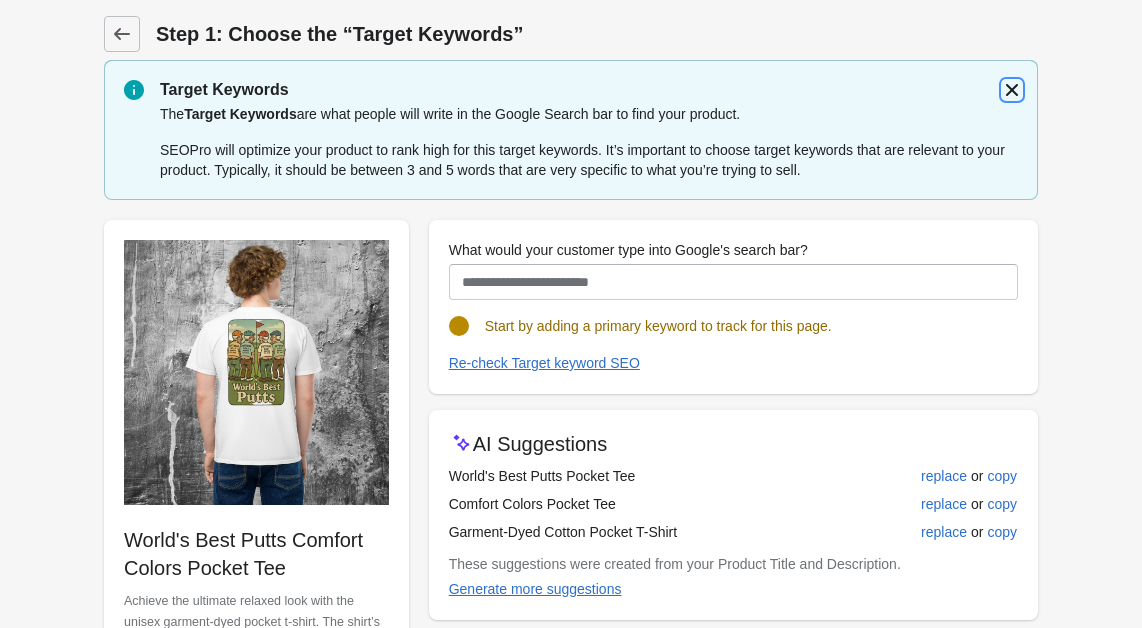 click 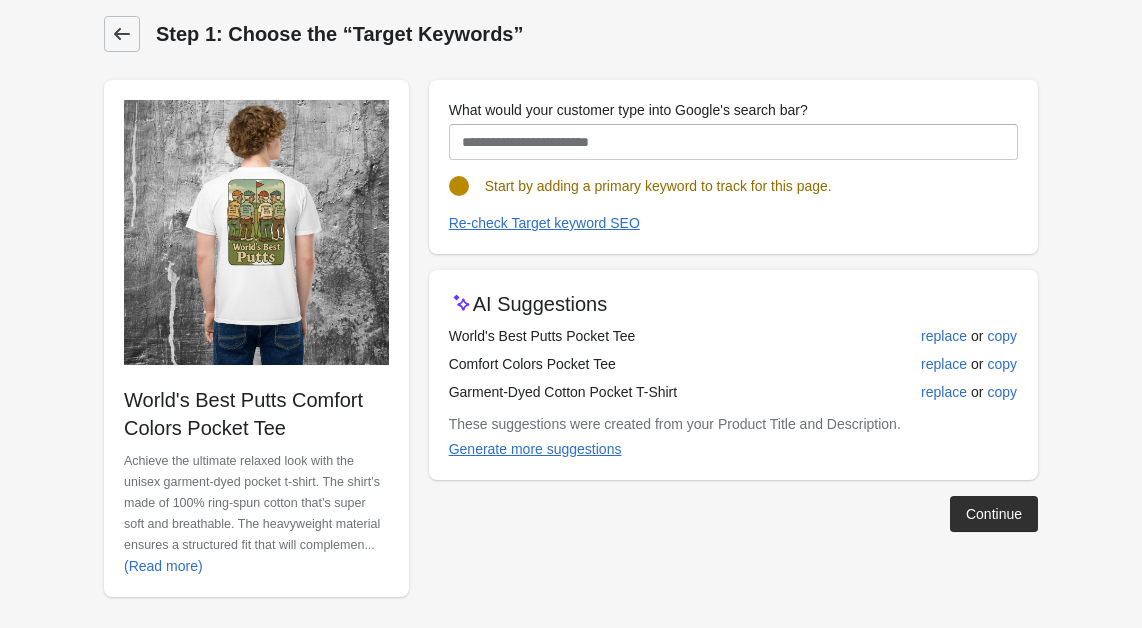 click 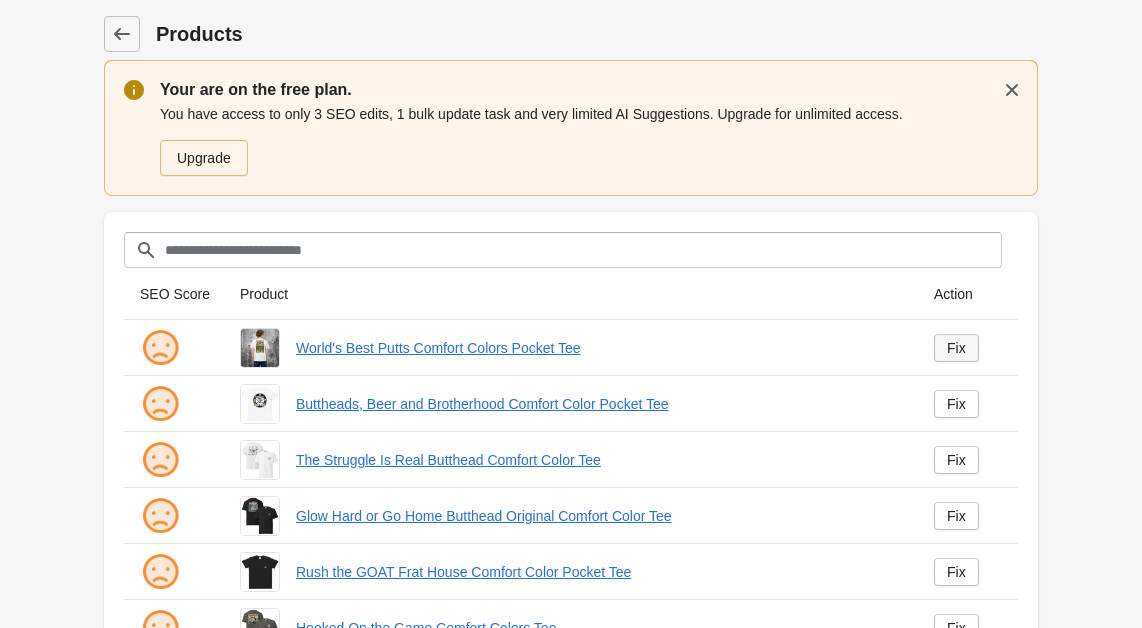 click on "Fix" at bounding box center [956, 348] 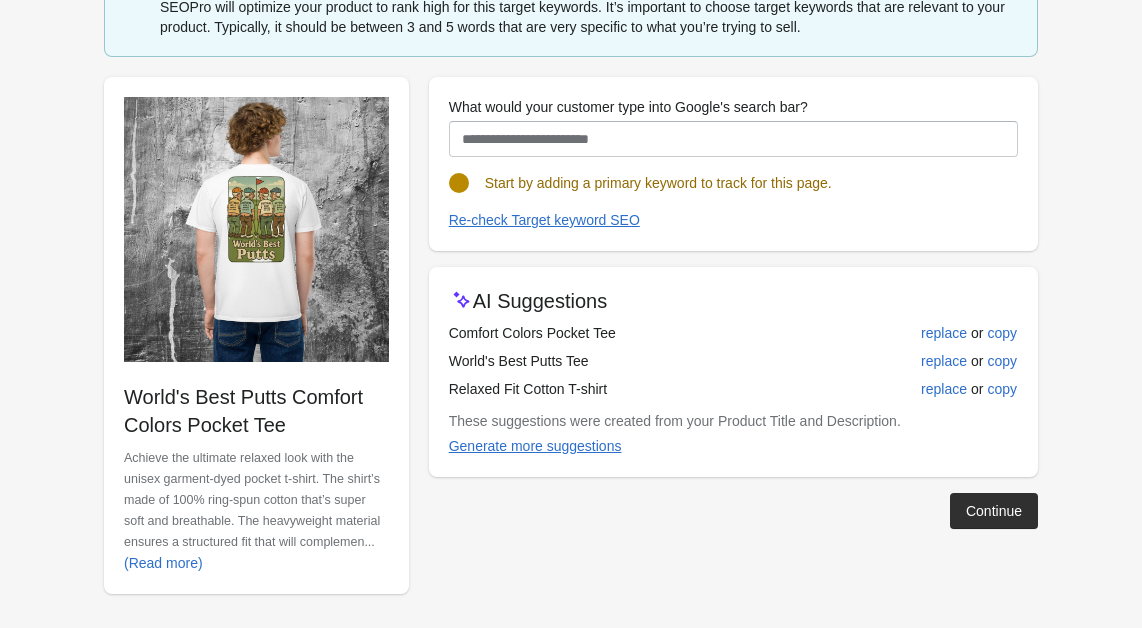 scroll, scrollTop: 128, scrollLeft: 0, axis: vertical 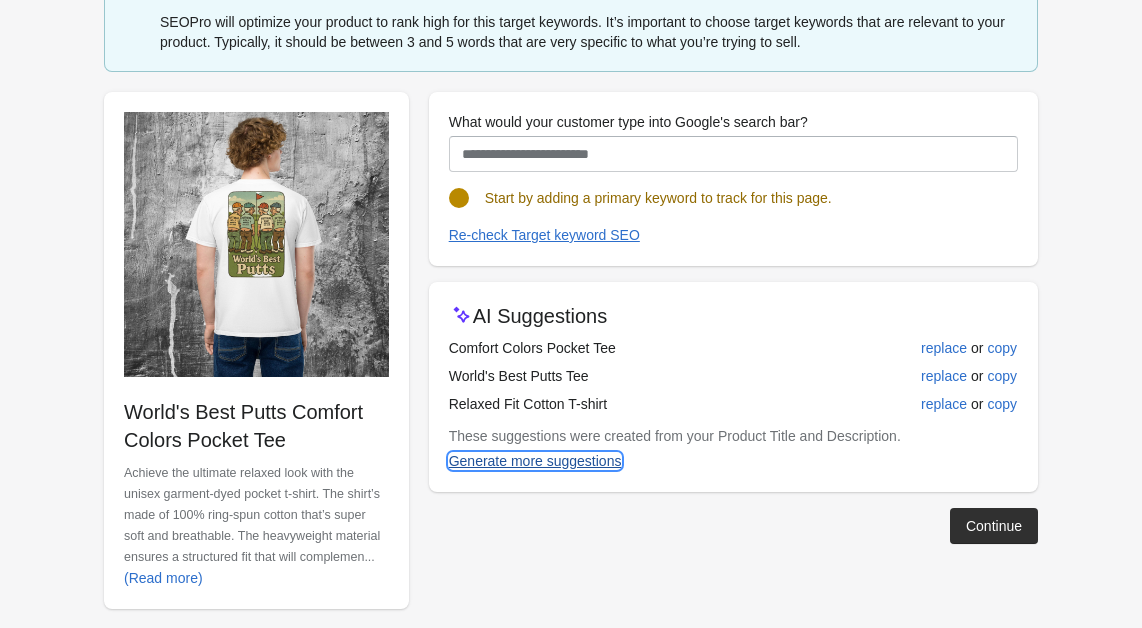 click on "Generate more suggestions" at bounding box center [535, 461] 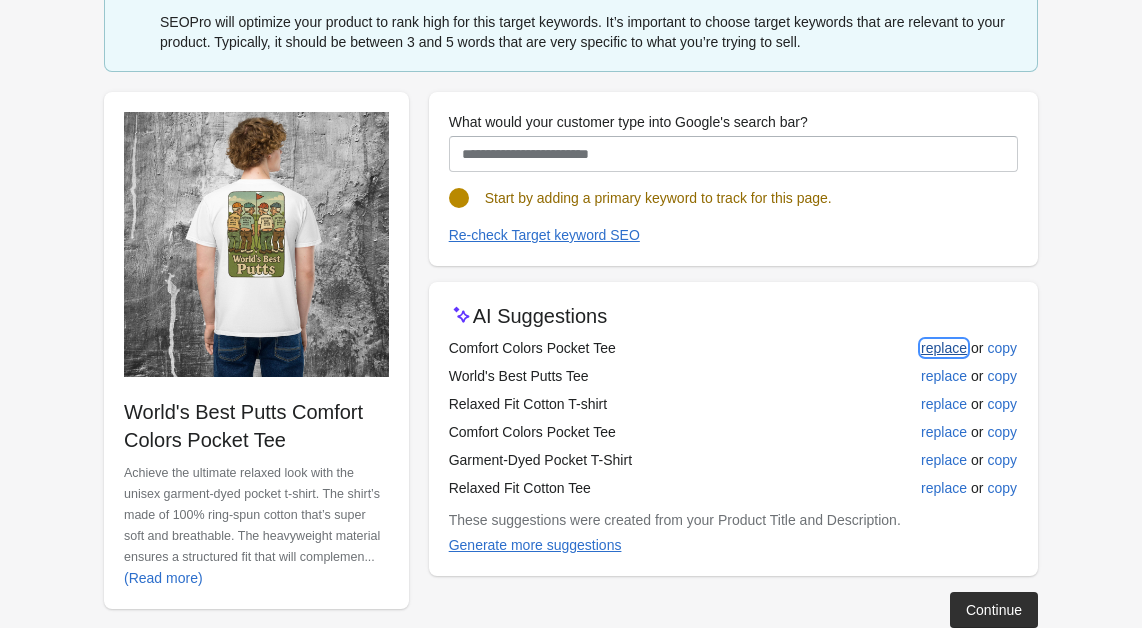 click on "replace" at bounding box center [944, 348] 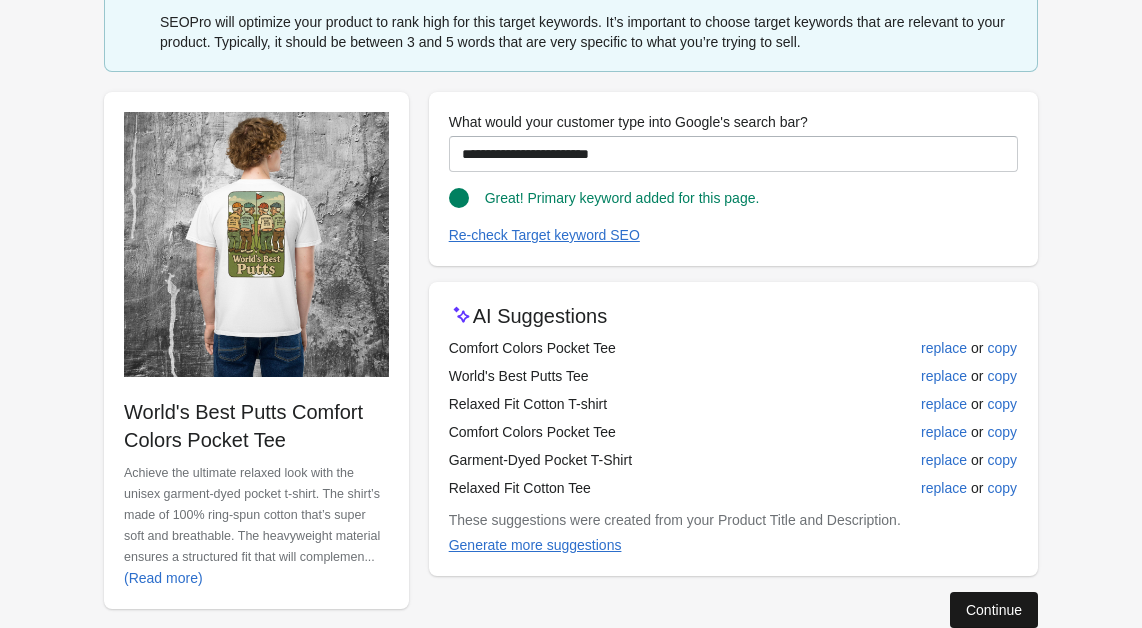click on "Continue" at bounding box center [994, 610] 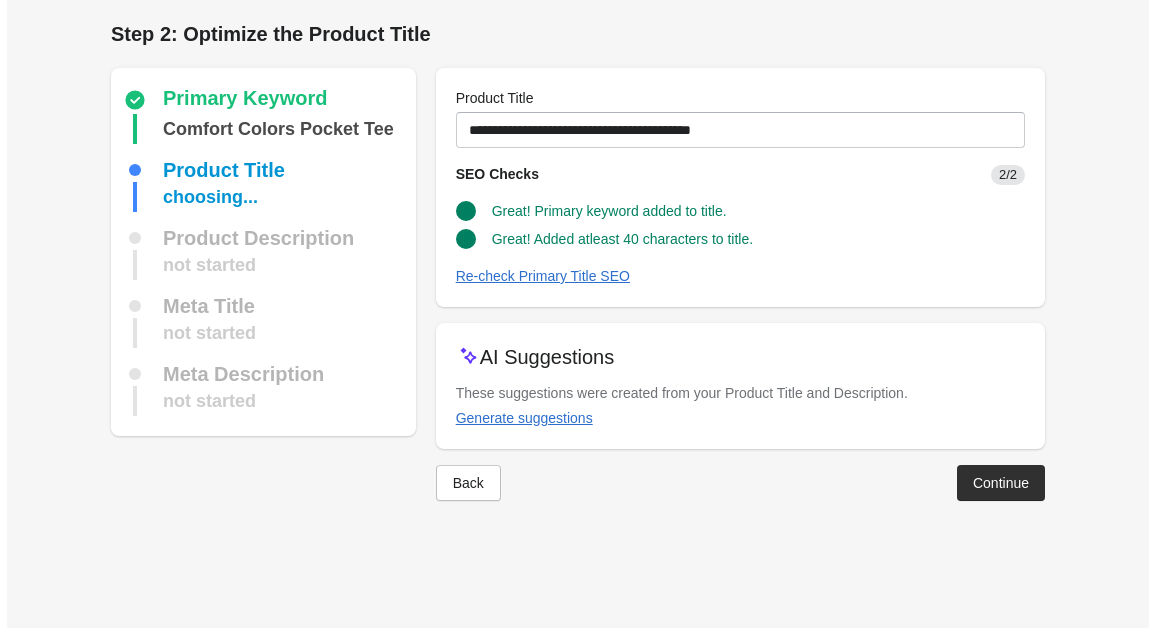 scroll, scrollTop: 0, scrollLeft: 0, axis: both 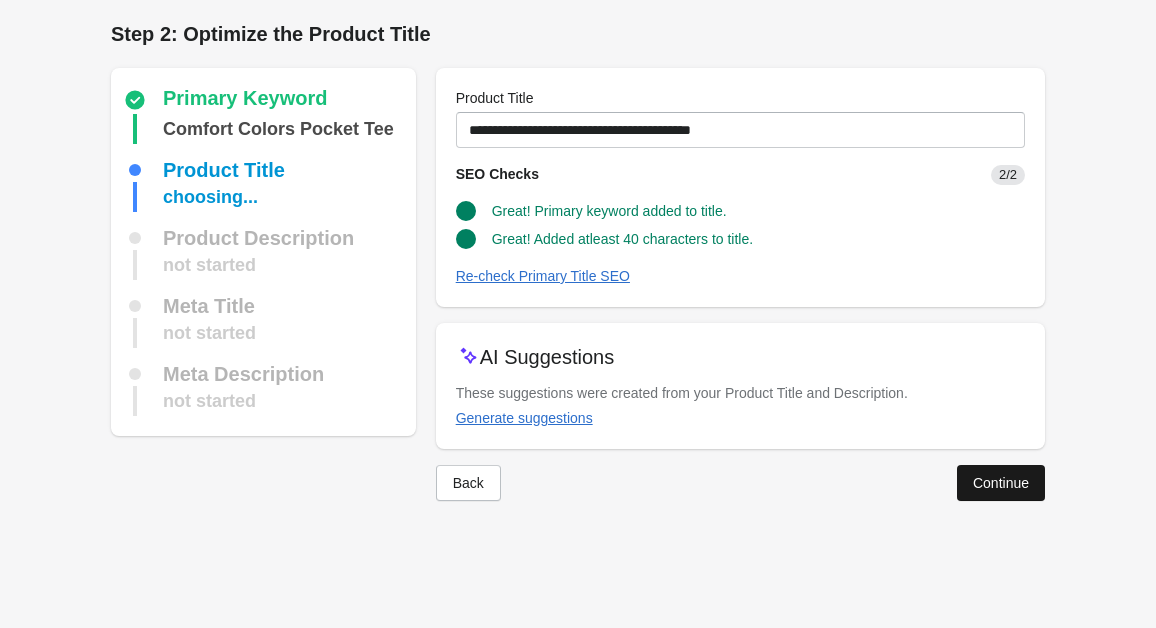 click on "Continue" at bounding box center [1001, 483] 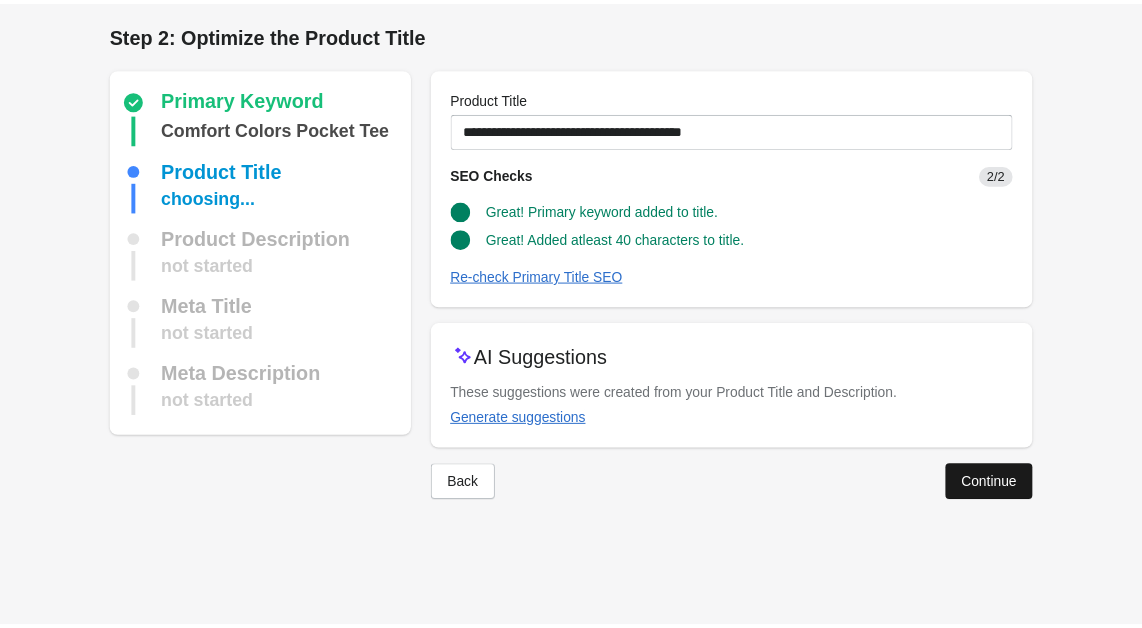 scroll, scrollTop: 0, scrollLeft: 0, axis: both 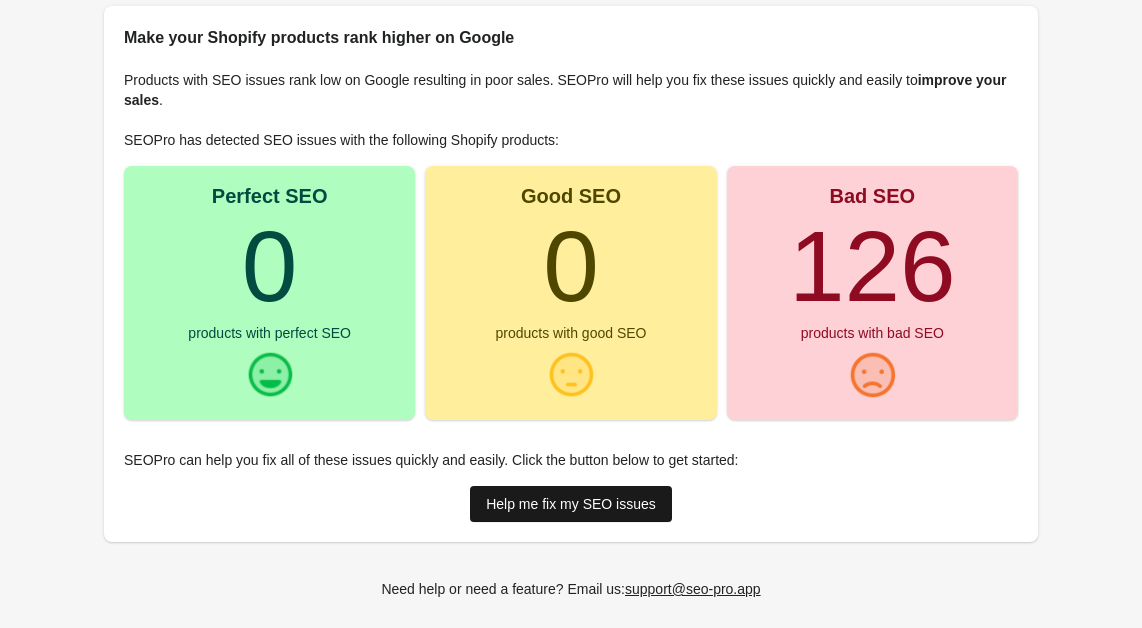 click on "Help me fix my SEO issues" at bounding box center (571, 504) 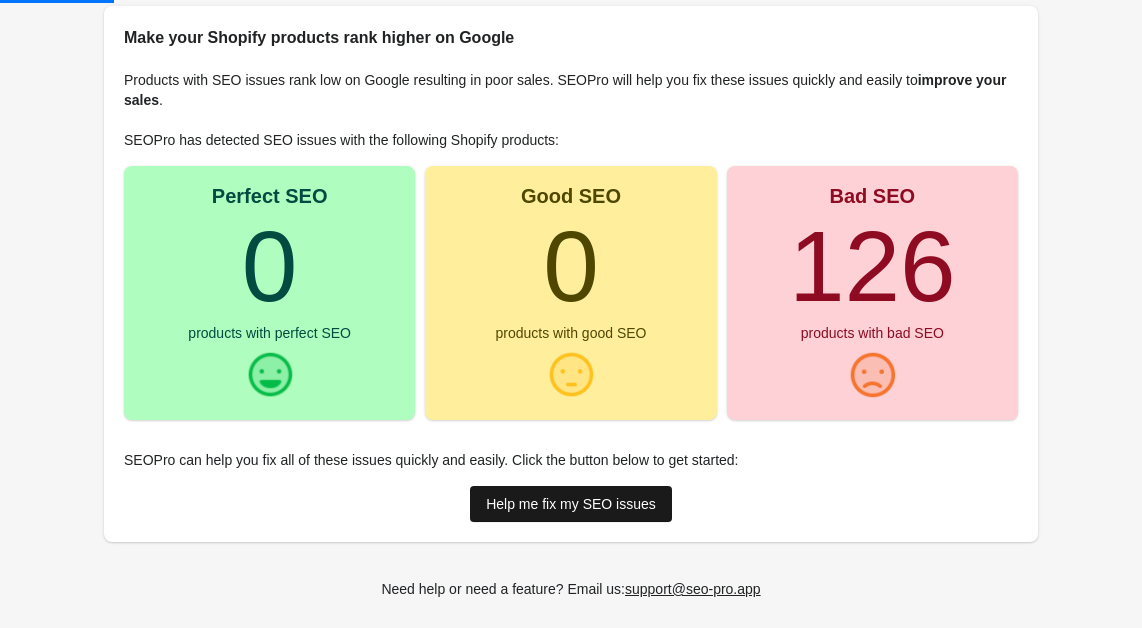 scroll, scrollTop: 0, scrollLeft: 0, axis: both 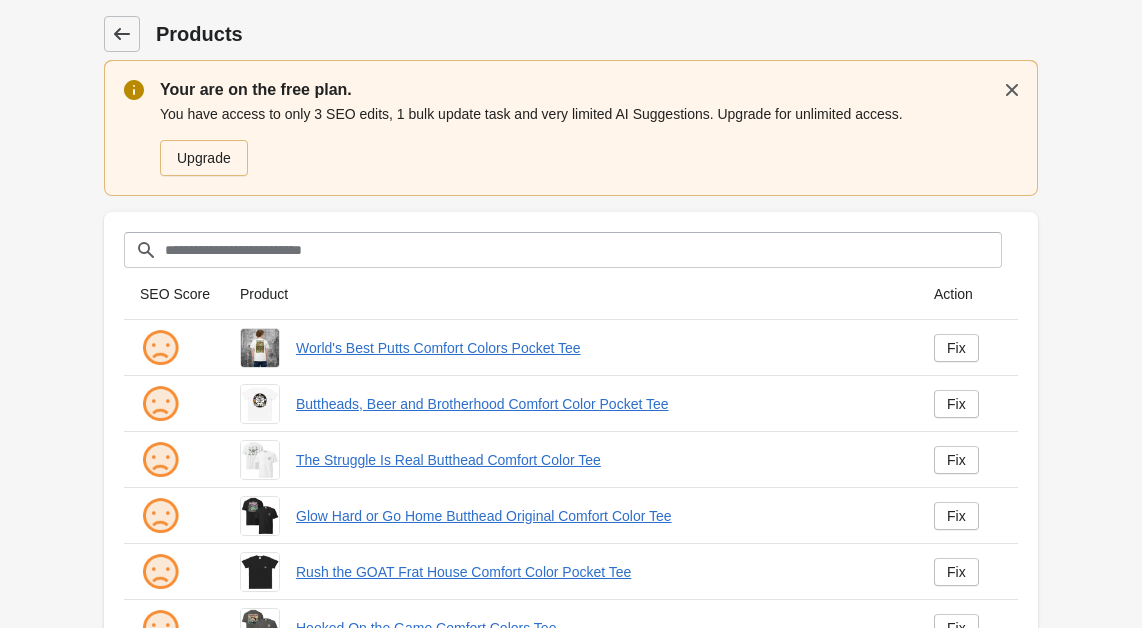 click at bounding box center (122, 34) 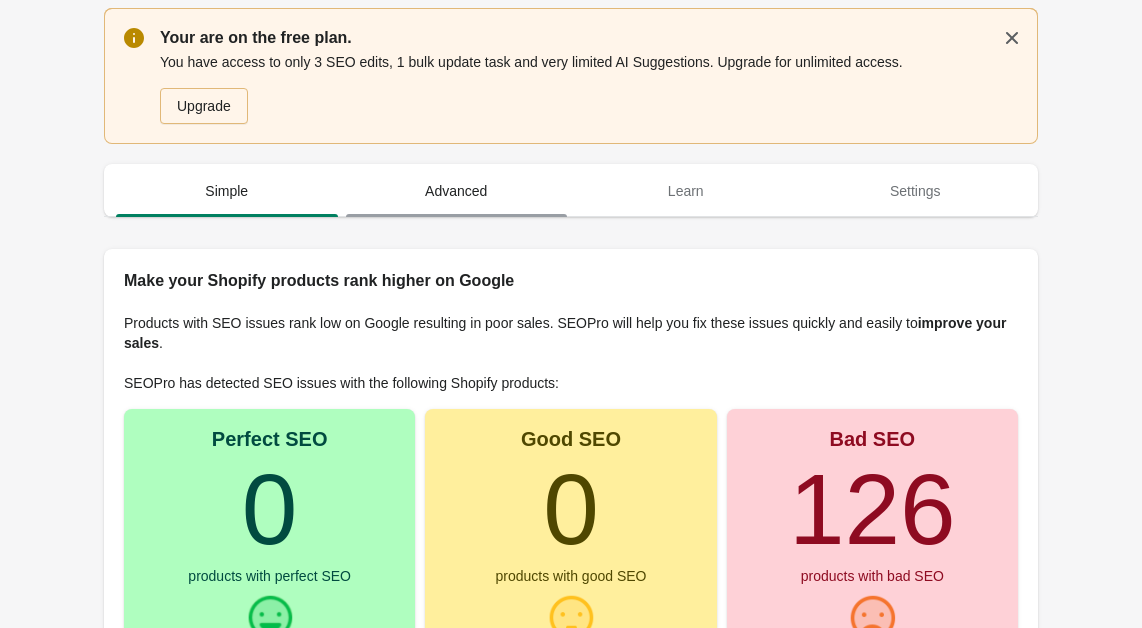 click on "Advanced" at bounding box center [457, 191] 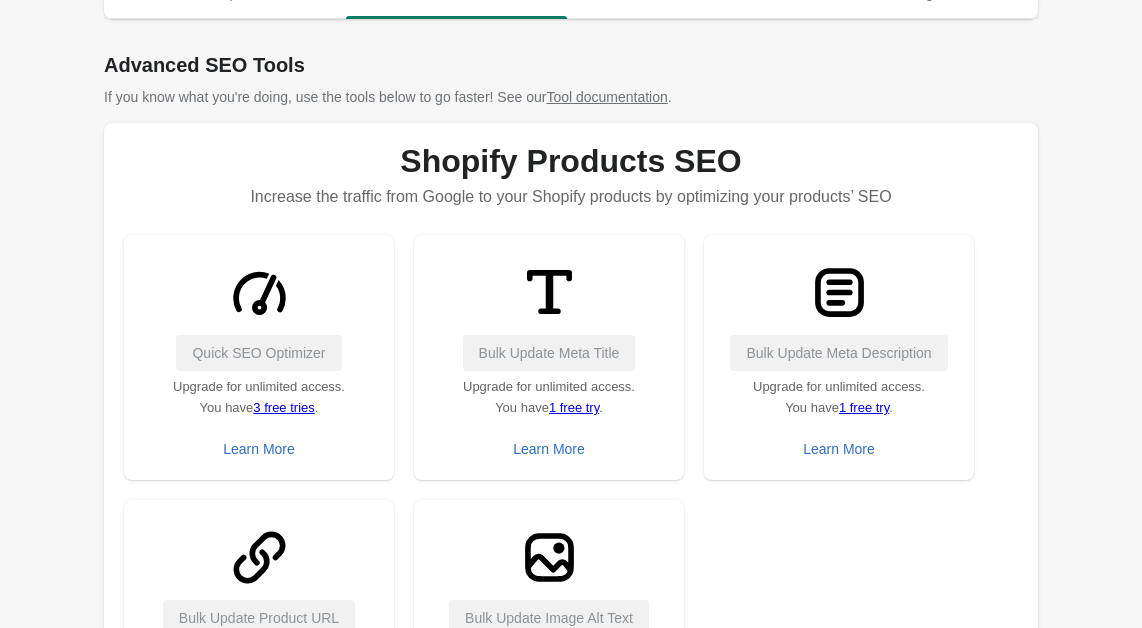 scroll, scrollTop: 196, scrollLeft: 0, axis: vertical 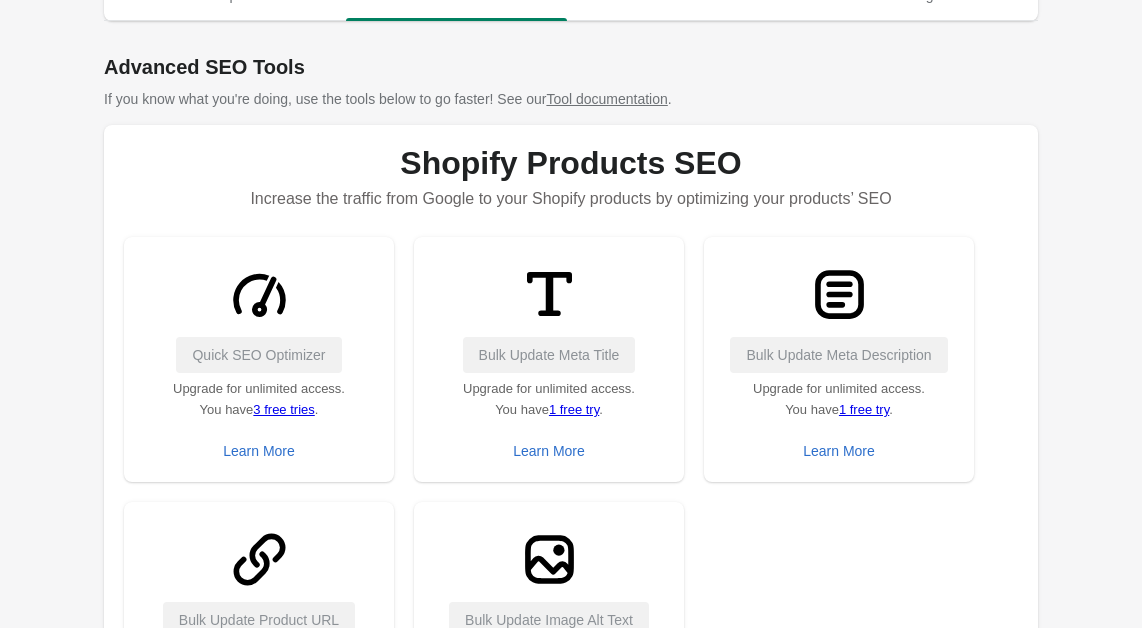 click on "3 free tries" at bounding box center (283, 409) 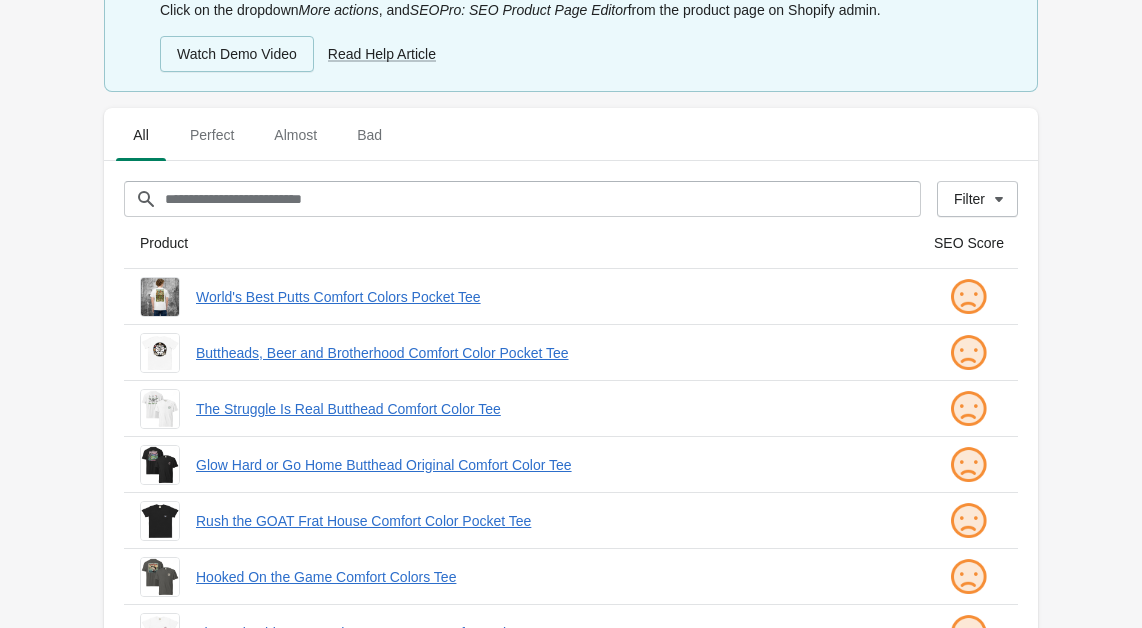 scroll, scrollTop: 402, scrollLeft: 0, axis: vertical 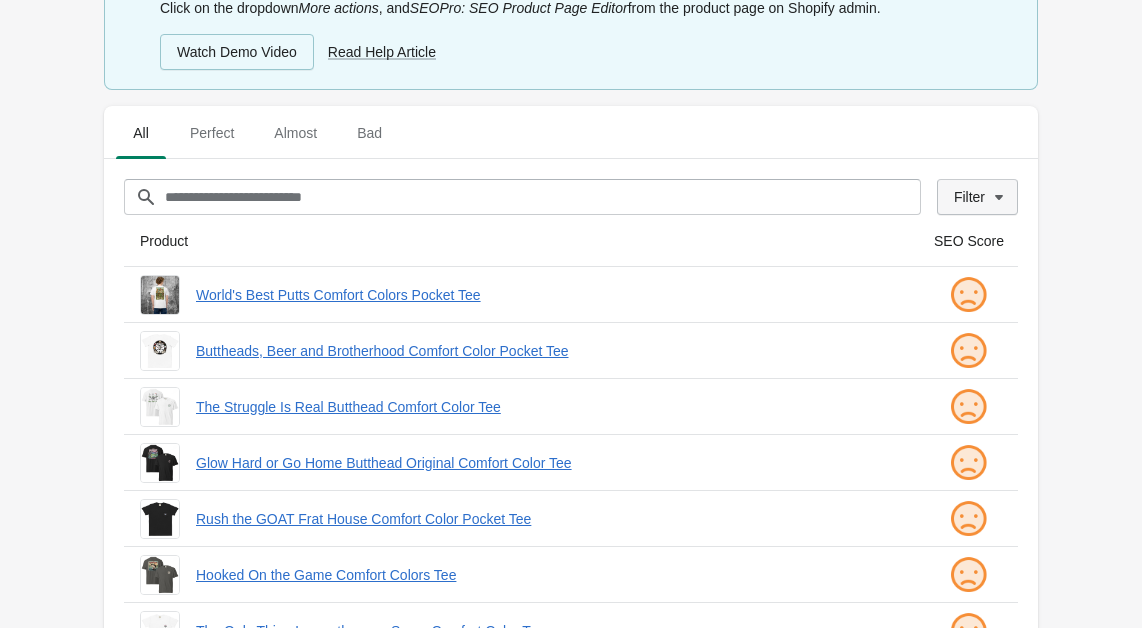 click 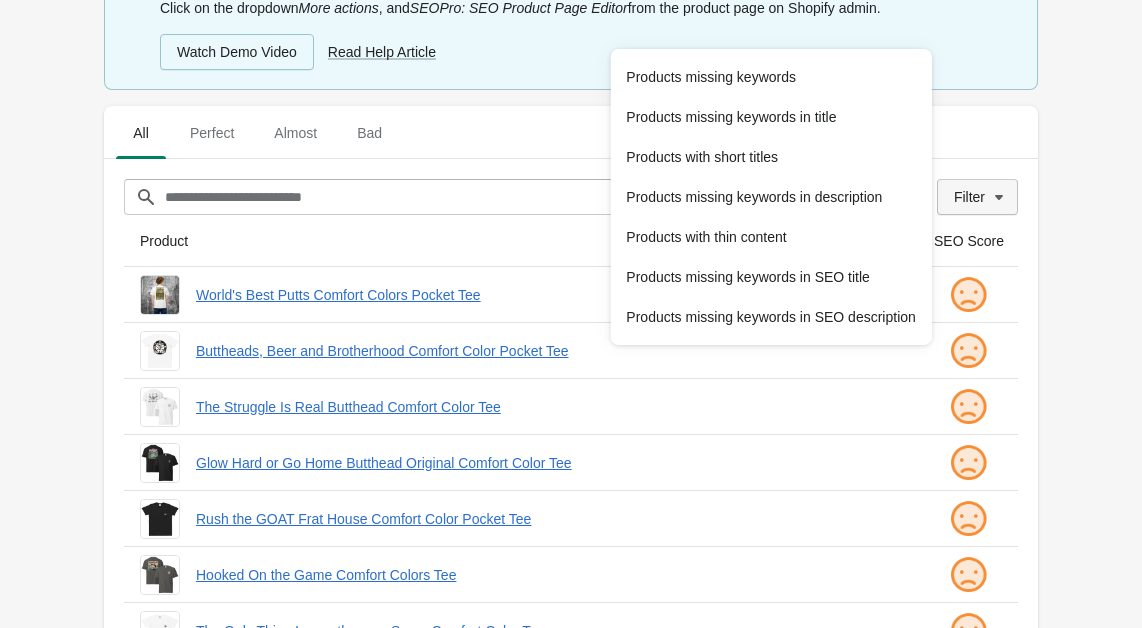 click 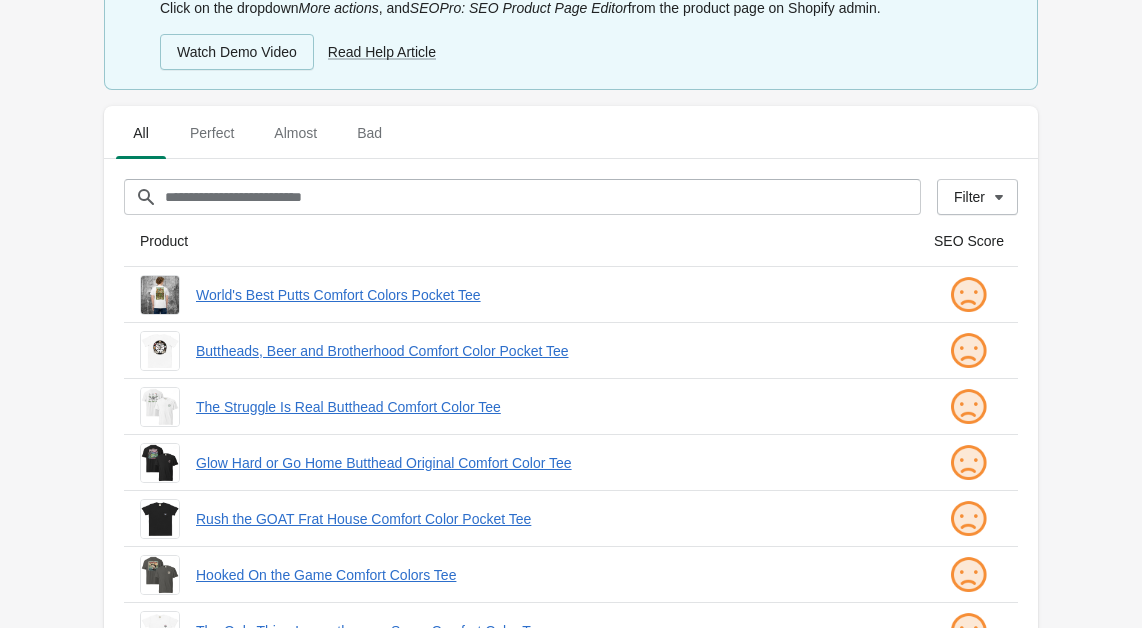 click at bounding box center [968, 295] 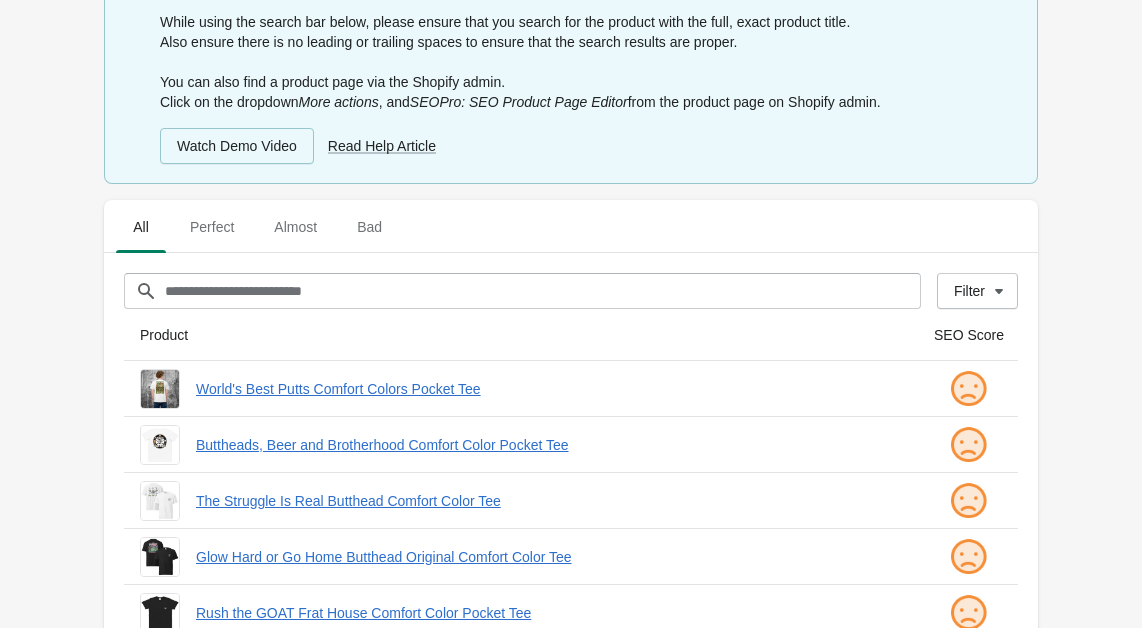 scroll, scrollTop: 306, scrollLeft: 0, axis: vertical 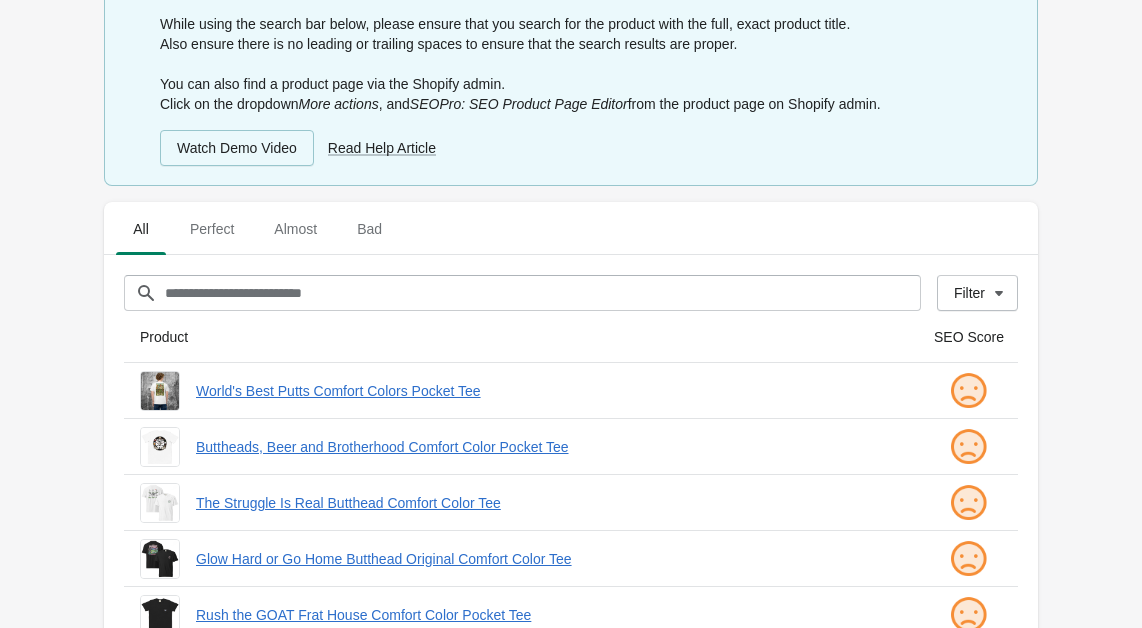 click on "World's Best Putts Comfort Colors Pocket Tee" at bounding box center [513, 383] 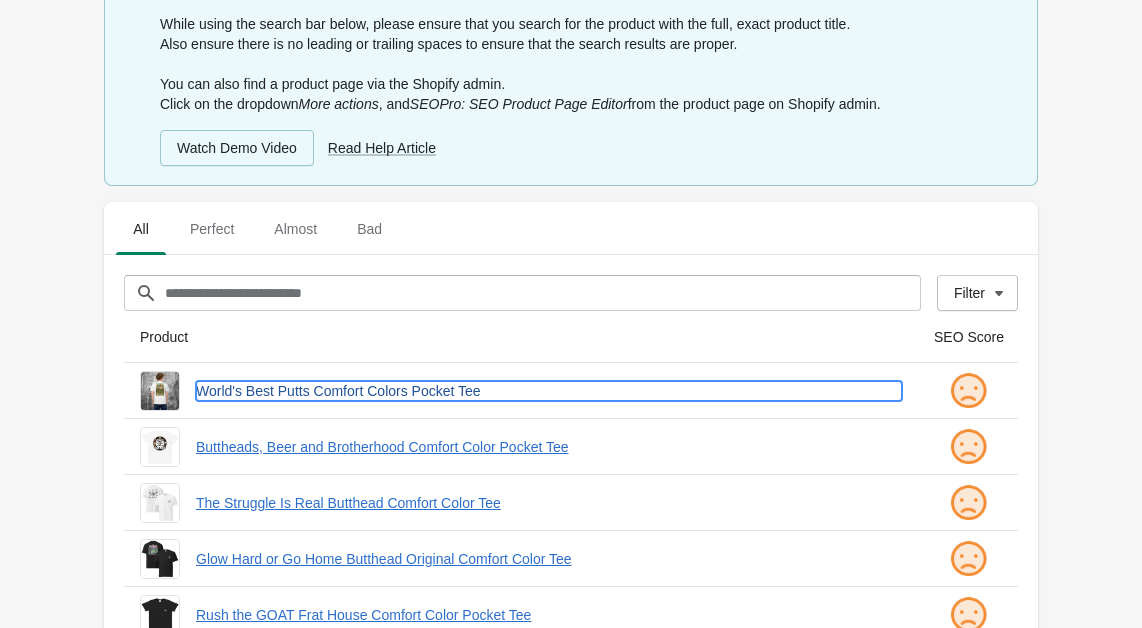 click on "World's Best Putts Comfort Colors Pocket Tee" at bounding box center (549, 391) 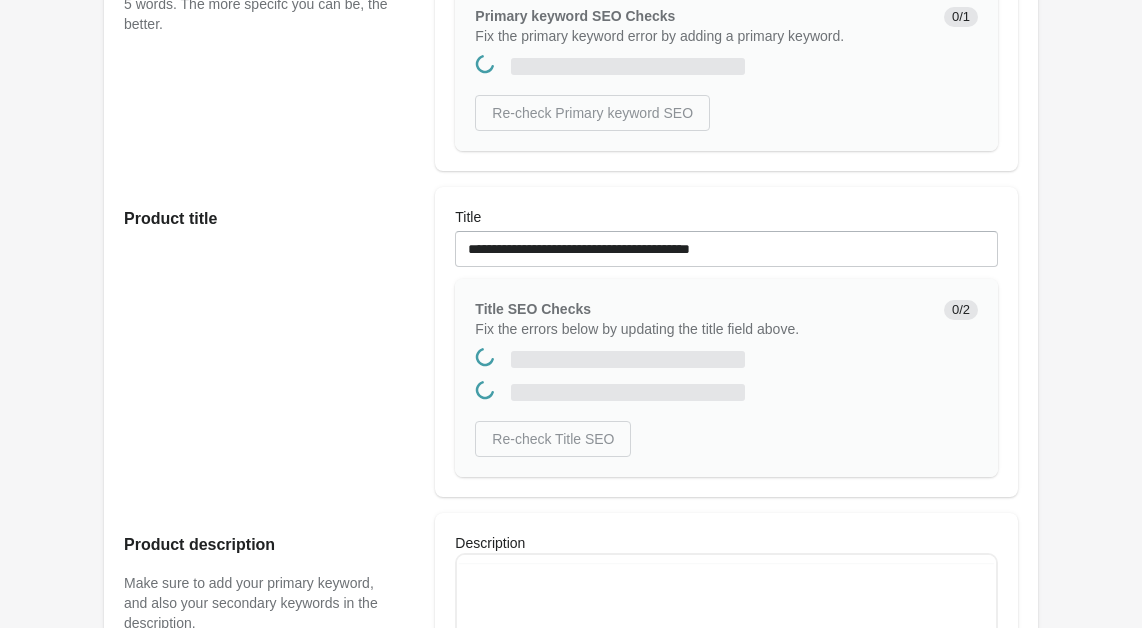 scroll, scrollTop: 0, scrollLeft: 0, axis: both 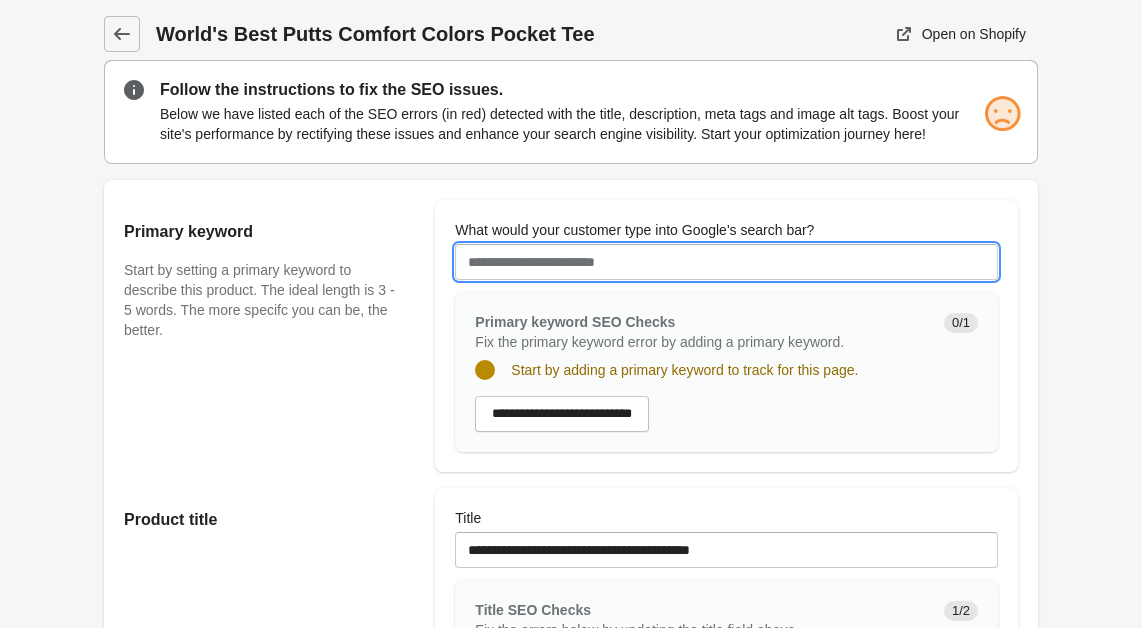 click on "What would your customer type into Google's search bar?" at bounding box center [726, 262] 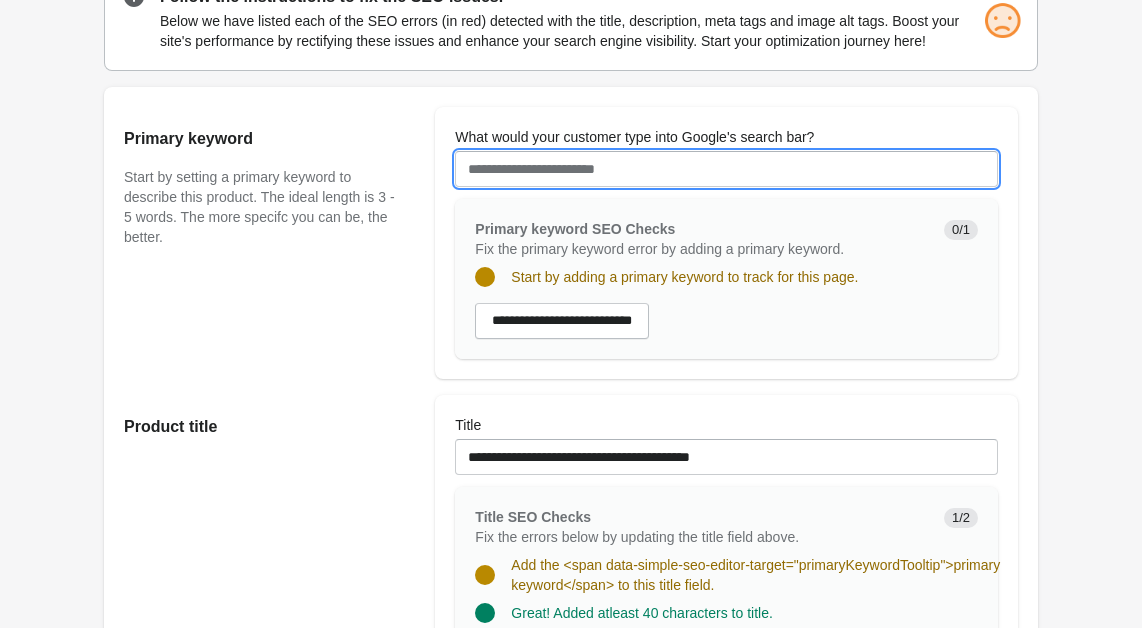 scroll, scrollTop: 92, scrollLeft: 0, axis: vertical 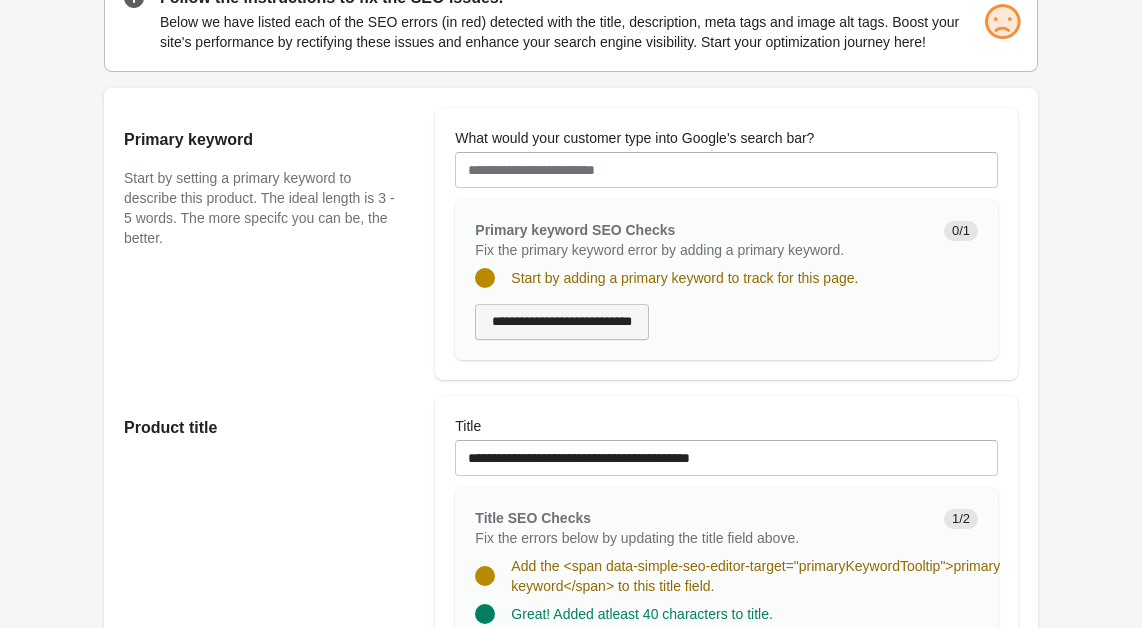 click on "**********" at bounding box center [562, 322] 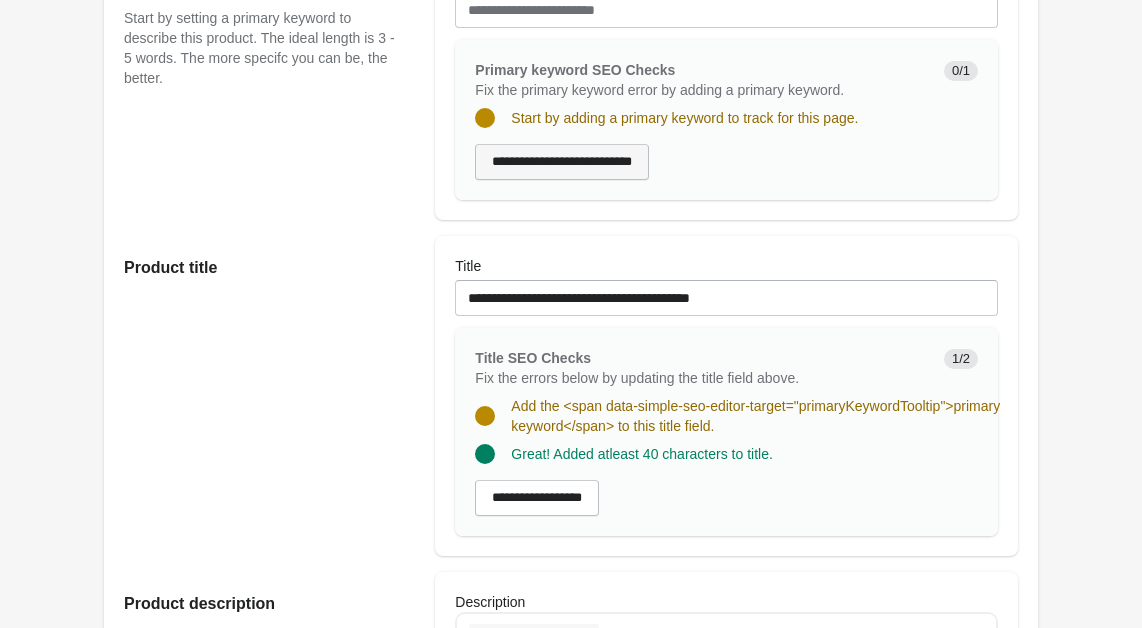 scroll, scrollTop: 0, scrollLeft: 0, axis: both 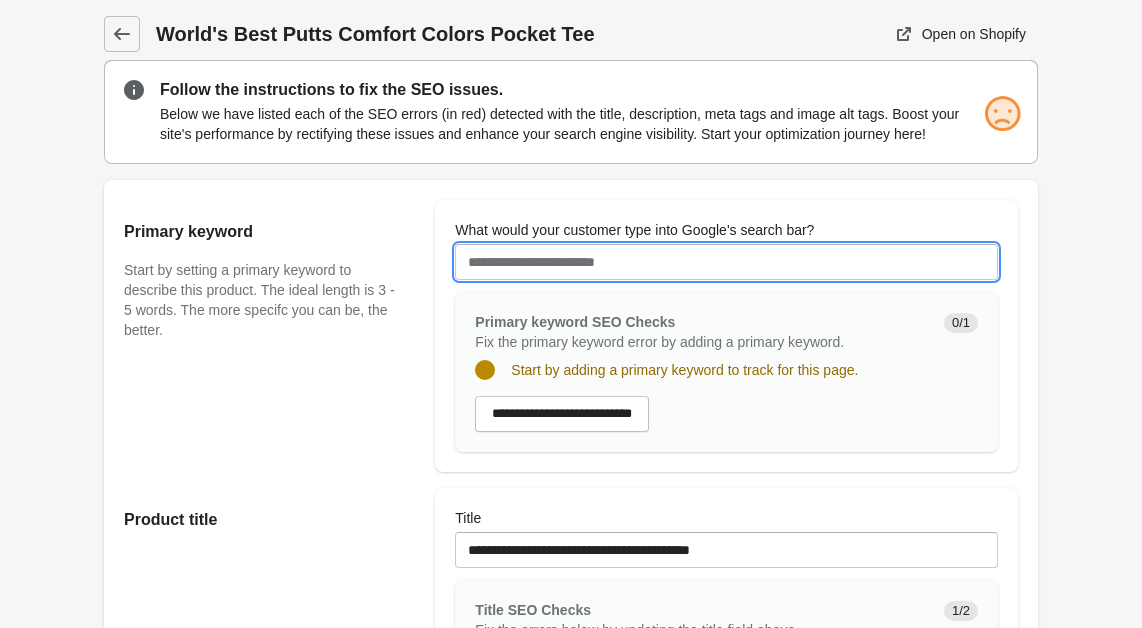 click on "What would your customer type into Google's search bar?" at bounding box center (726, 262) 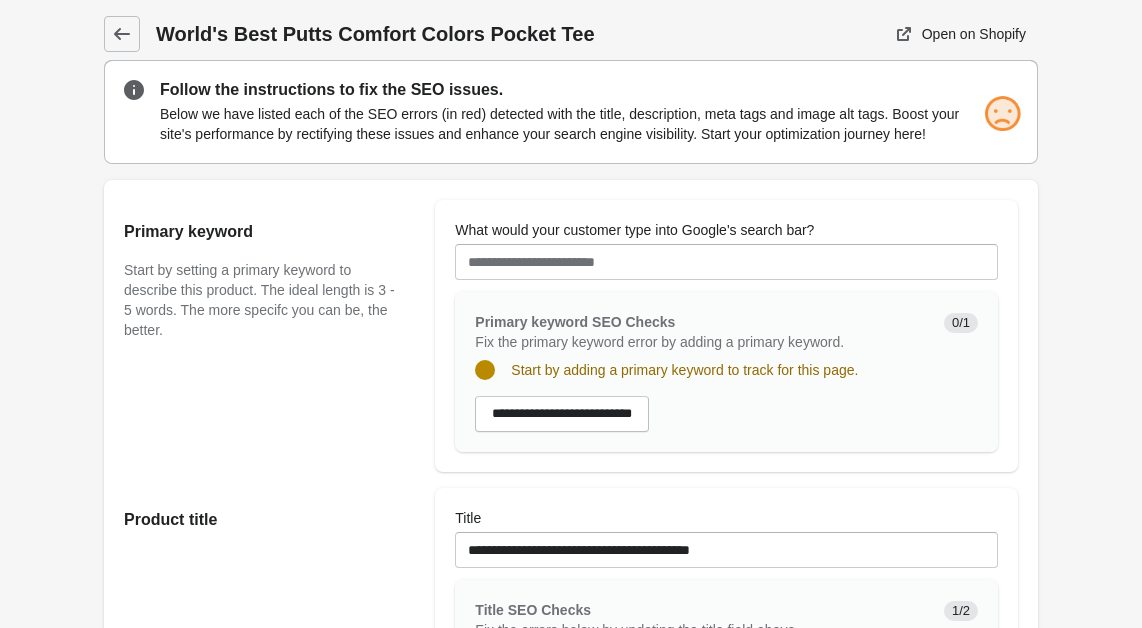 click on "Start by adding a primary keyword to track for this page." at bounding box center (684, 370) 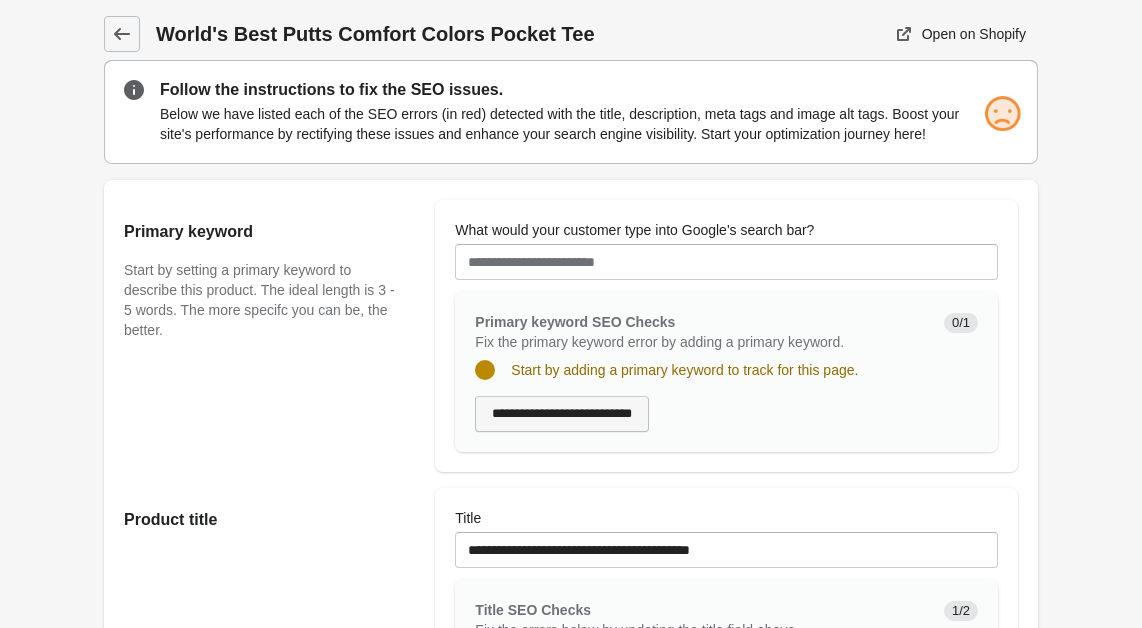 click on "**********" at bounding box center (562, 414) 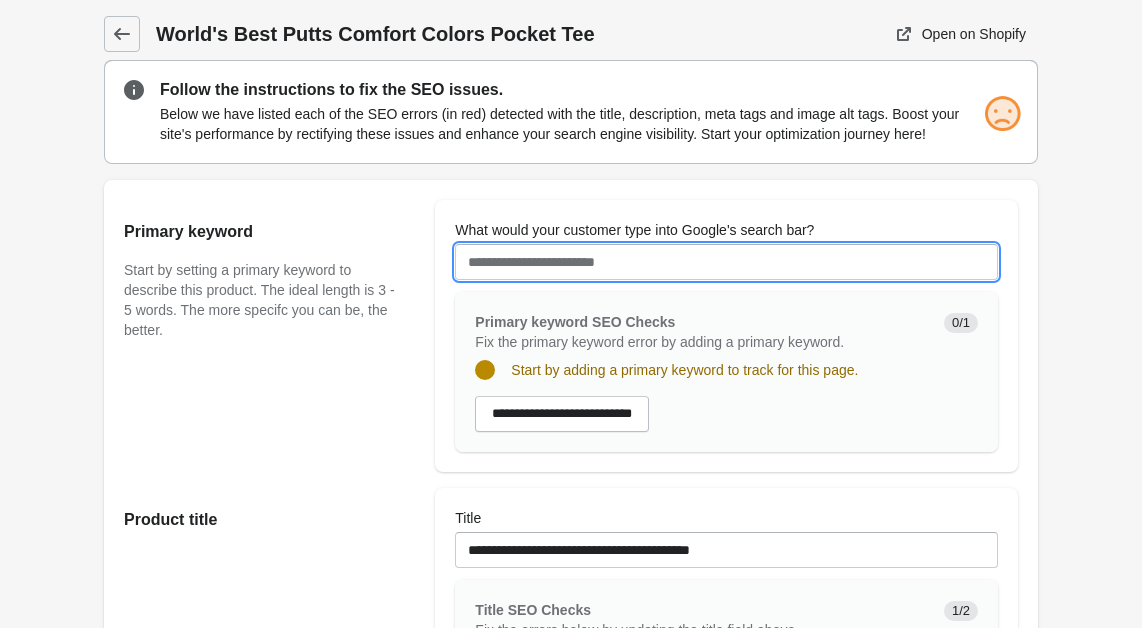 click on "What would your customer type into Google's search bar?" at bounding box center [726, 262] 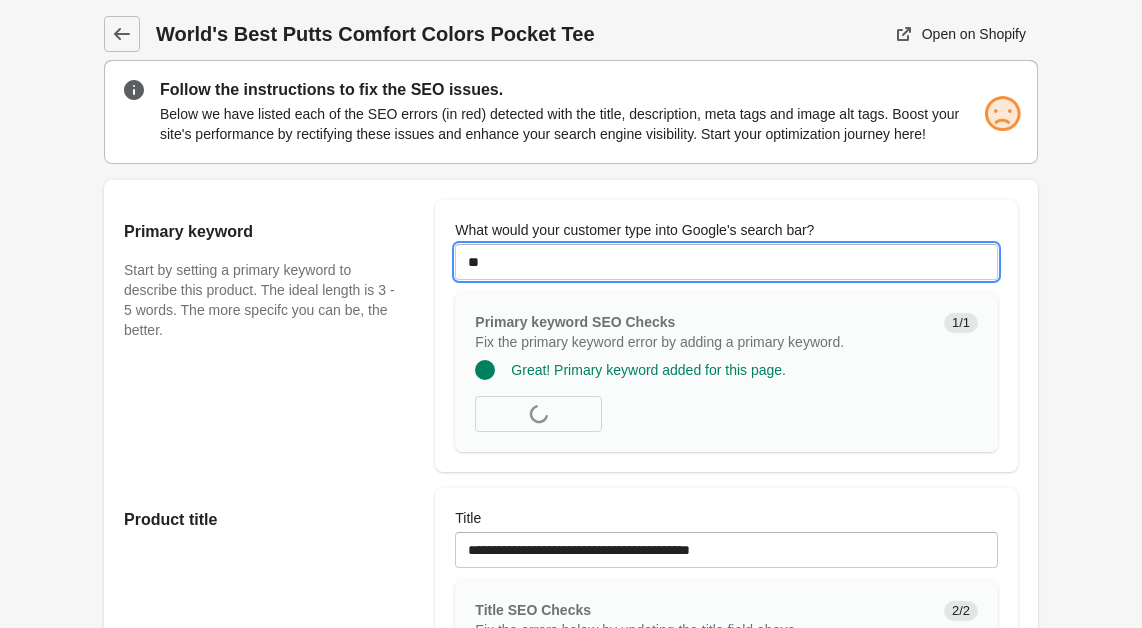 type on "*" 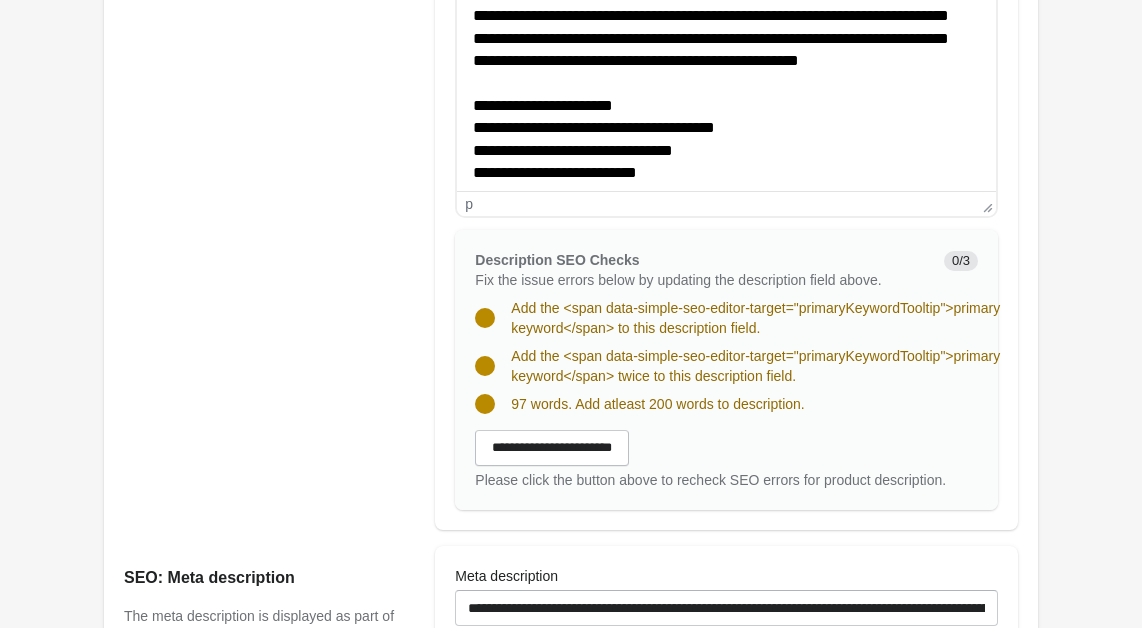 scroll, scrollTop: 945, scrollLeft: 0, axis: vertical 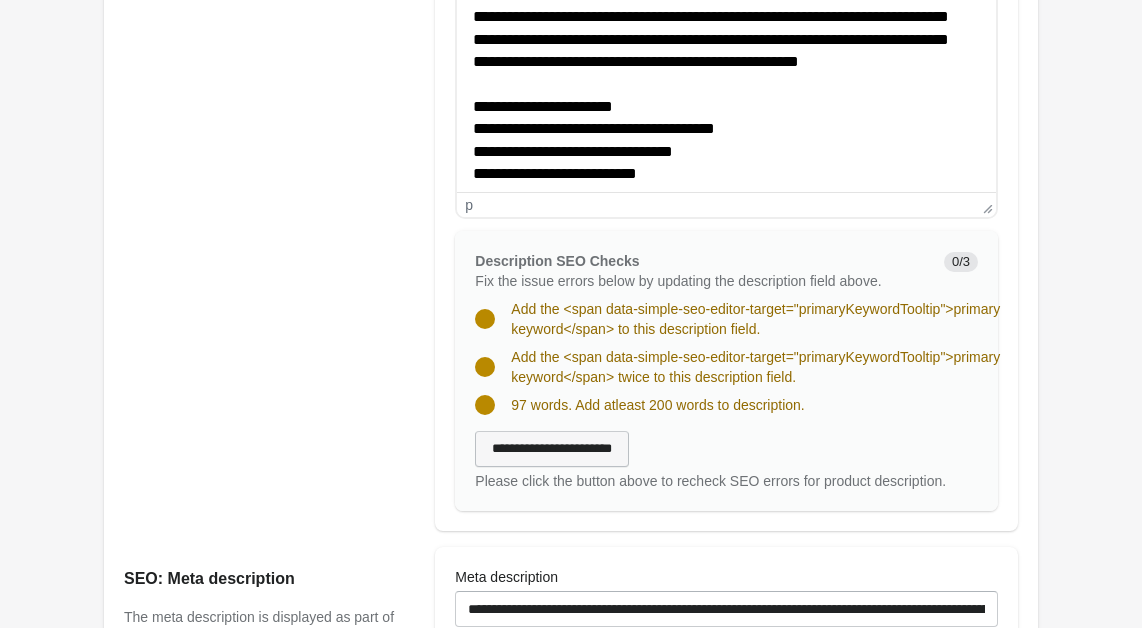 type on "********" 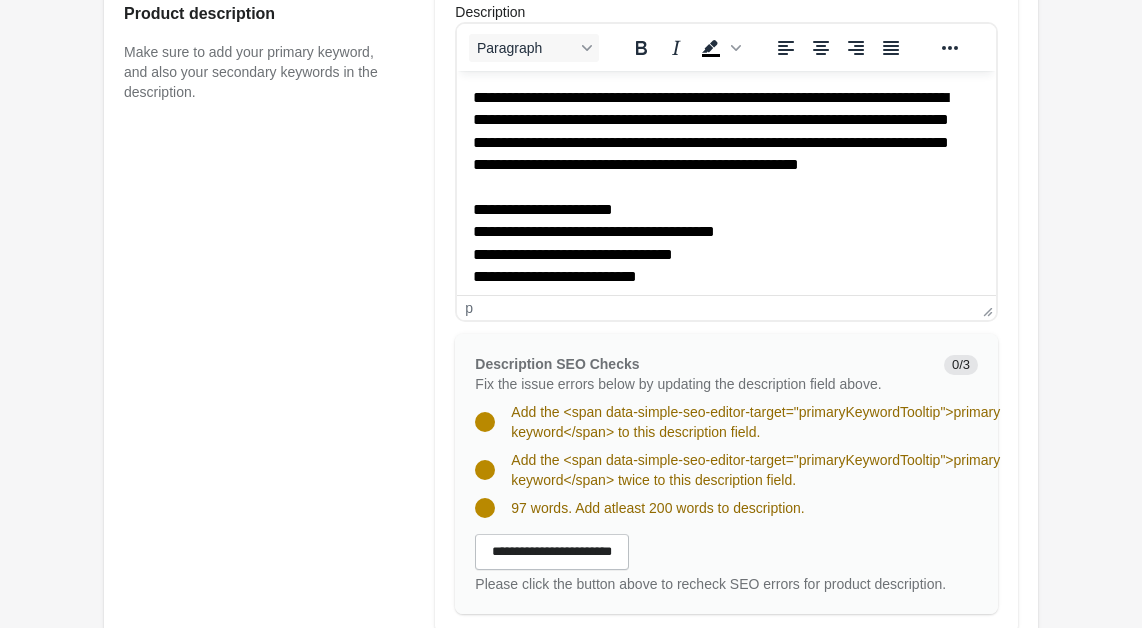 scroll, scrollTop: 844, scrollLeft: 0, axis: vertical 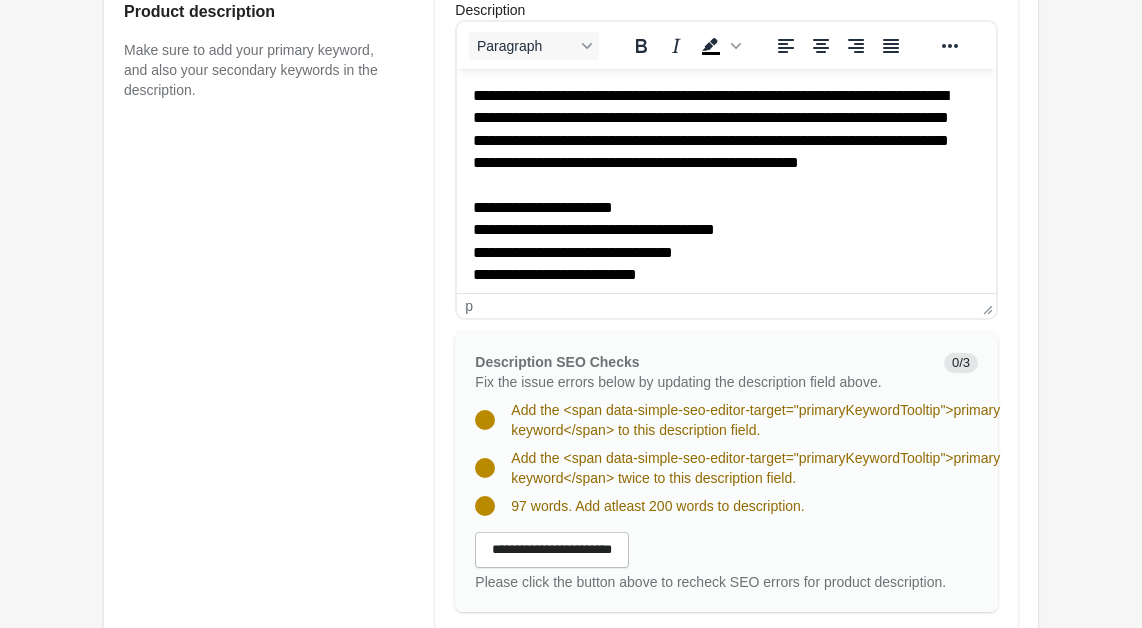 click on "p" at bounding box center [720, 306] 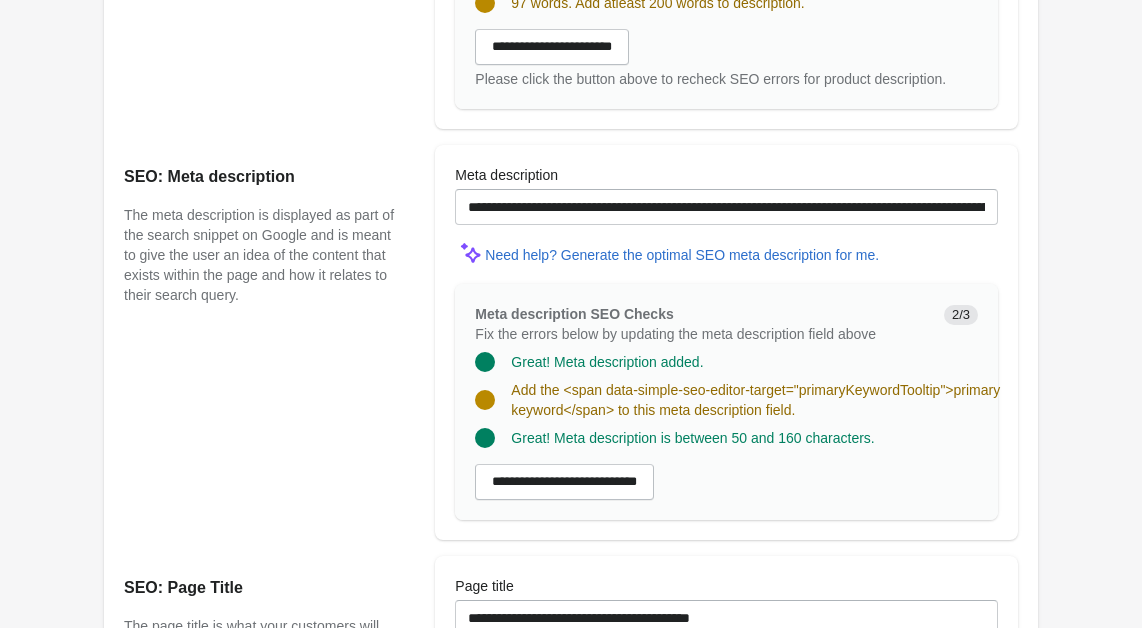 scroll, scrollTop: 1346, scrollLeft: 0, axis: vertical 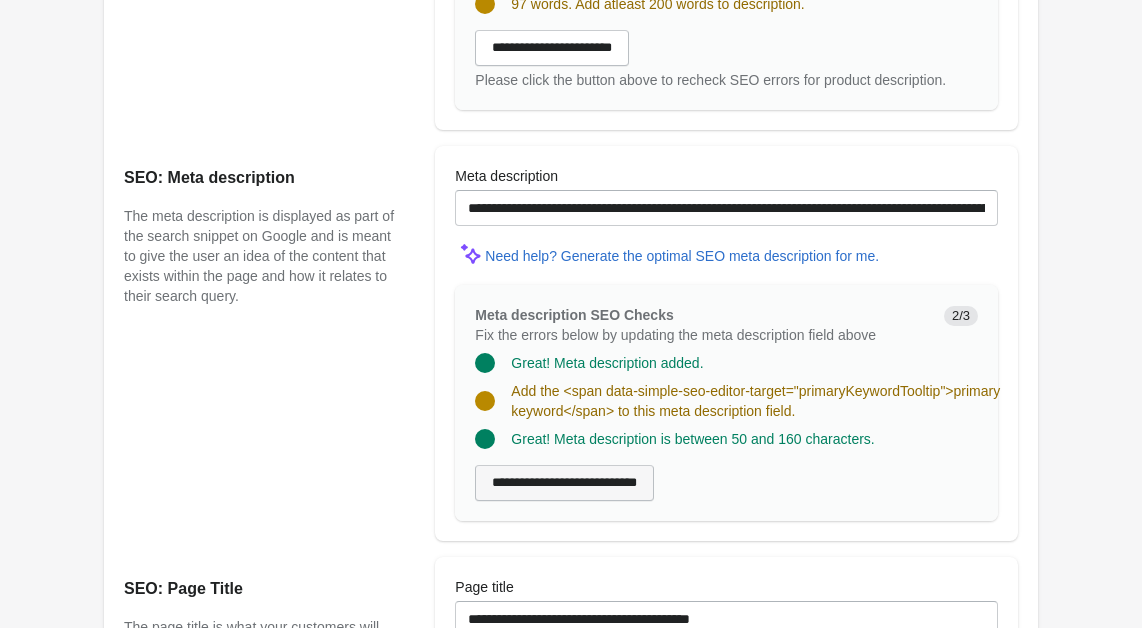click on "**********" at bounding box center (564, 483) 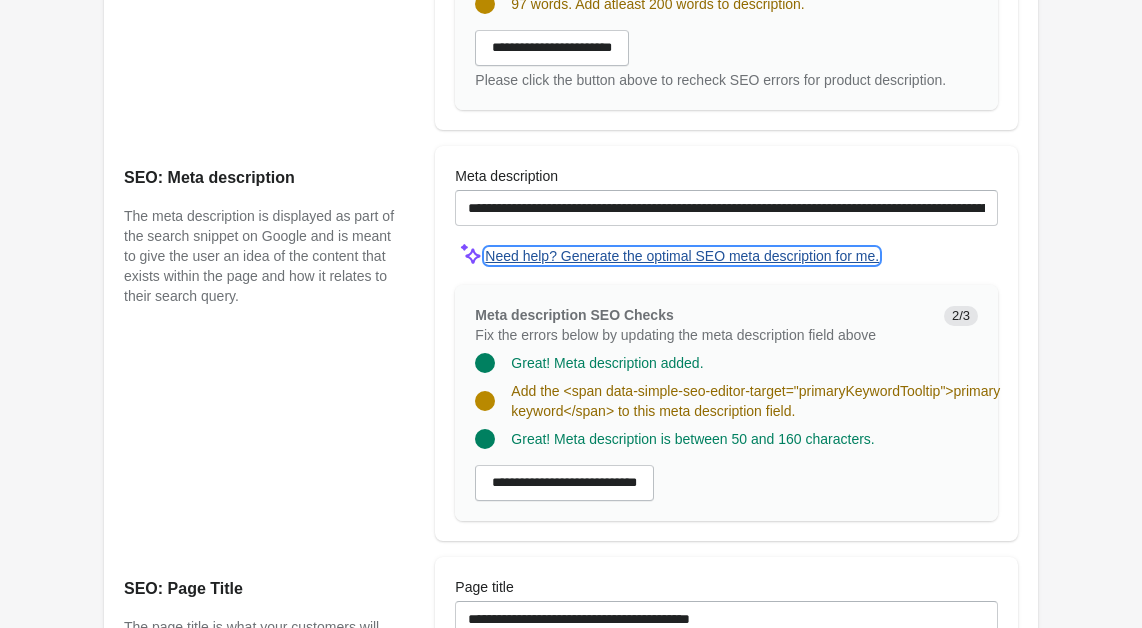click on "Need help? Generate the optimal SEO meta description for me." at bounding box center [682, 256] 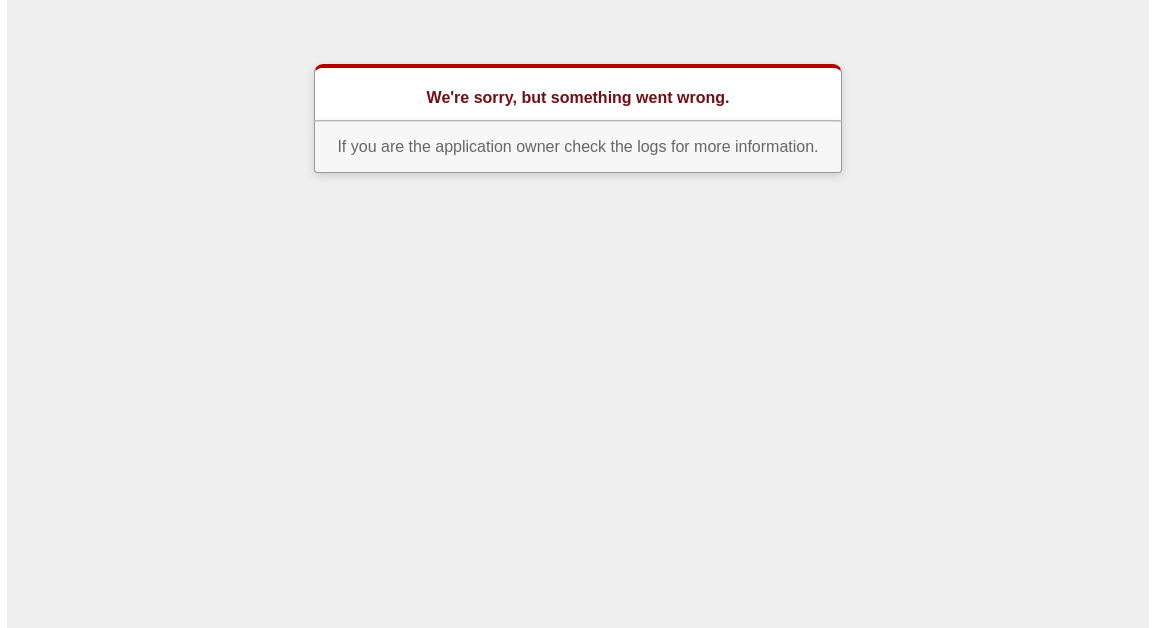 scroll, scrollTop: 0, scrollLeft: 0, axis: both 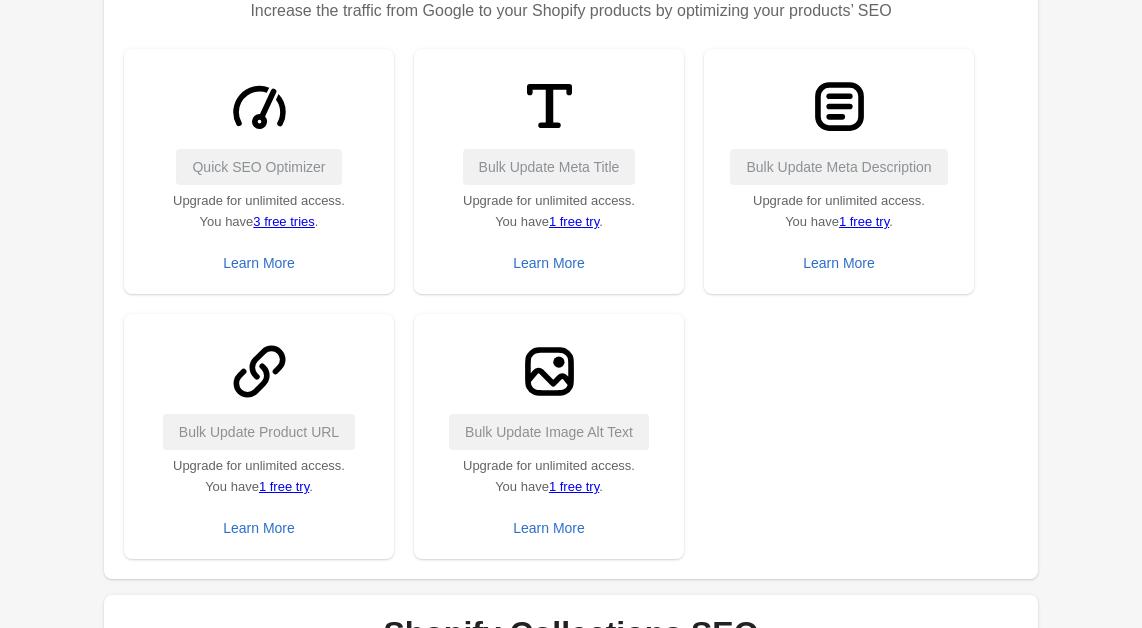 click on "1 free try" at bounding box center [864, 221] 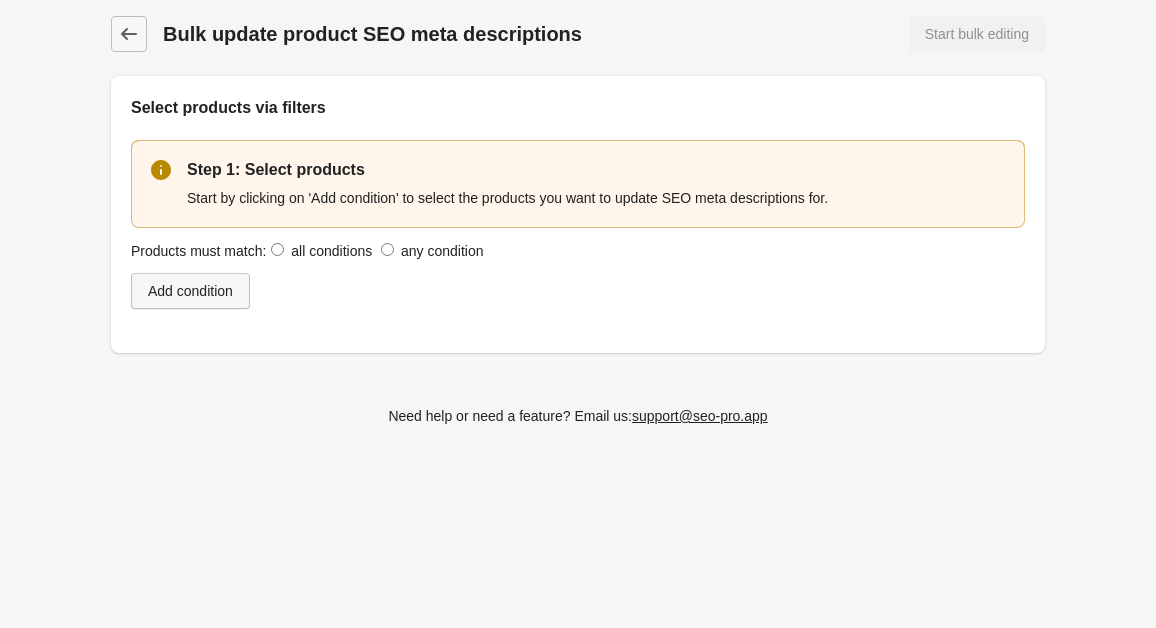 click on "Add condition" at bounding box center [190, 291] 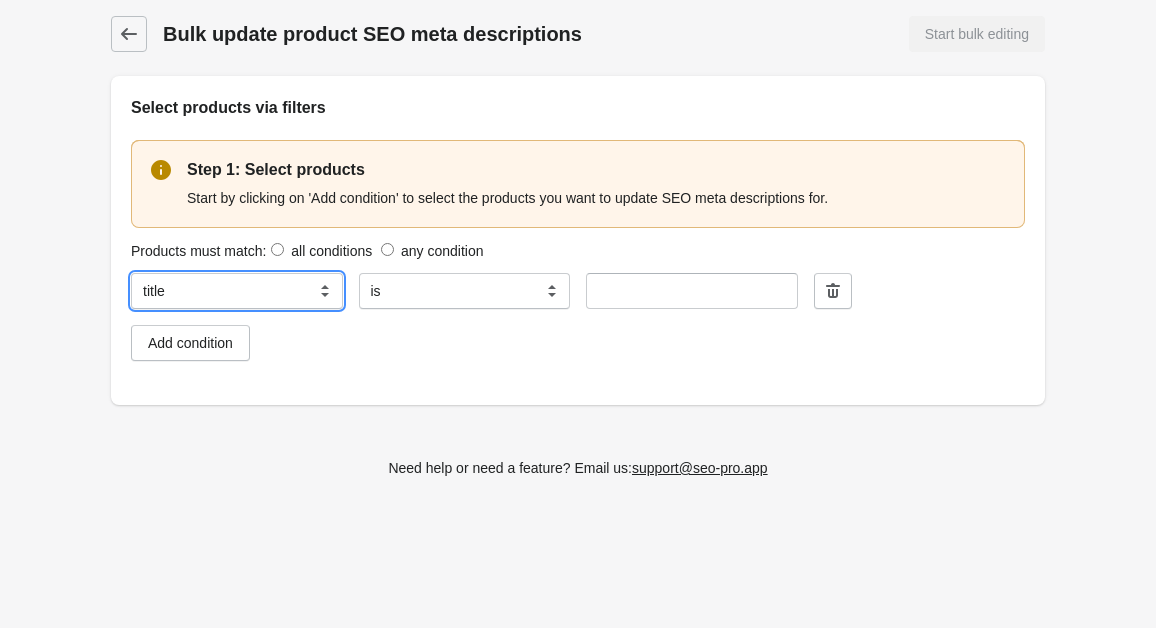 click on "**********" at bounding box center [237, 291] 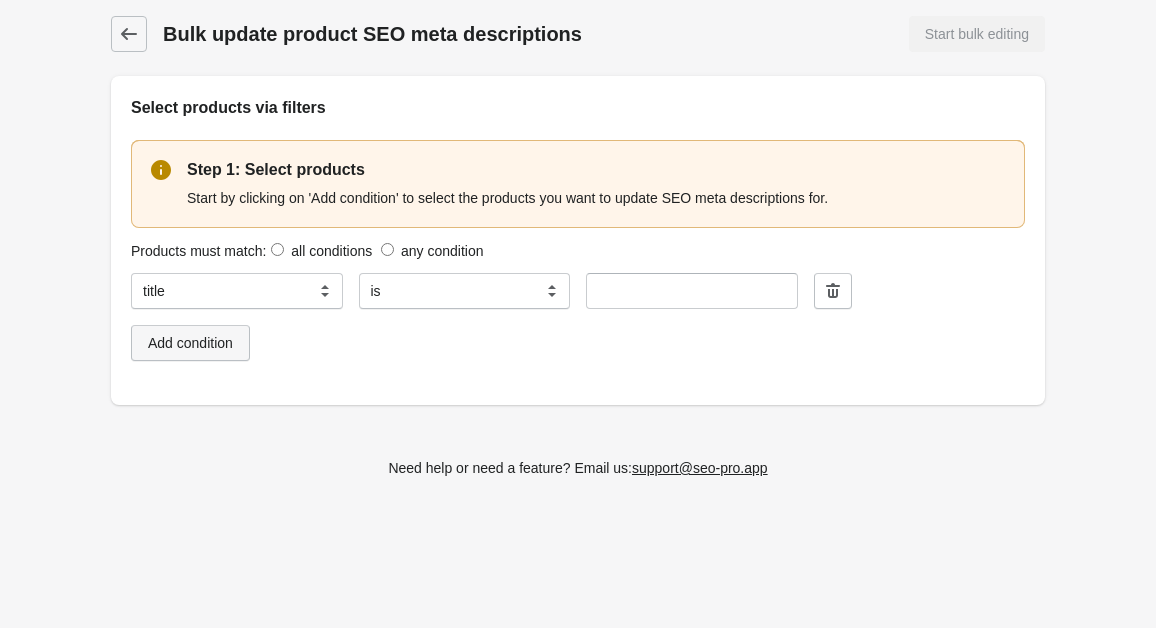 click on "Add condition" at bounding box center [190, 343] 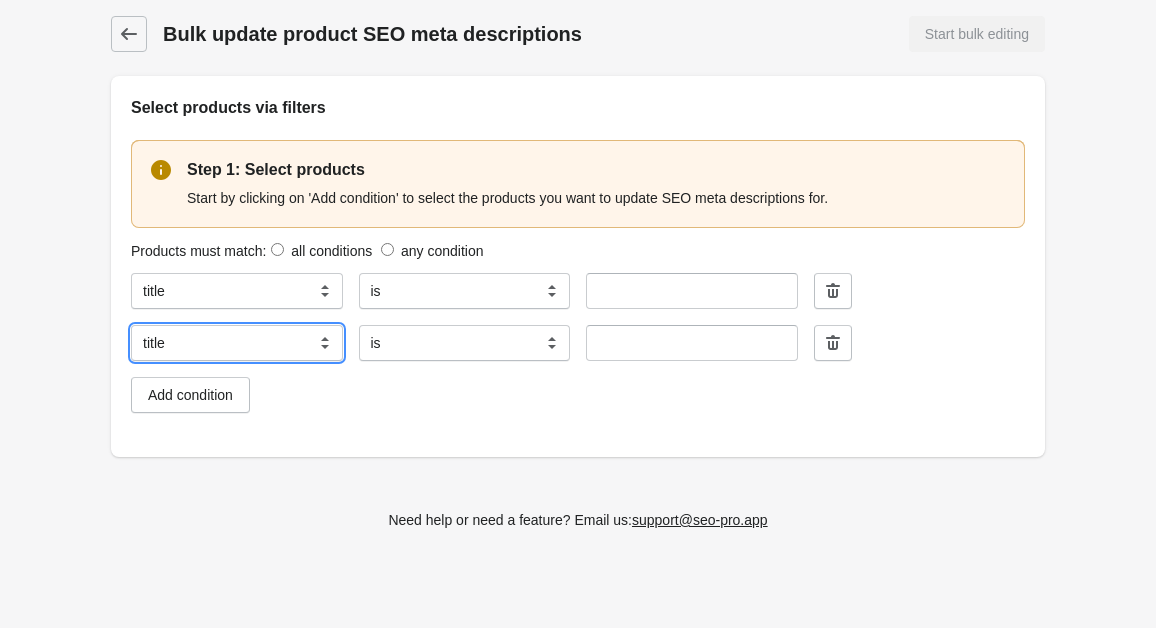 click on "**********" at bounding box center [237, 343] 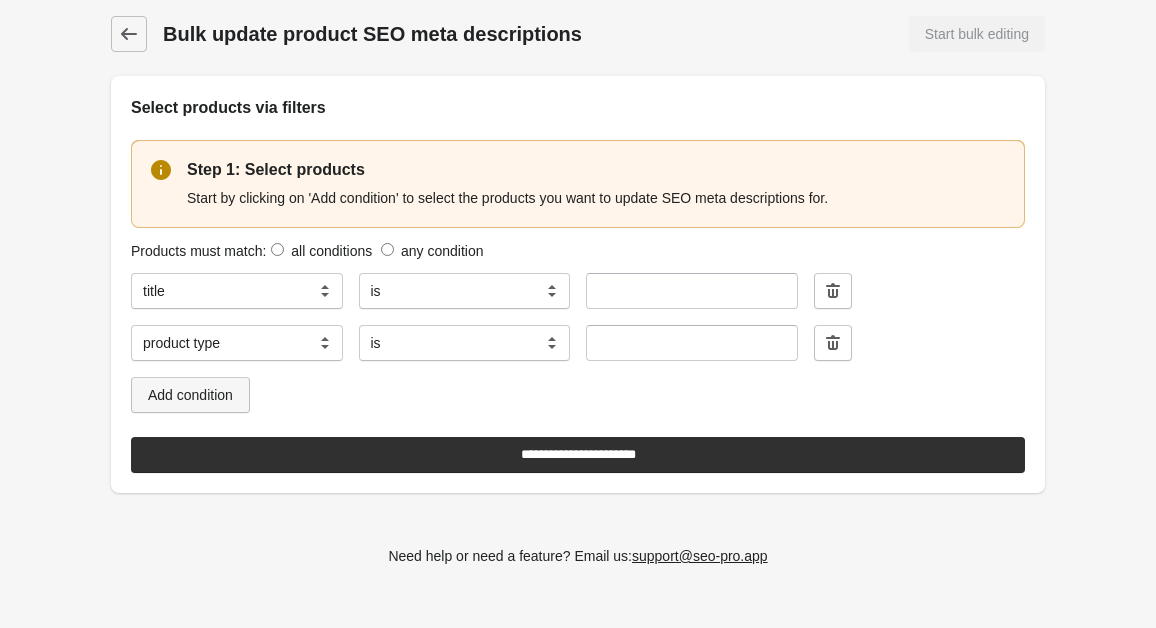 drag, startPoint x: 192, startPoint y: 394, endPoint x: 161, endPoint y: 401, distance: 31.780497 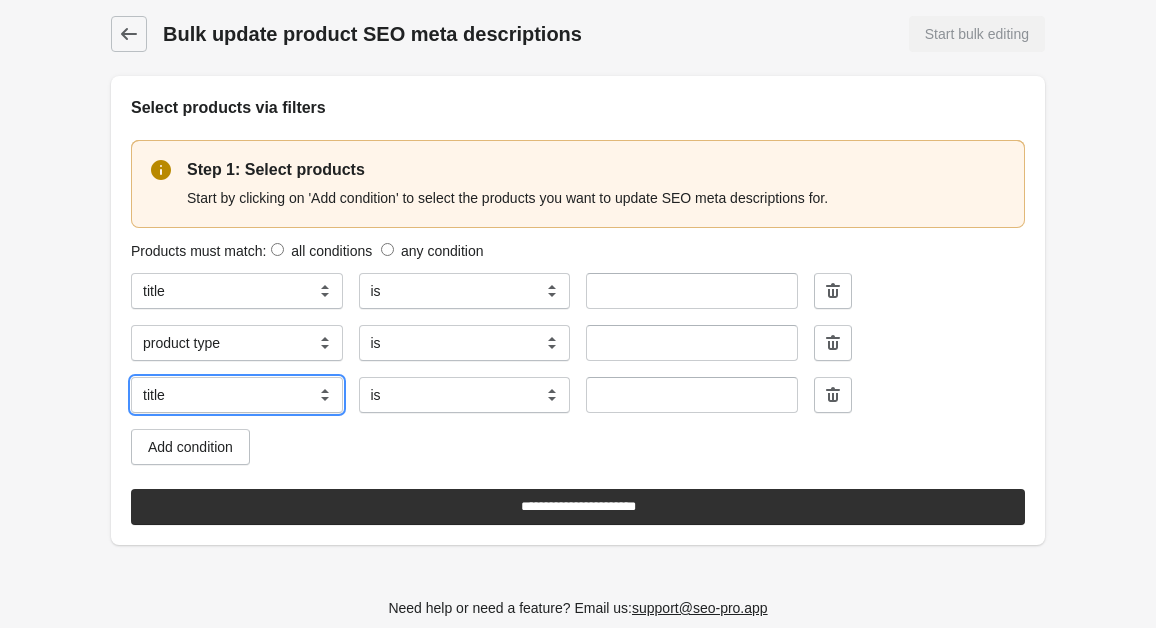 click on "**********" at bounding box center (237, 395) 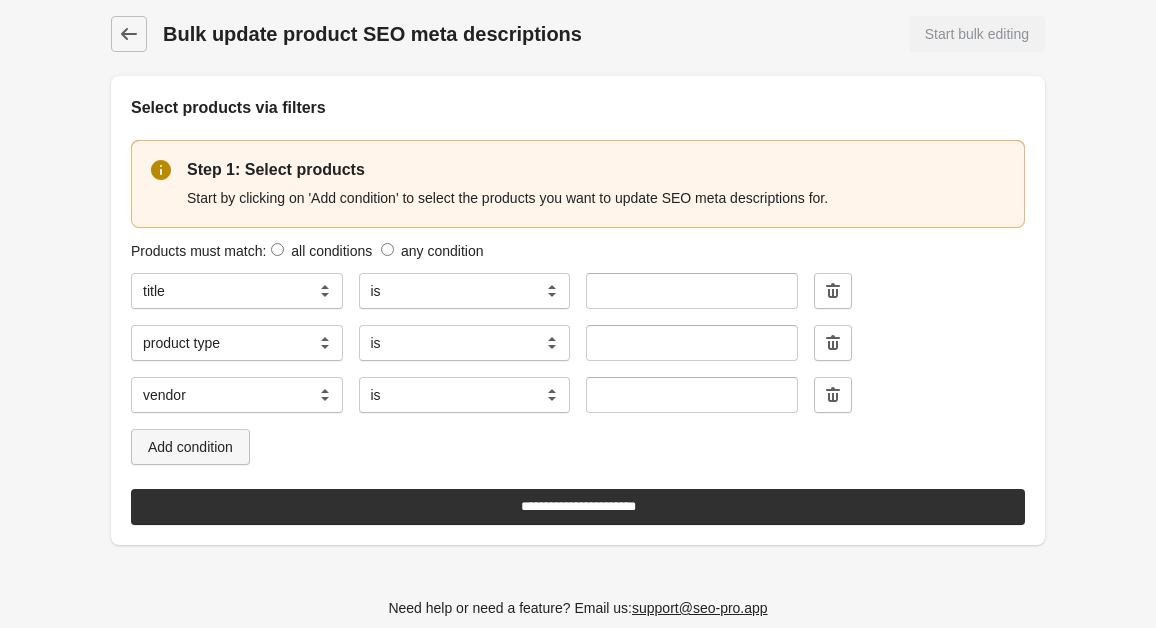 click on "Add condition" at bounding box center [190, 447] 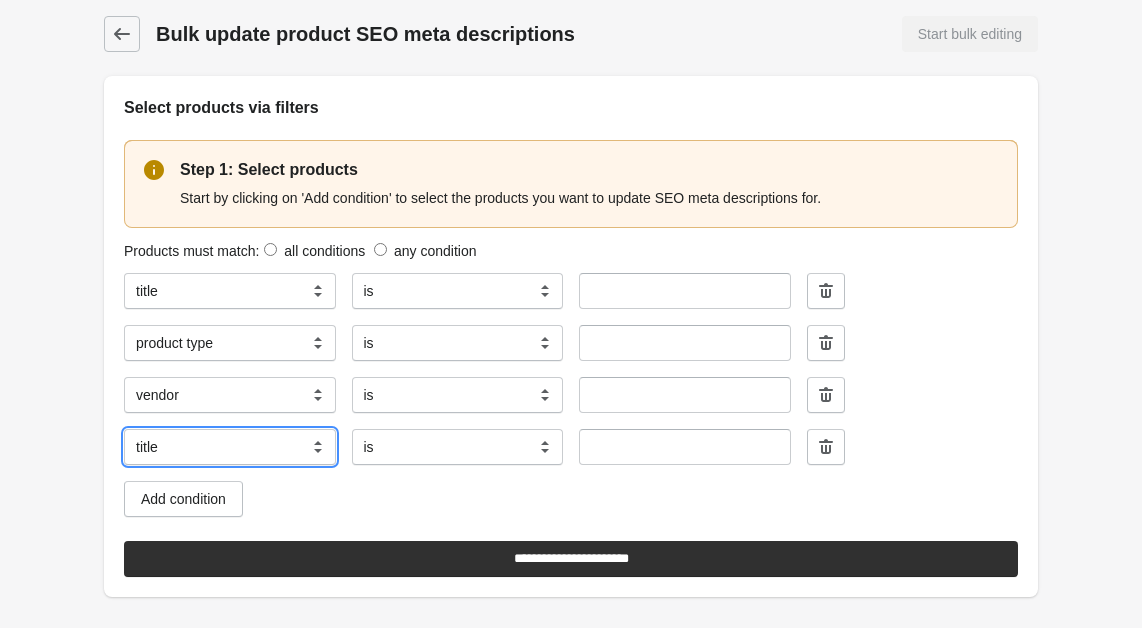 click on "**********" at bounding box center [230, 447] 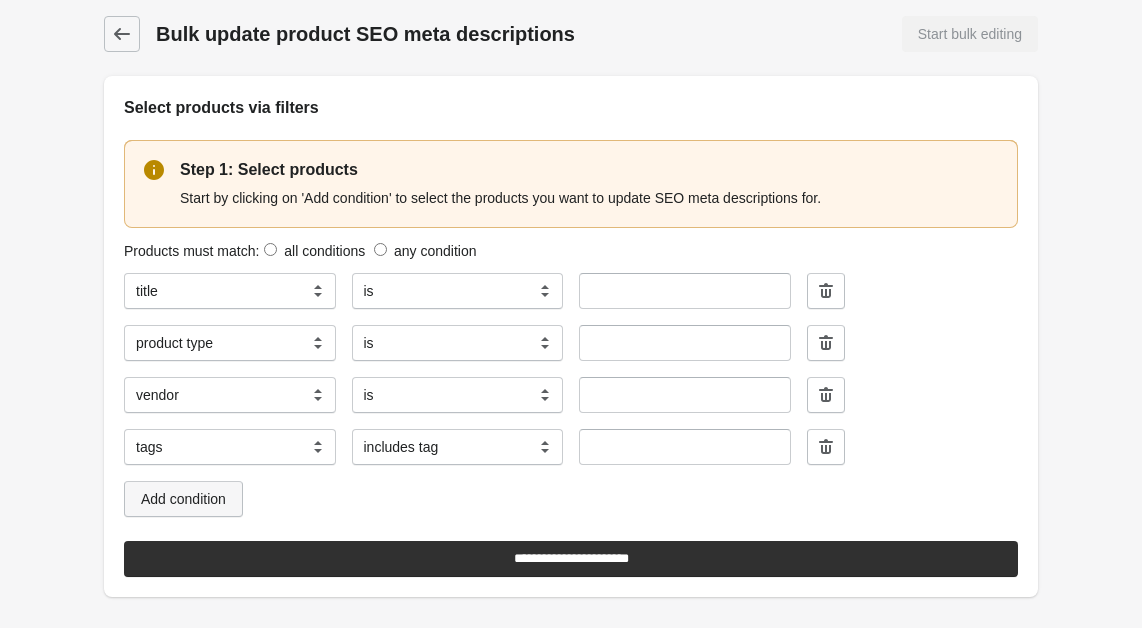 click on "Add condition" at bounding box center (183, 499) 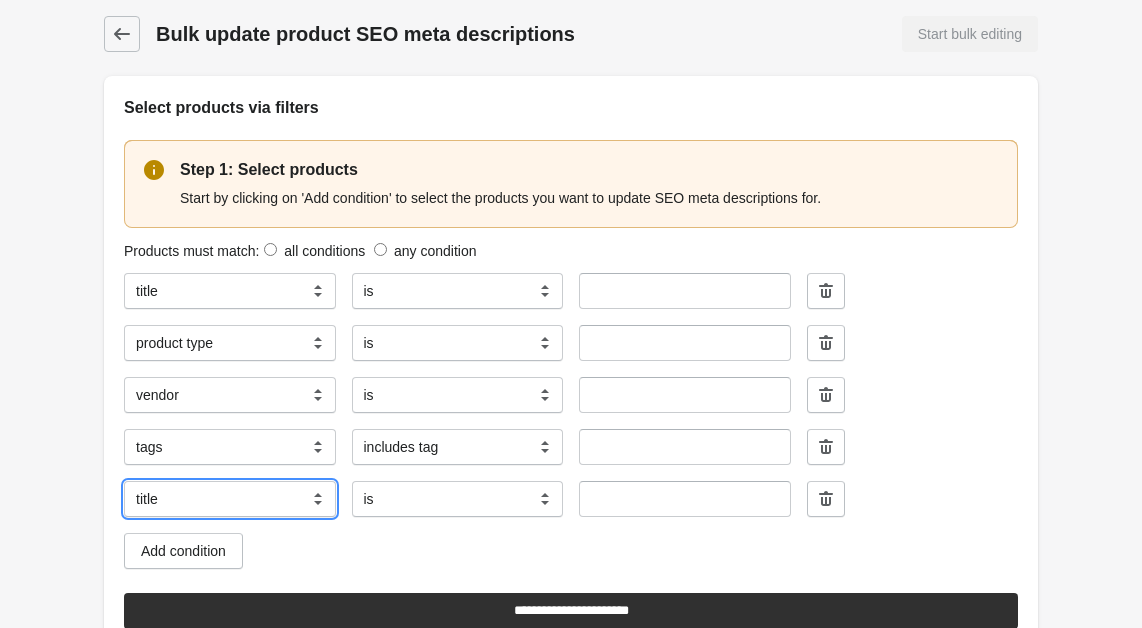 click on "**********" at bounding box center [230, 499] 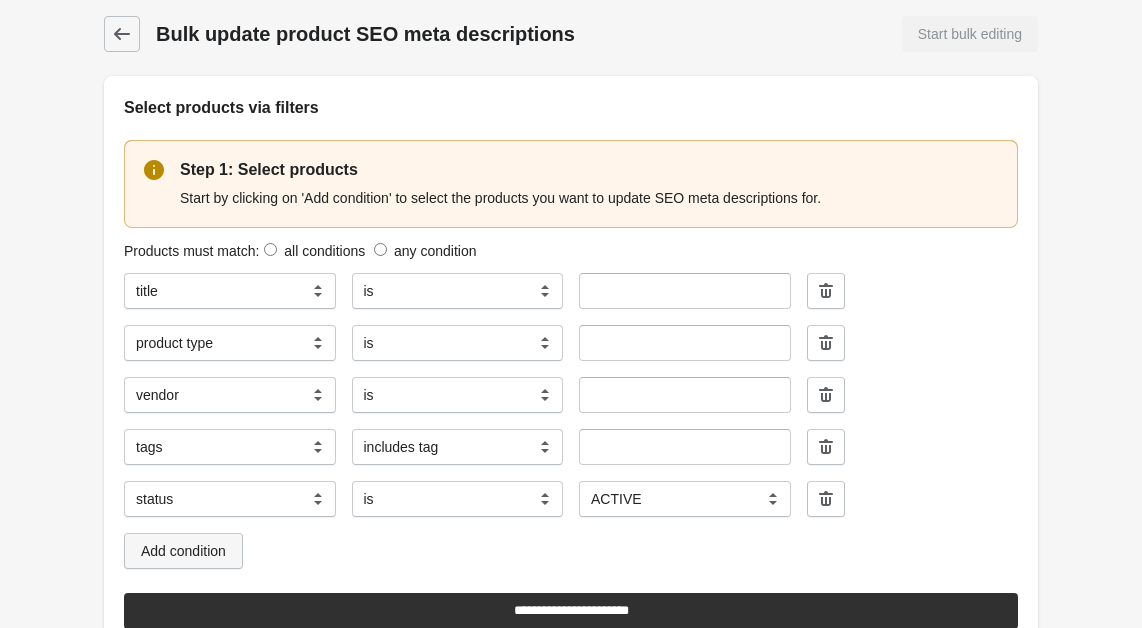 click on "Add condition" at bounding box center (183, 551) 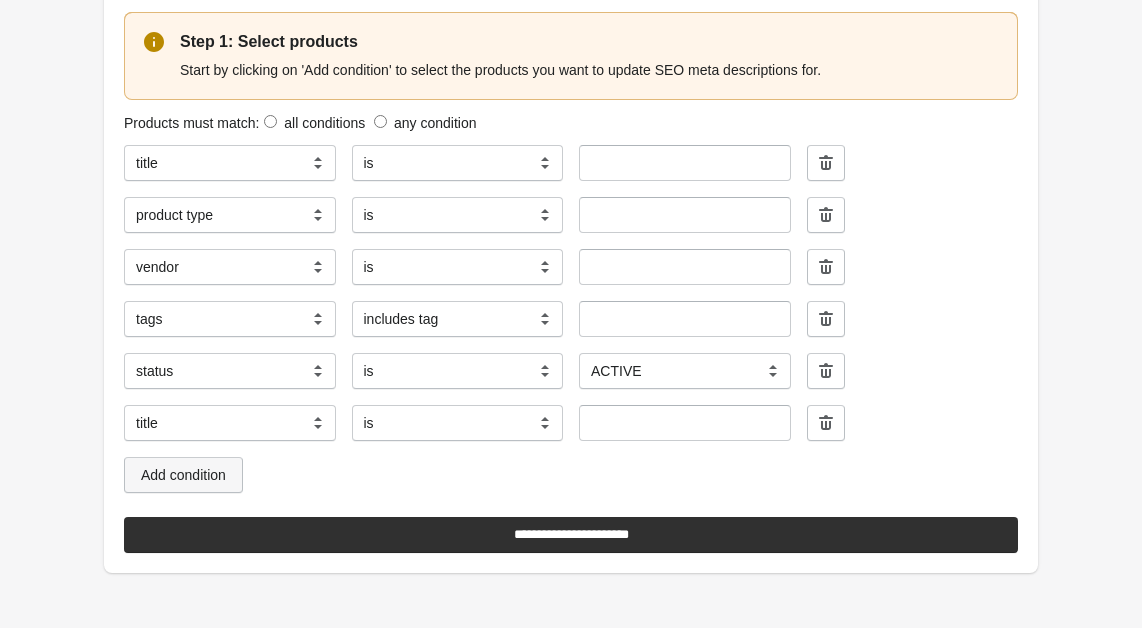 scroll, scrollTop: 127, scrollLeft: 0, axis: vertical 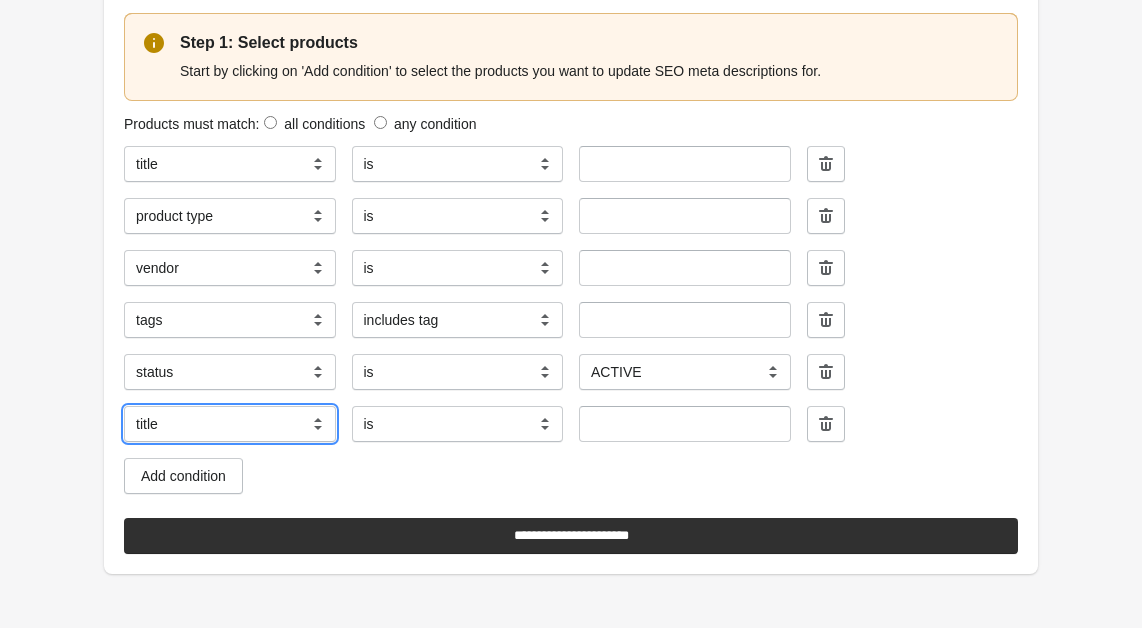 click on "**********" at bounding box center (230, 424) 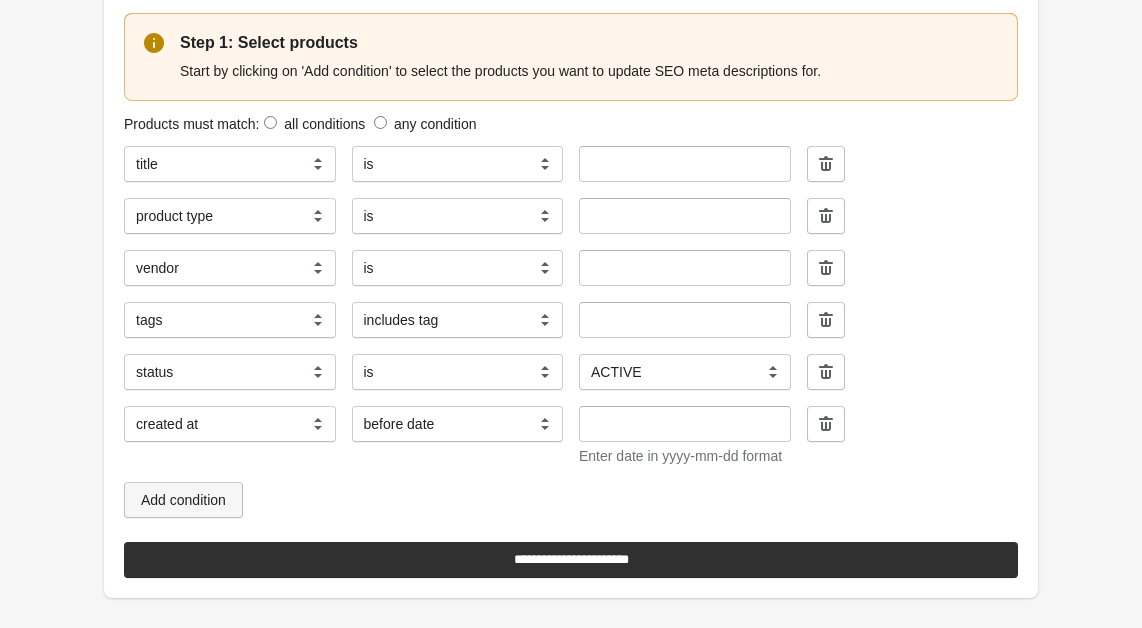 click on "Add condition" at bounding box center (183, 500) 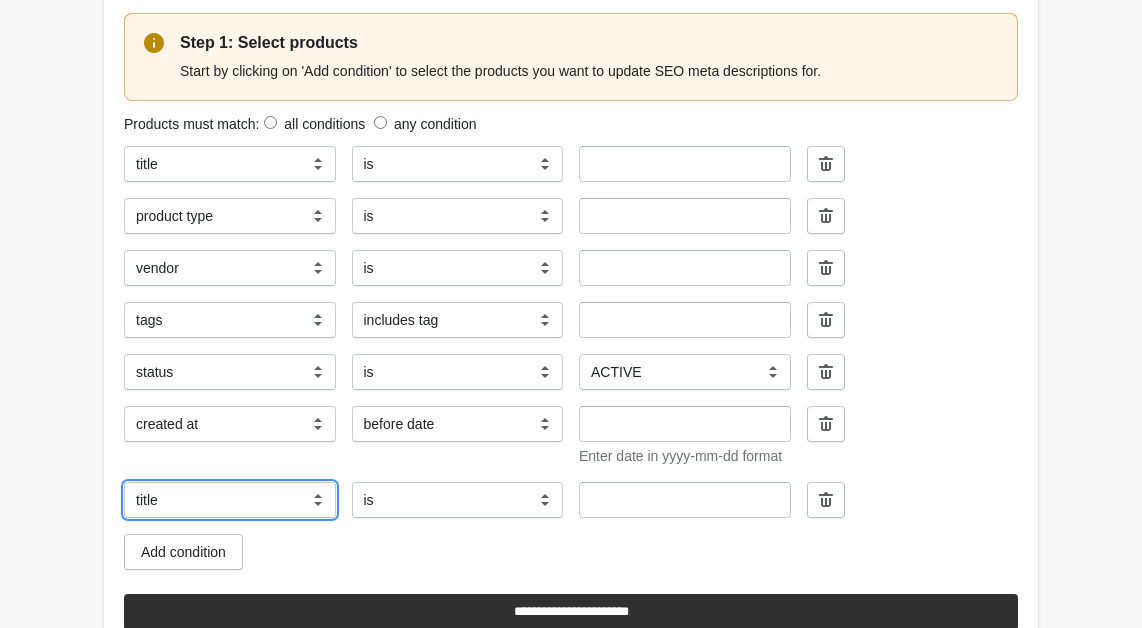 drag, startPoint x: 181, startPoint y: 503, endPoint x: 168, endPoint y: 497, distance: 14.3178215 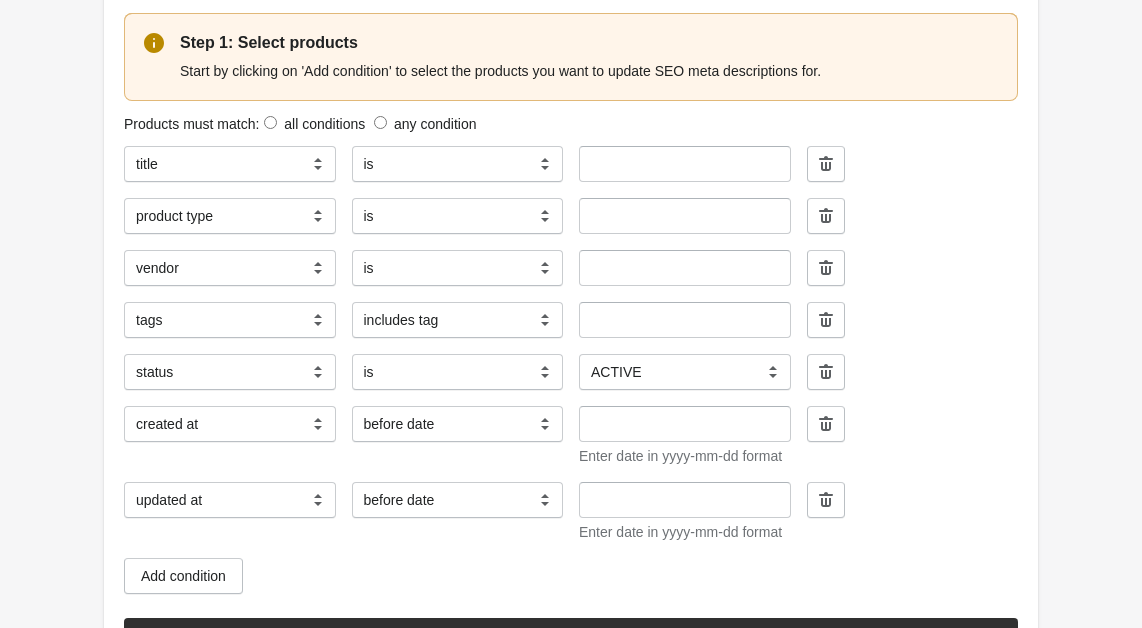 click on "**********" at bounding box center (230, 500) 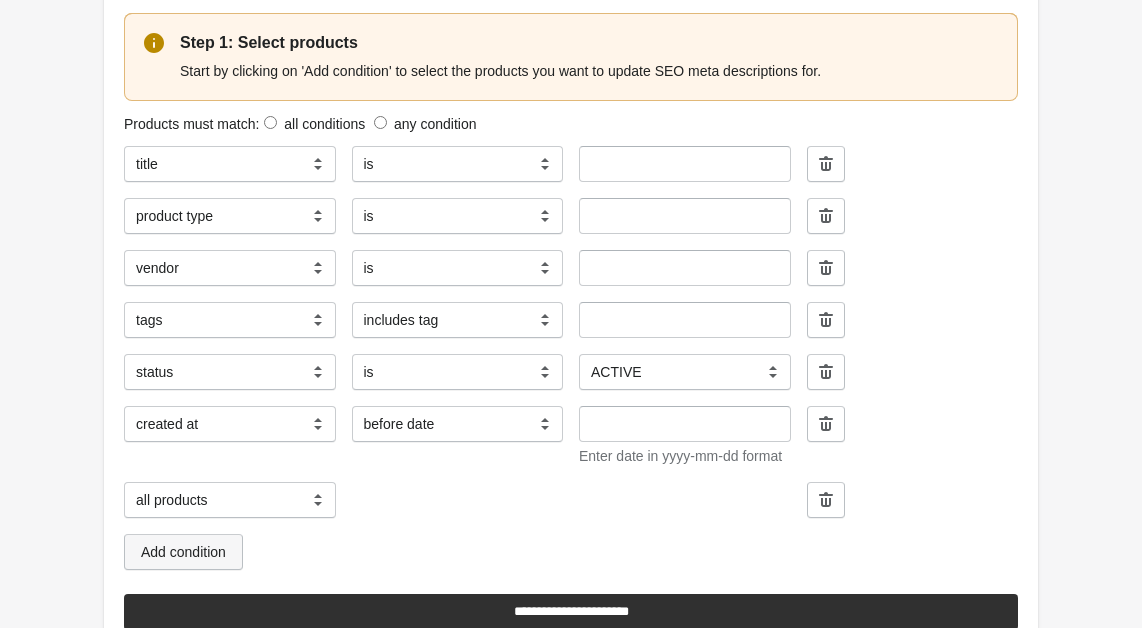 click on "Add condition" at bounding box center [183, 552] 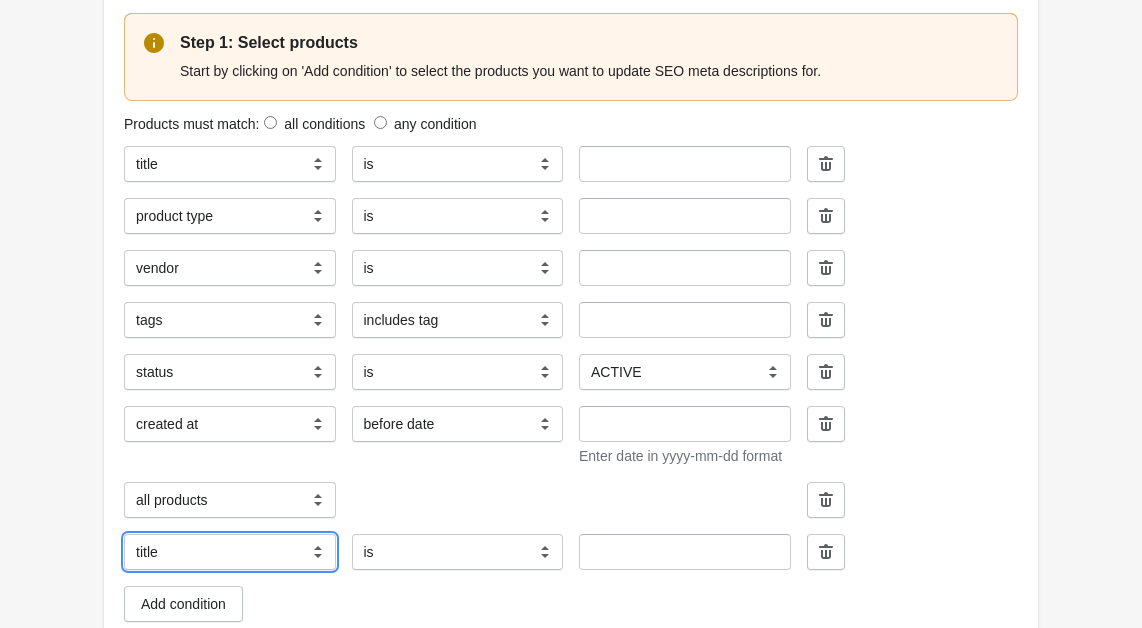 click on "**********" at bounding box center [230, 552] 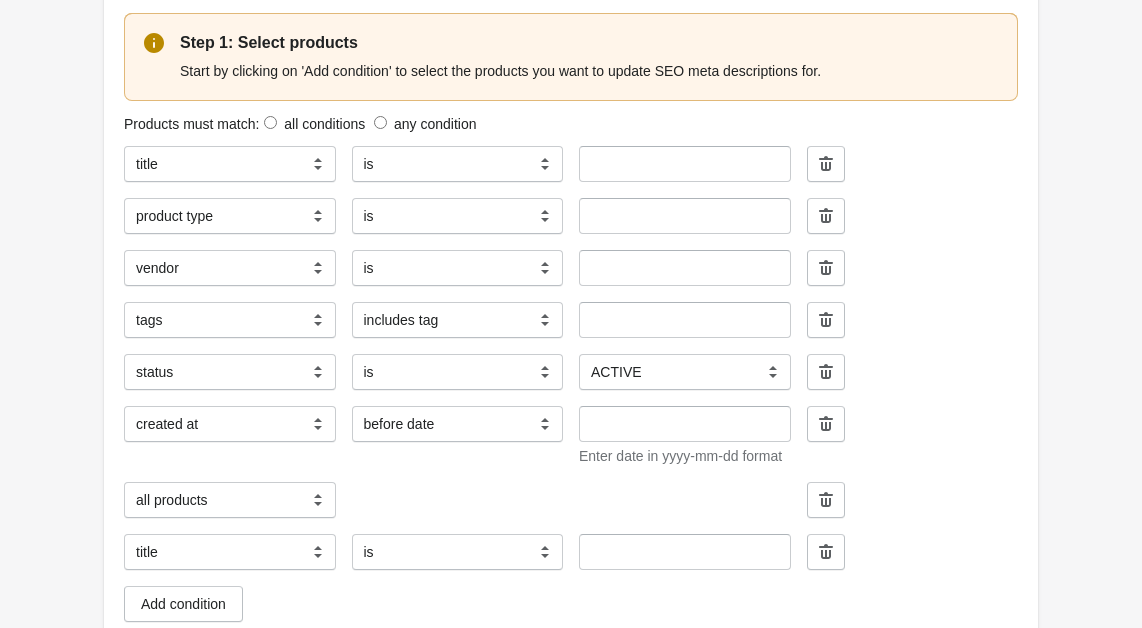 click on "Bulk update product SEO meta descriptions
Start bulk editing
Select products via filters
Step 1: Select products
Start by clicking on 'Add condition' to select the products you want to update SEO meta descriptions for.
Products must match:
all conditions
any condition" at bounding box center (571, 328) 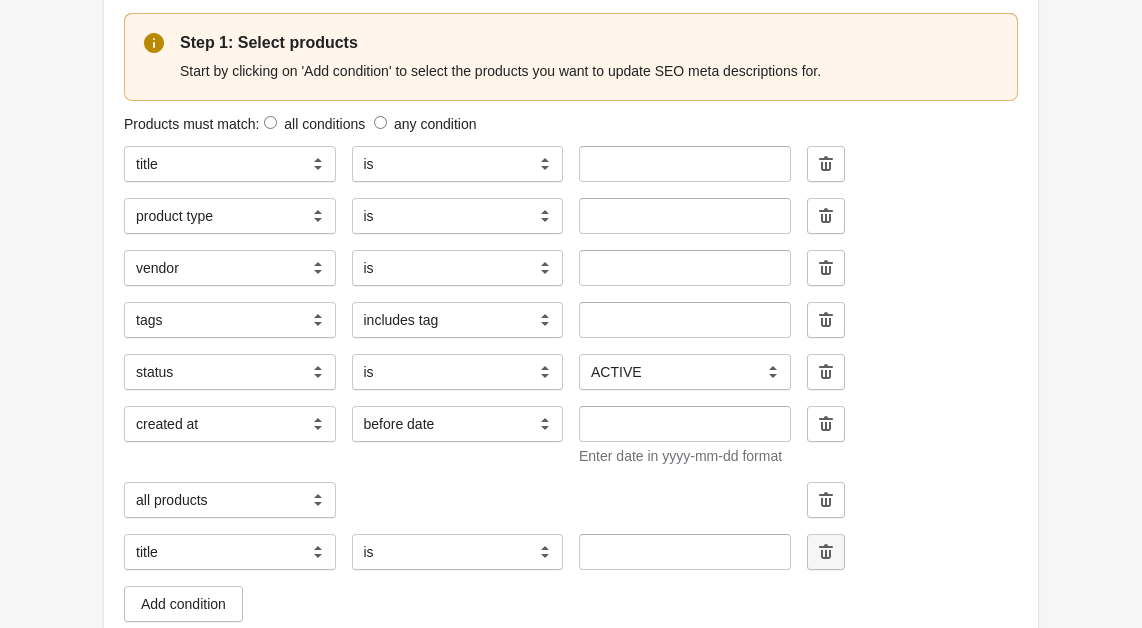 click at bounding box center (826, 552) 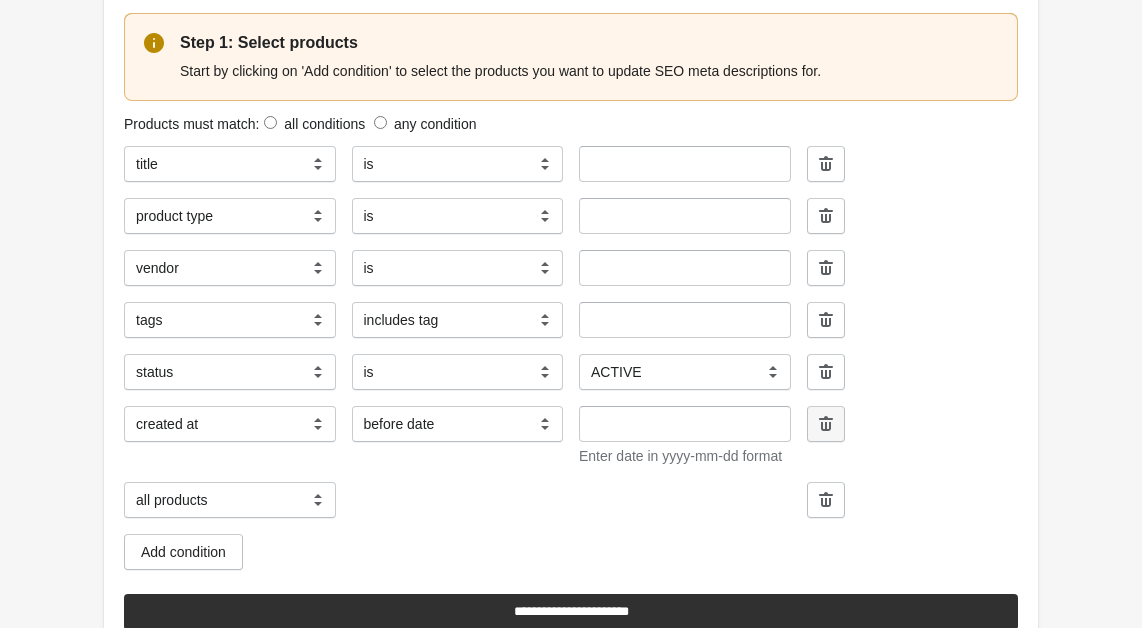 click 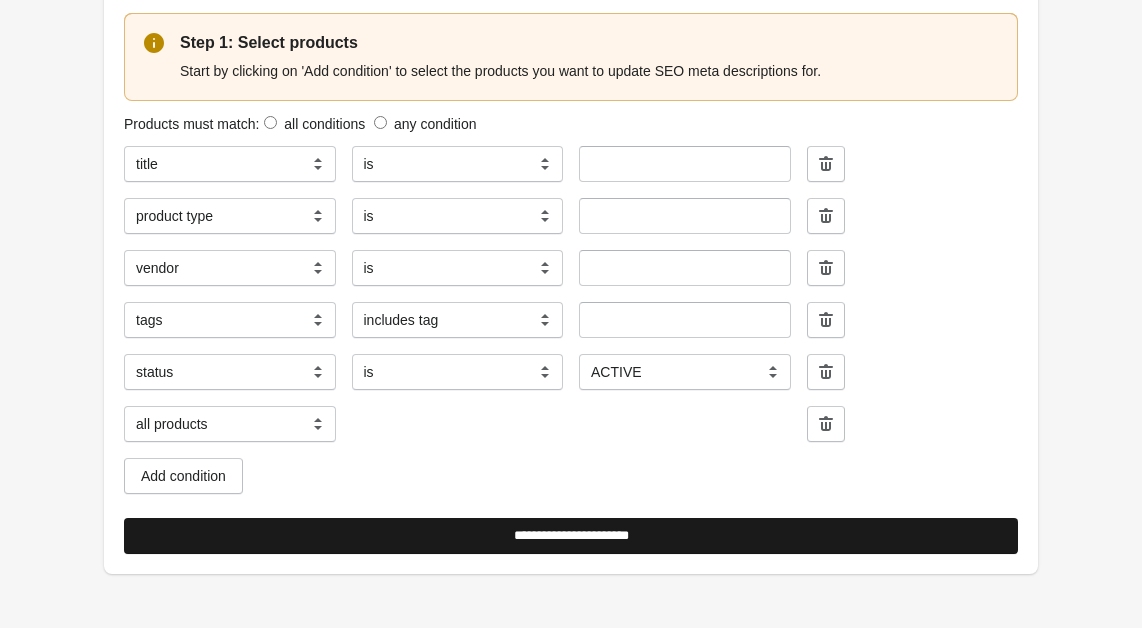 click on "**********" at bounding box center [571, 536] 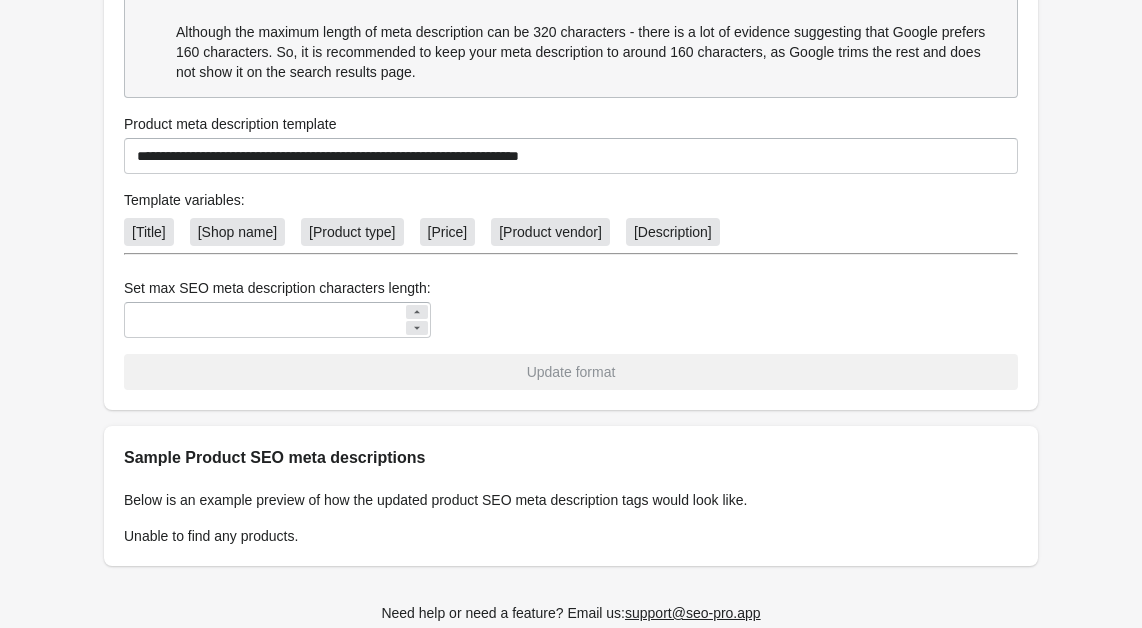 scroll, scrollTop: 0, scrollLeft: 0, axis: both 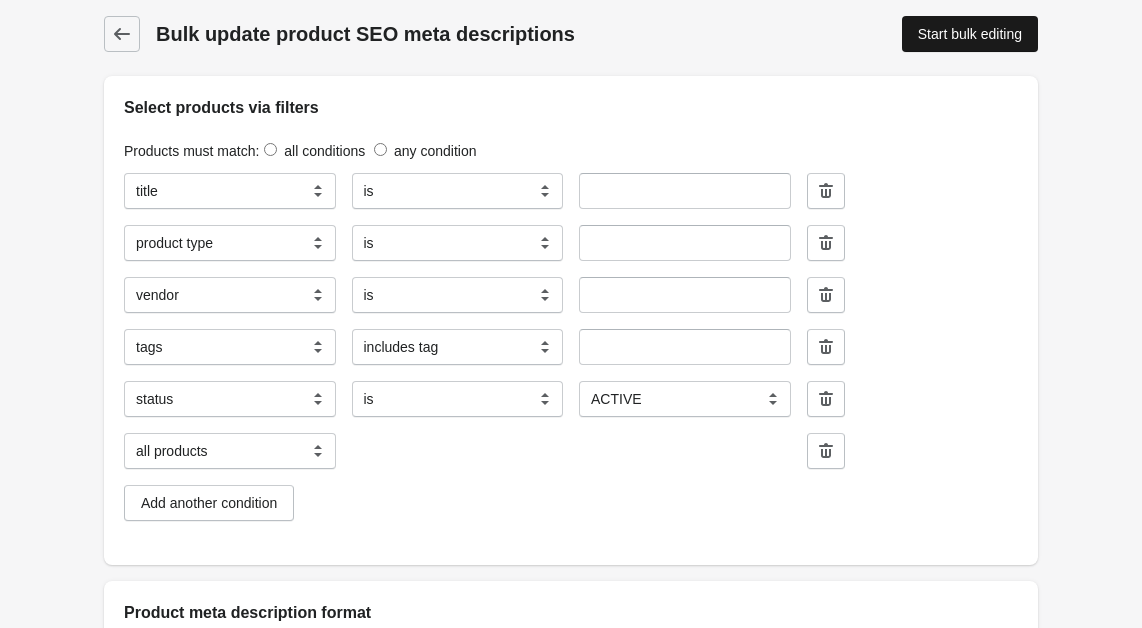 click on "Start bulk editing" at bounding box center [970, 34] 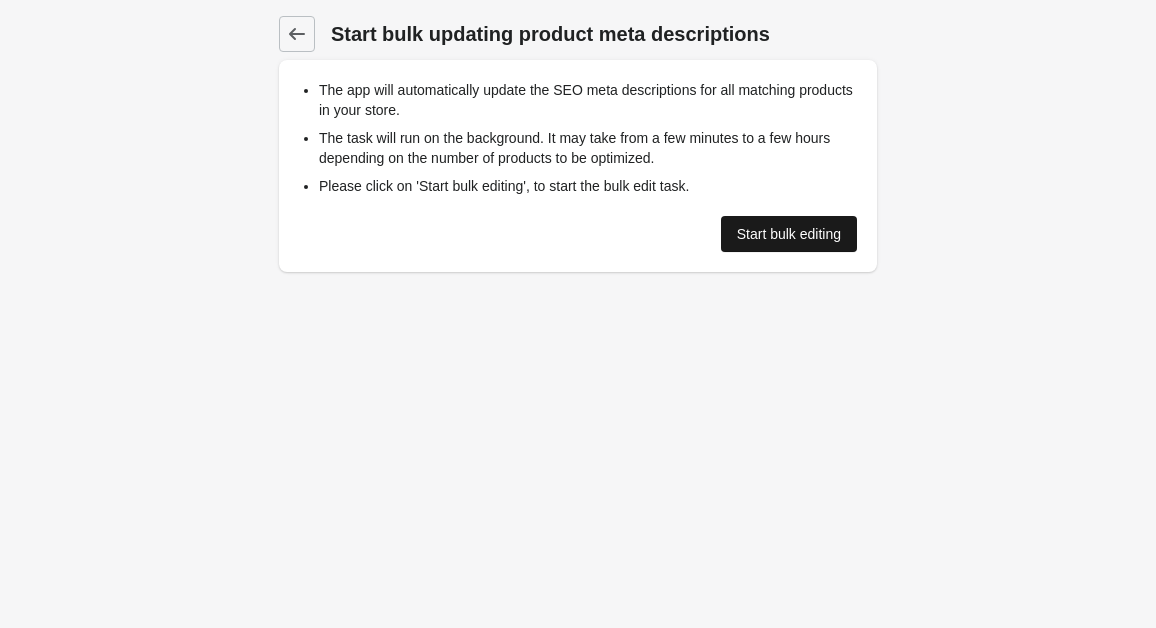 click on "Start bulk editing" at bounding box center [789, 234] 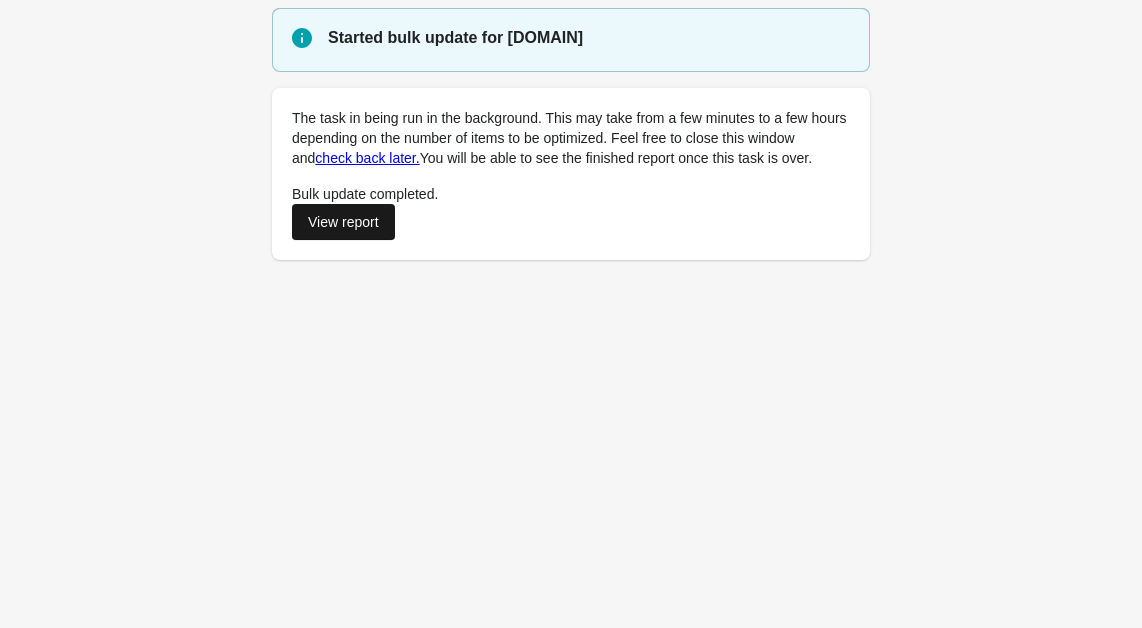 click on "View report" at bounding box center (343, 222) 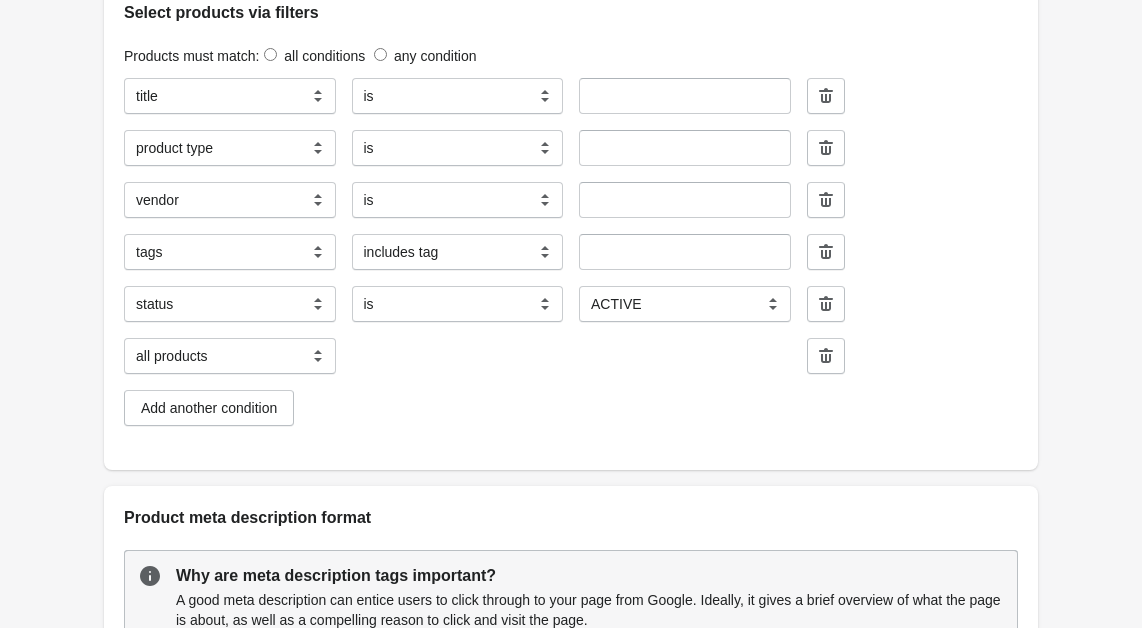 scroll, scrollTop: 0, scrollLeft: 0, axis: both 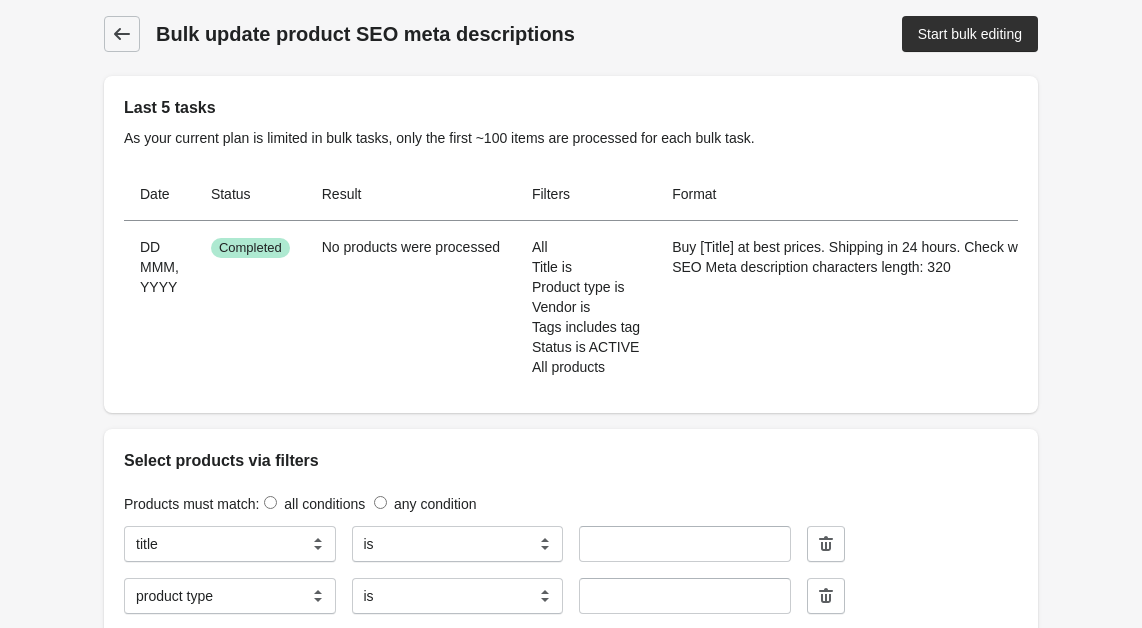 click 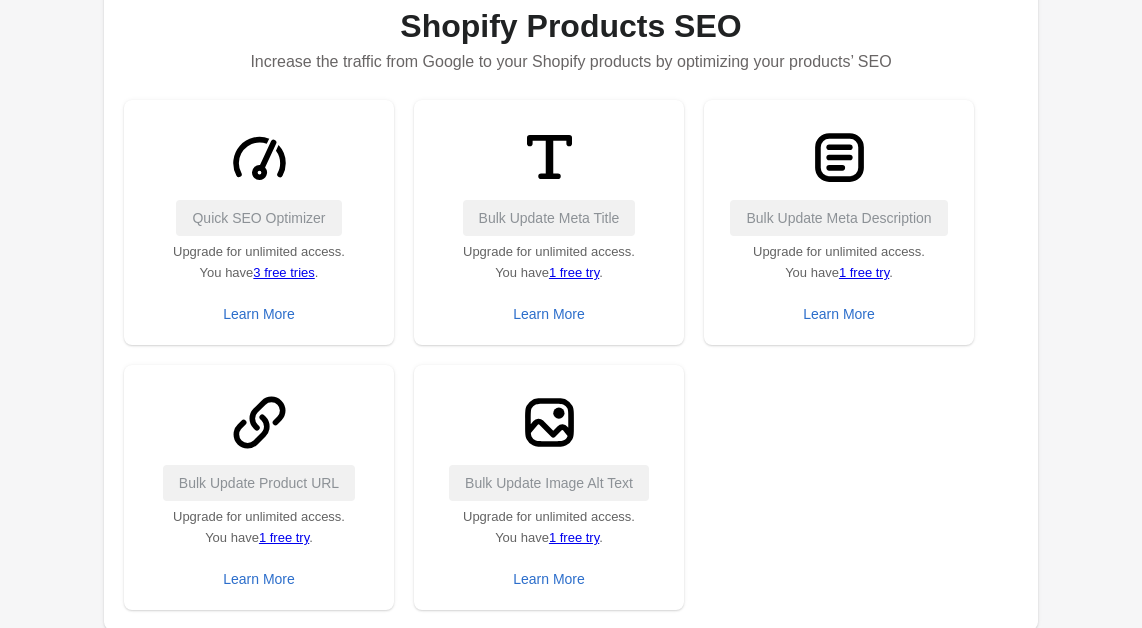 scroll, scrollTop: 330, scrollLeft: 0, axis: vertical 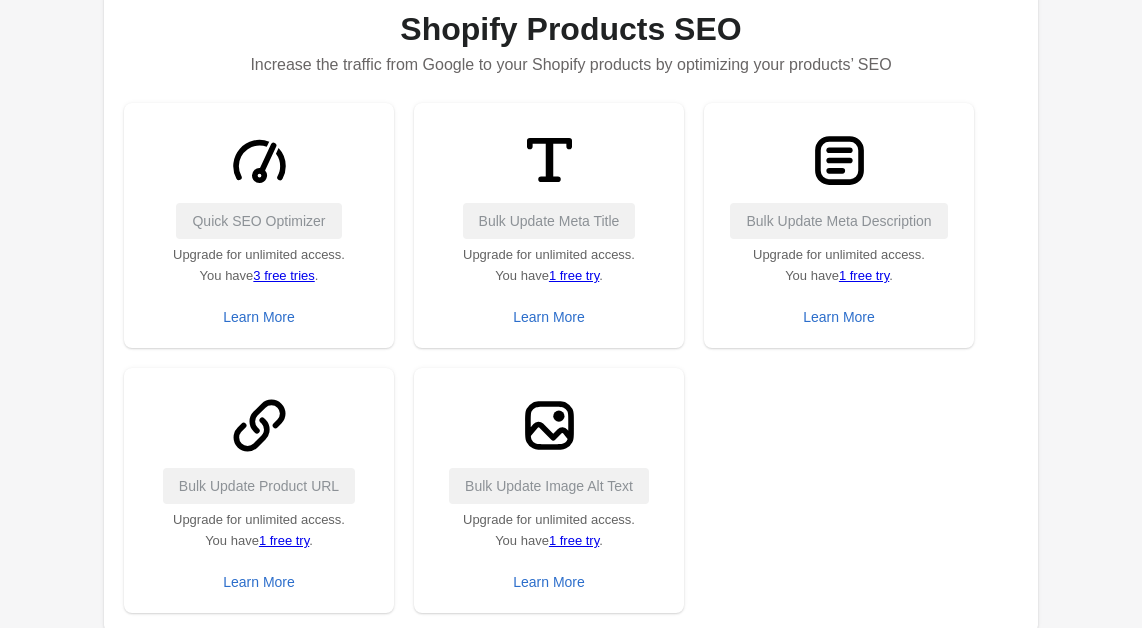 click on "1 free try" at bounding box center [574, 275] 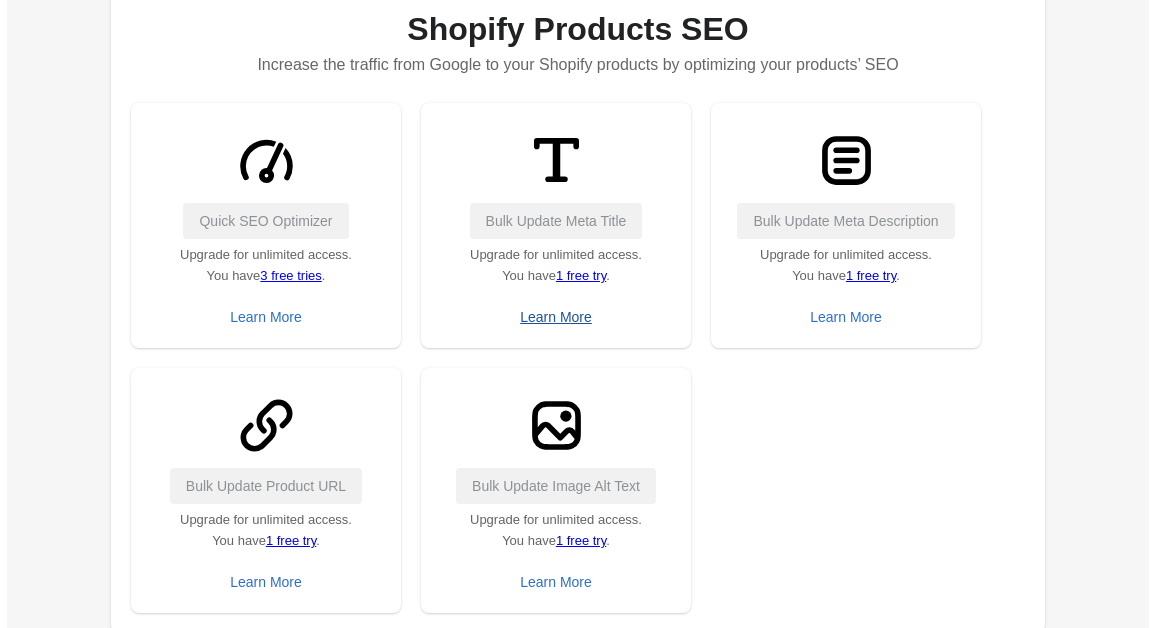 scroll, scrollTop: 0, scrollLeft: 0, axis: both 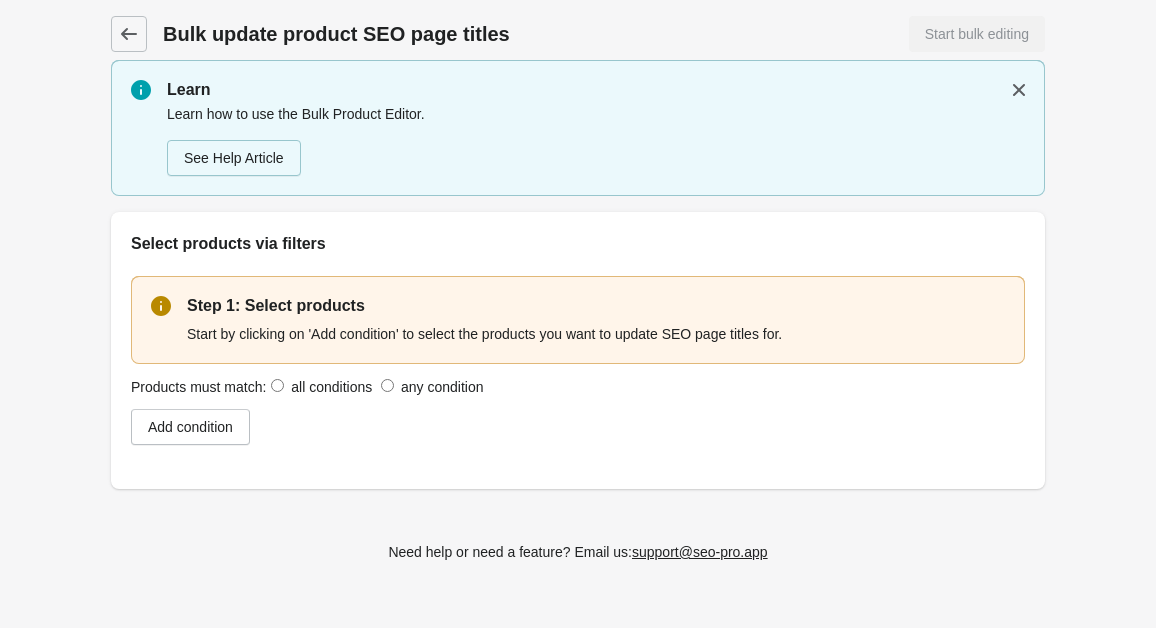 click on "See Help Article" at bounding box center [234, 158] 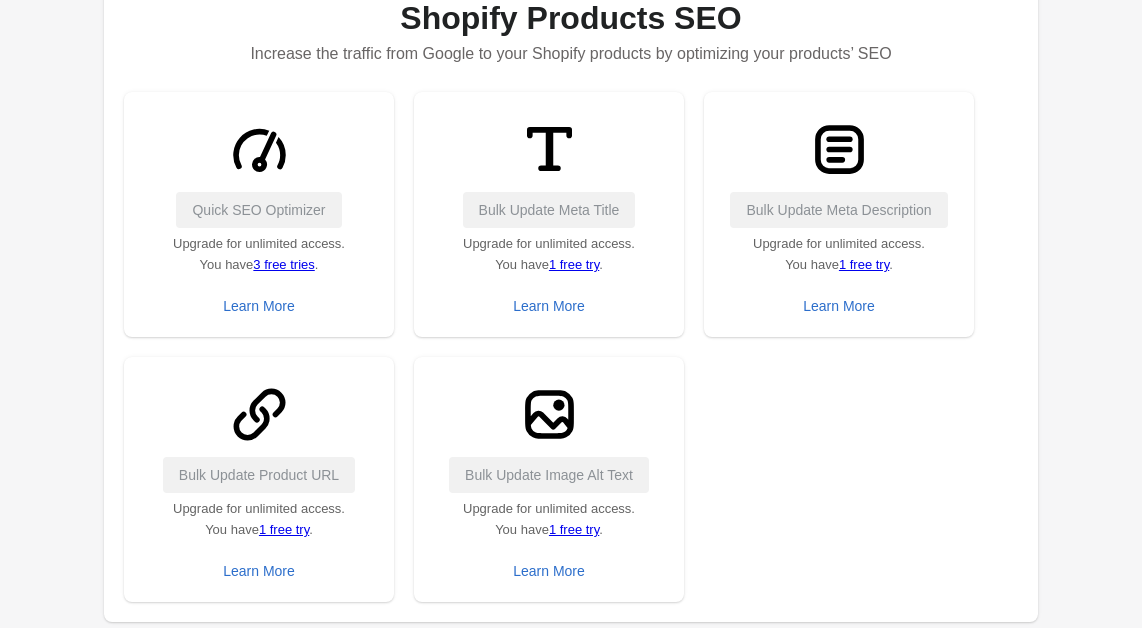 scroll, scrollTop: 389, scrollLeft: 0, axis: vertical 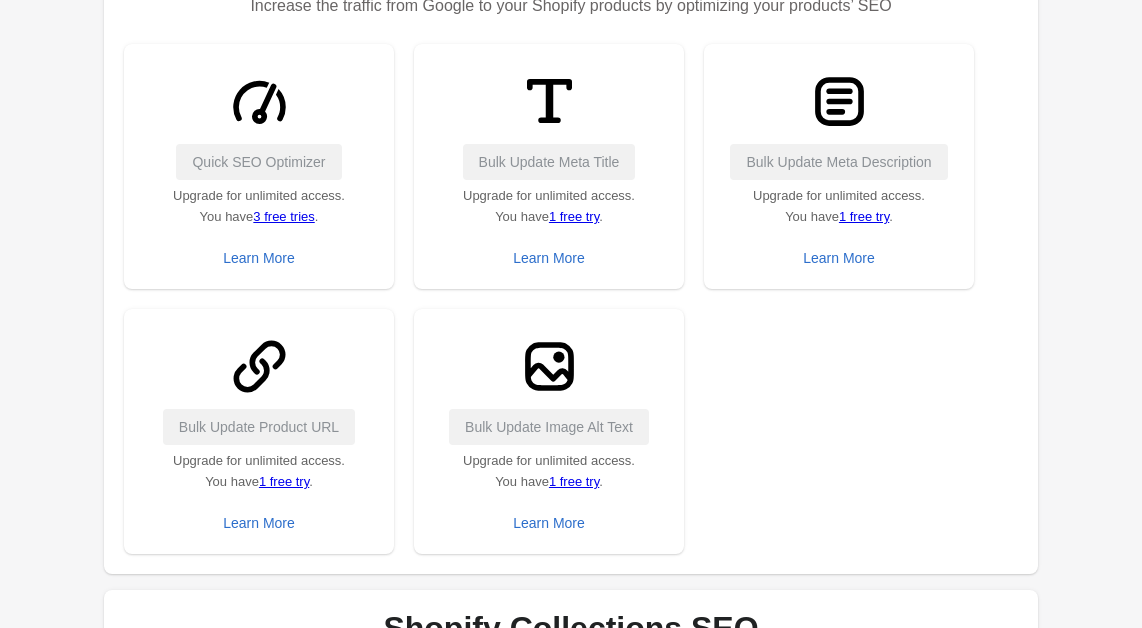 click on "1 free try" at bounding box center (284, 481) 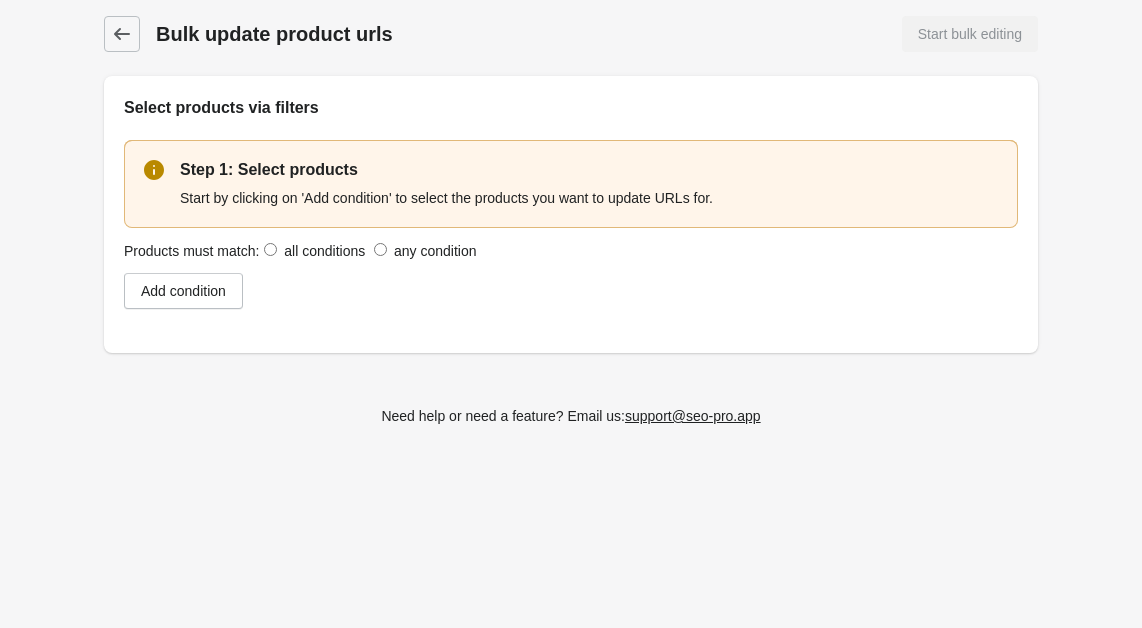 scroll, scrollTop: 0, scrollLeft: 0, axis: both 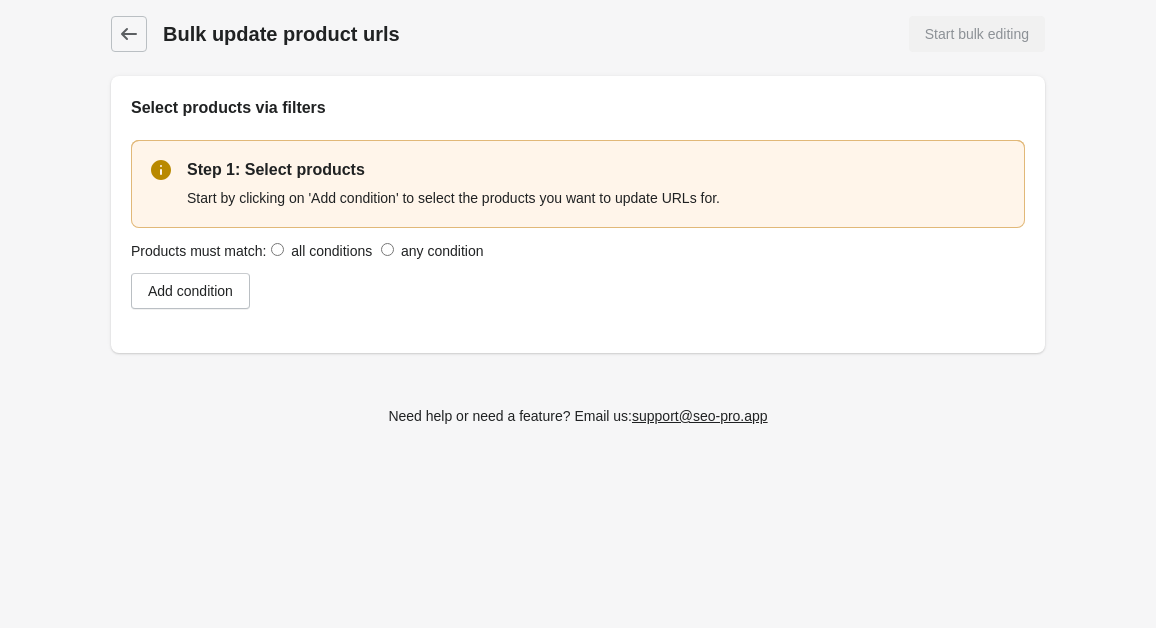 click on "Start bulk editing" at bounding box center (977, 34) 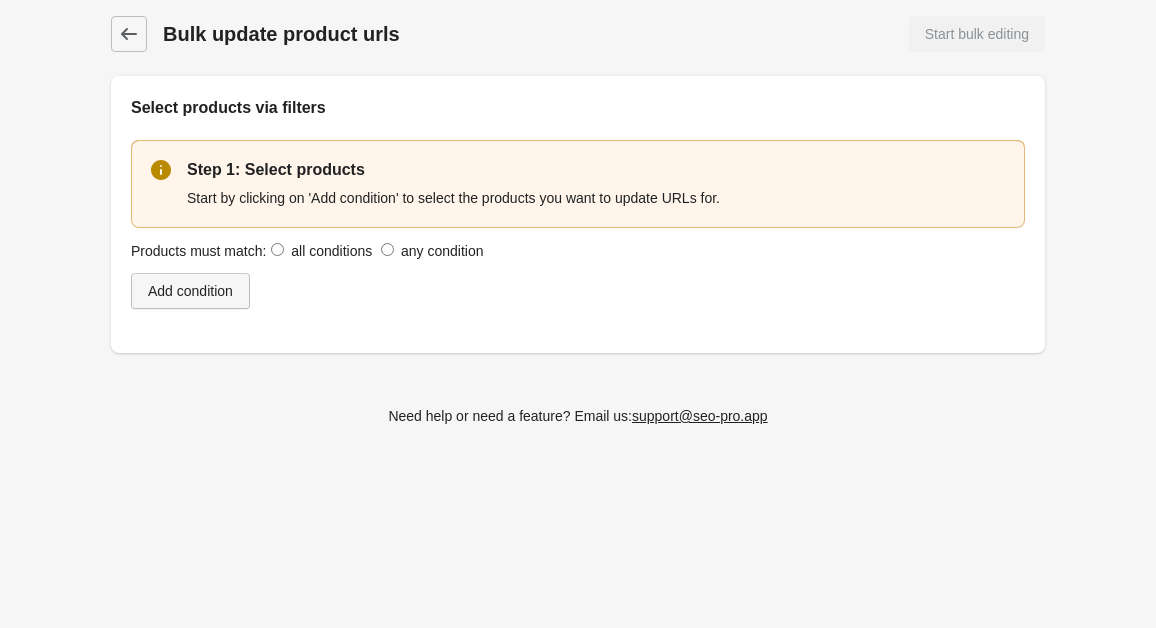 click on "Add condition" at bounding box center (190, 291) 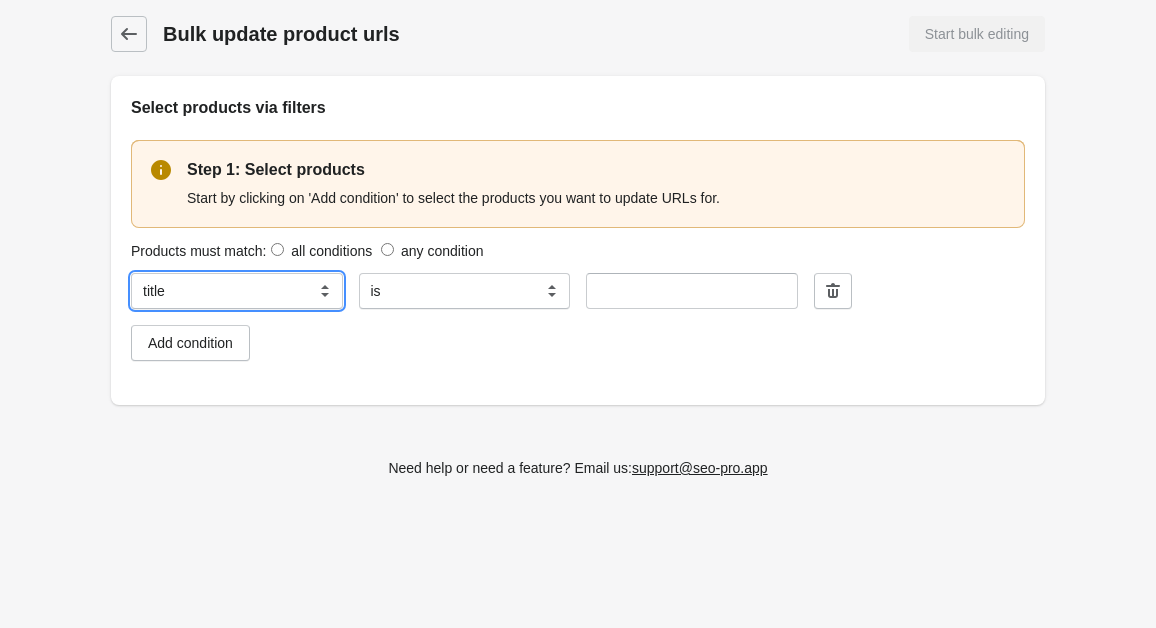 click on "**********" at bounding box center (237, 291) 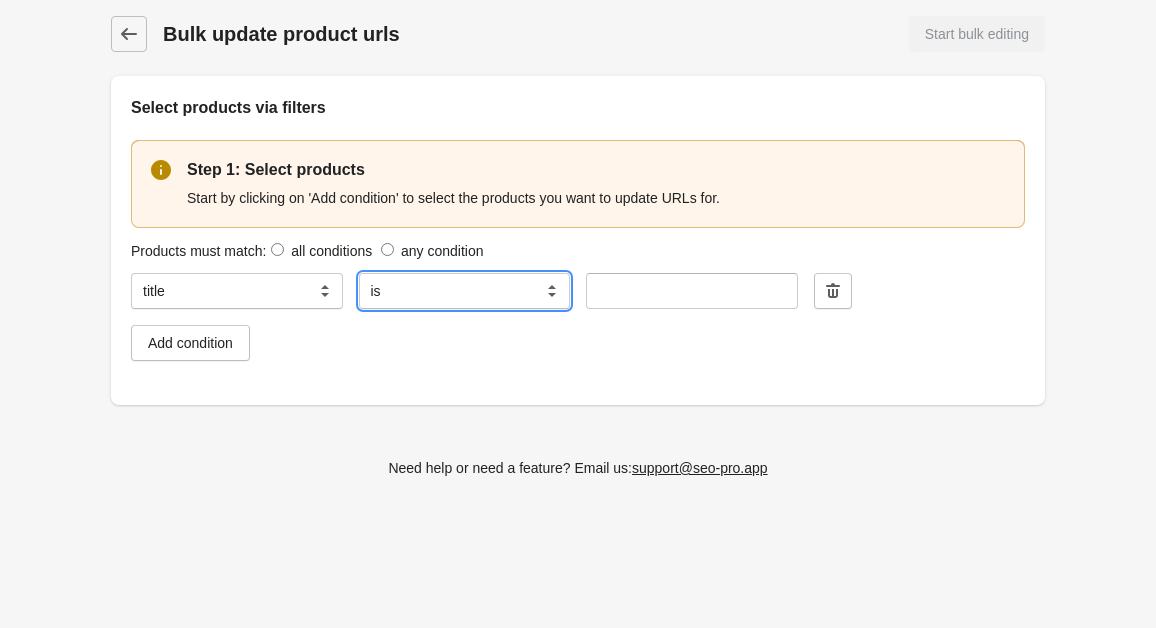 click on "**
******" at bounding box center (465, 291) 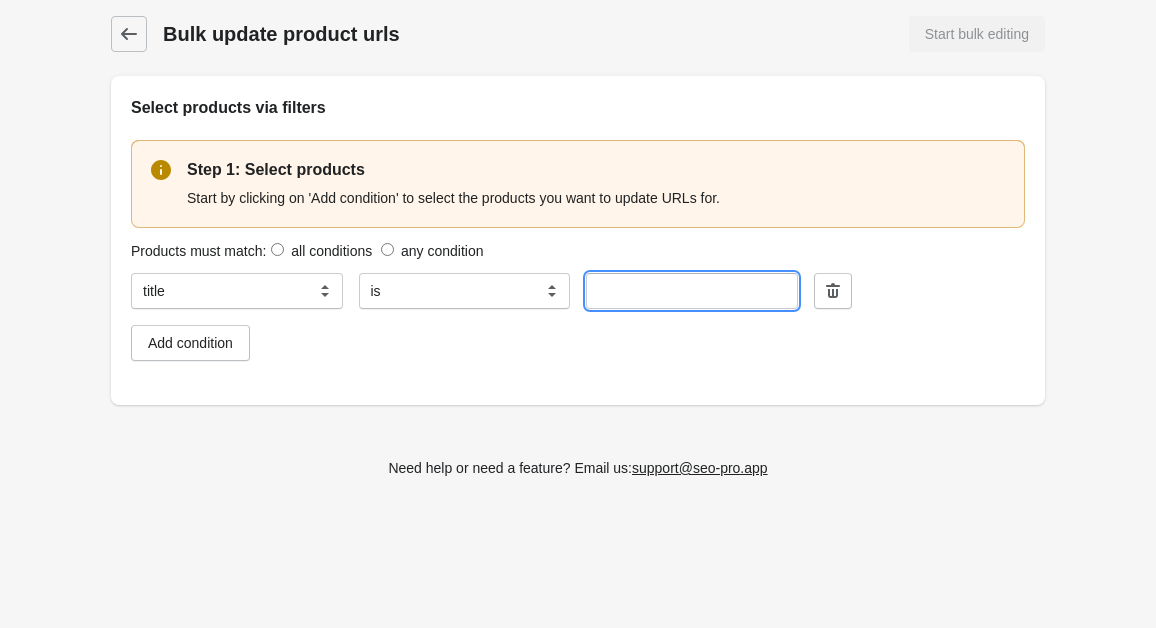 click at bounding box center [692, 291] 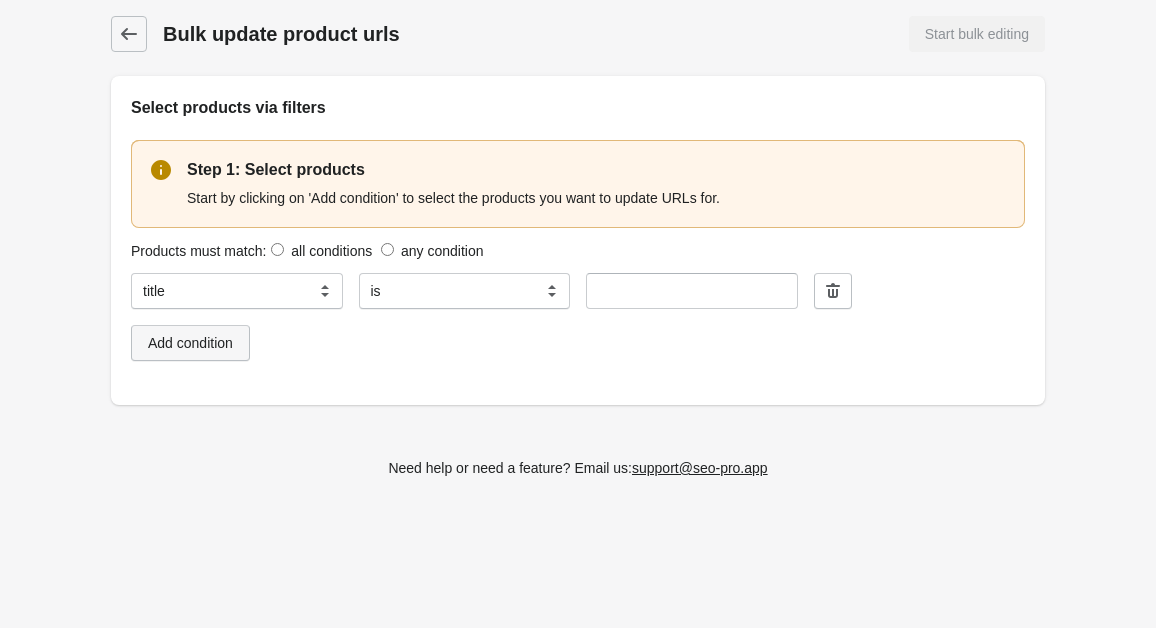click on "Add condition" at bounding box center [190, 343] 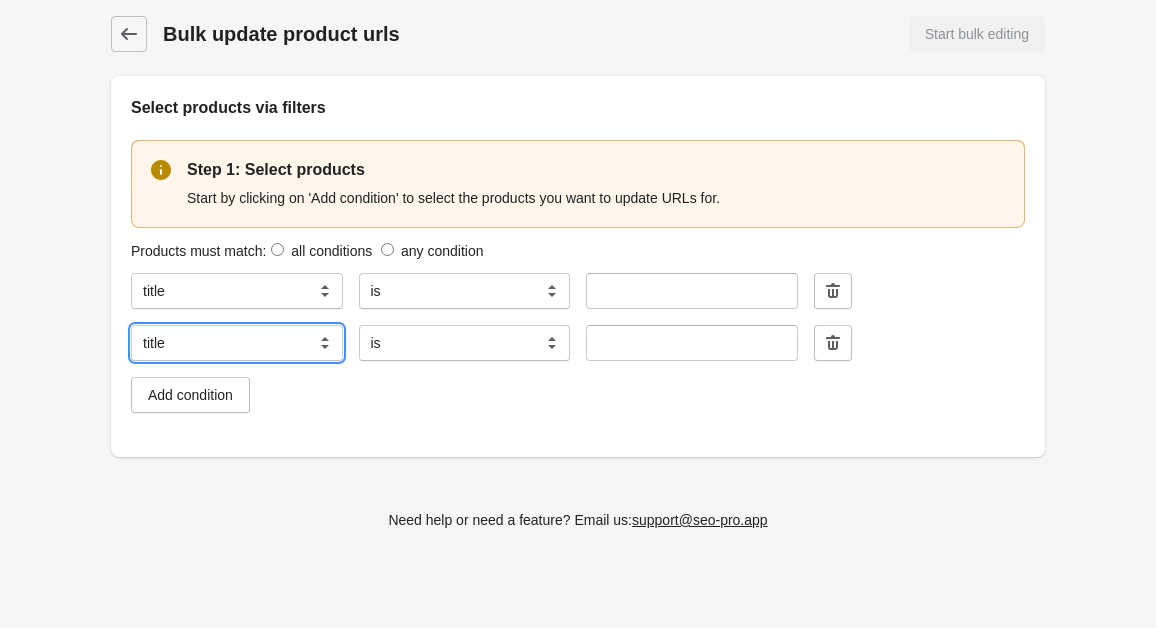 click on "**********" at bounding box center [237, 343] 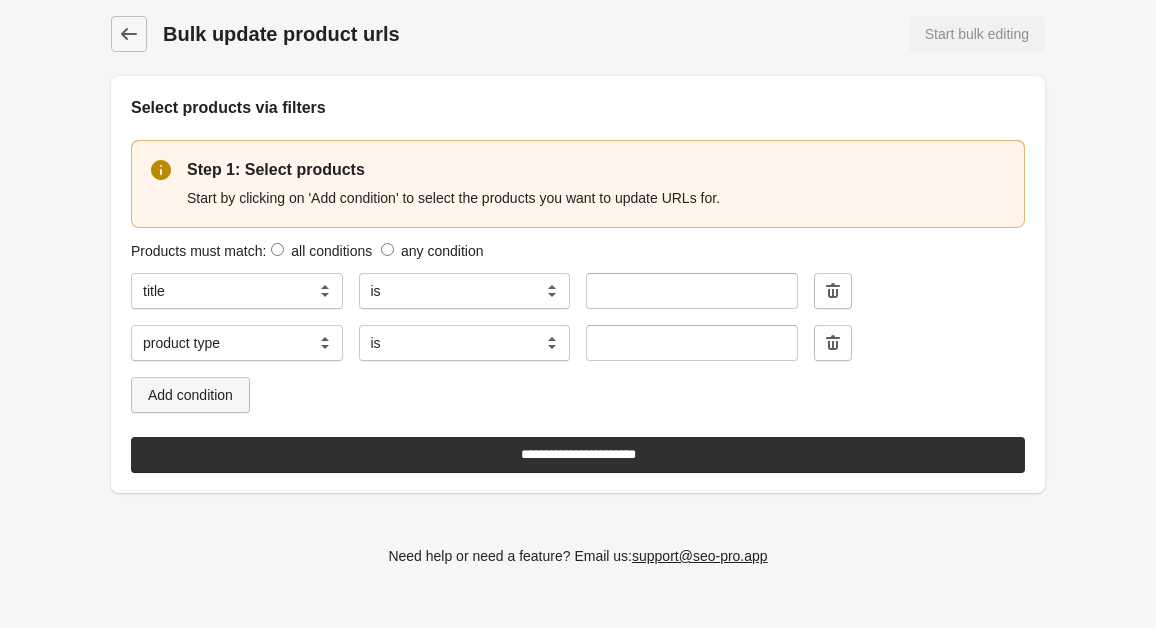 click on "Add condition" at bounding box center [190, 395] 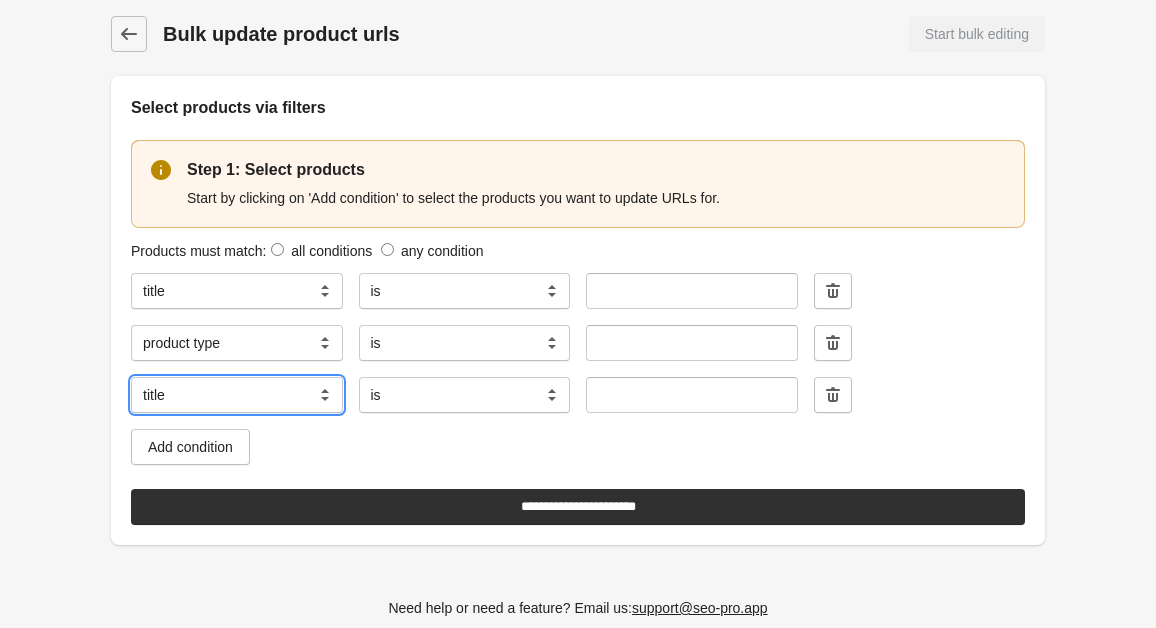 click on "**********" at bounding box center [237, 395] 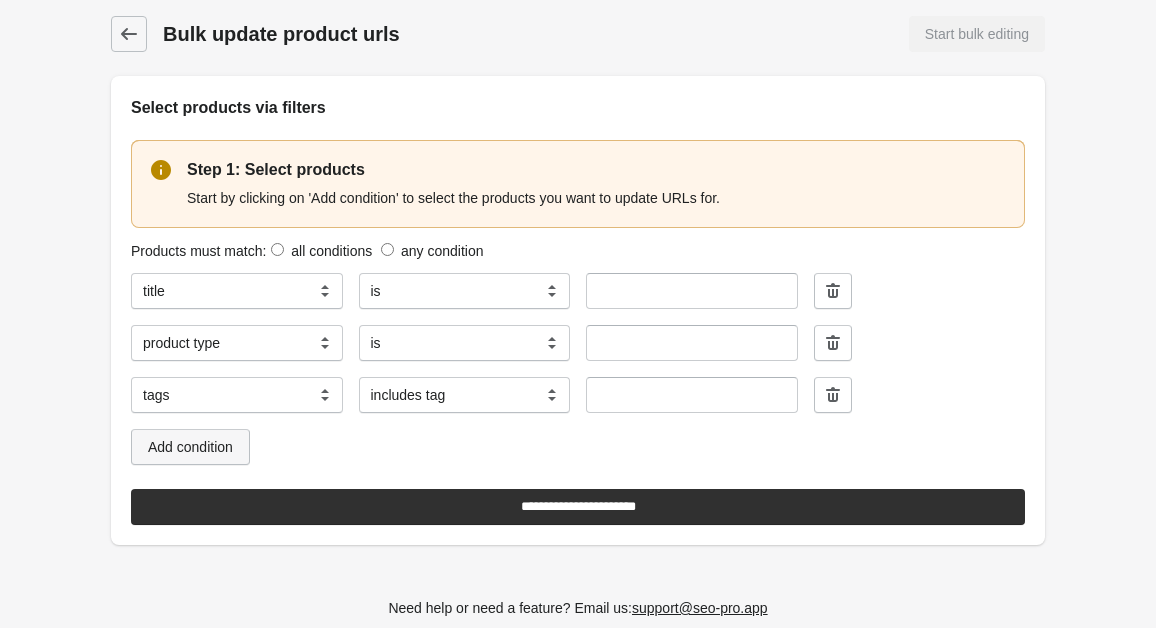 click on "Add condition" at bounding box center (190, 447) 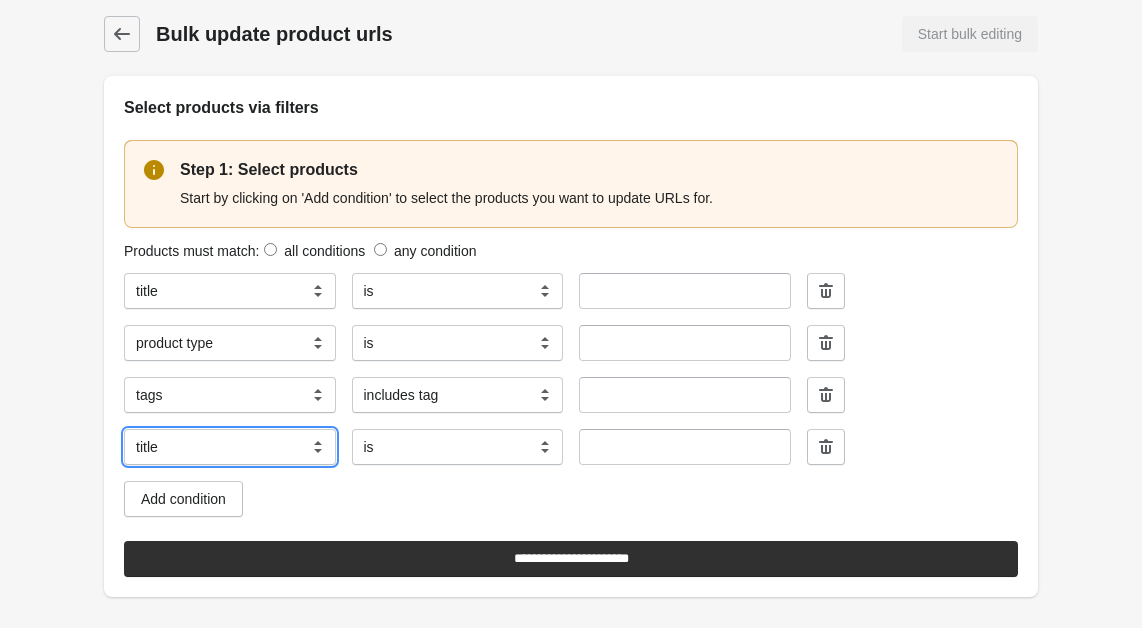 click on "**********" at bounding box center (230, 447) 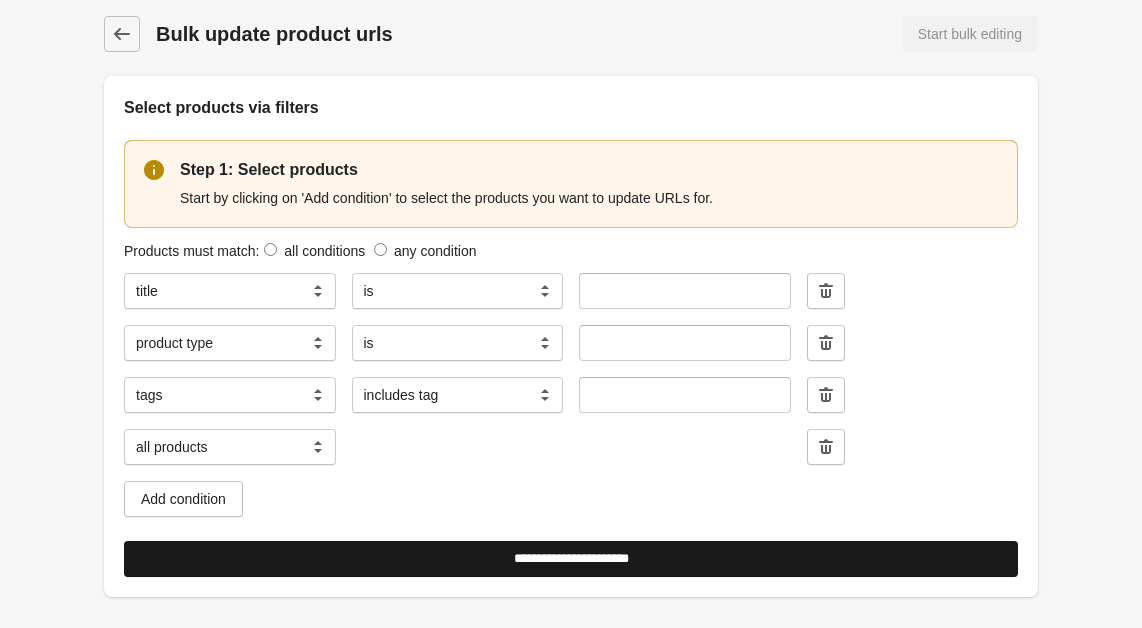 click on "**********" at bounding box center [571, 559] 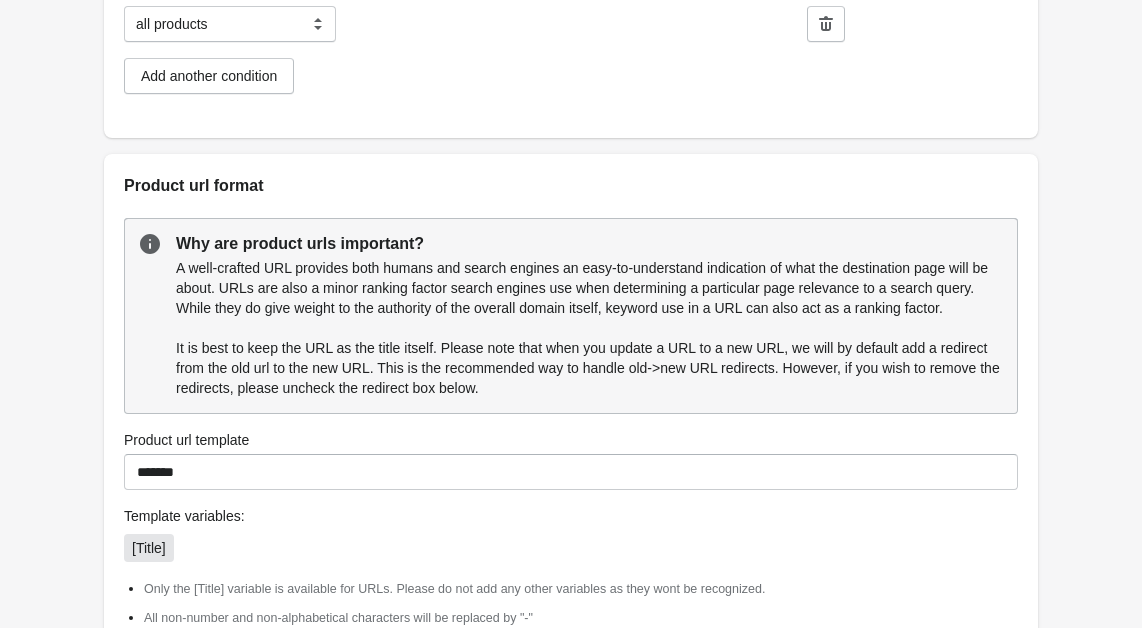 scroll, scrollTop: 320, scrollLeft: 0, axis: vertical 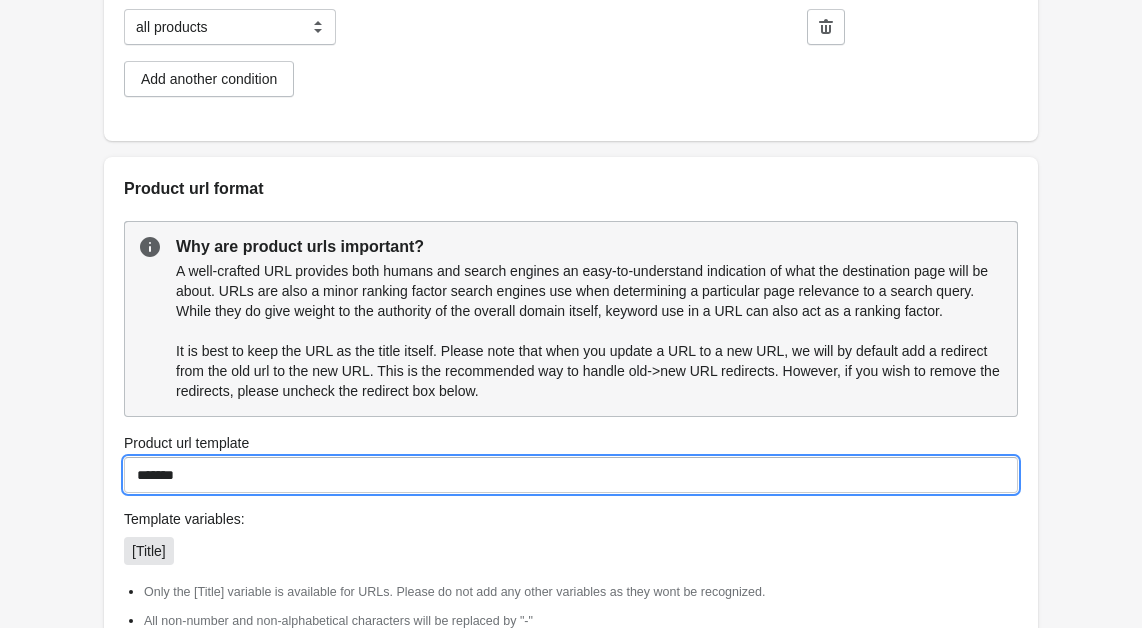 click on "*******" at bounding box center [571, 475] 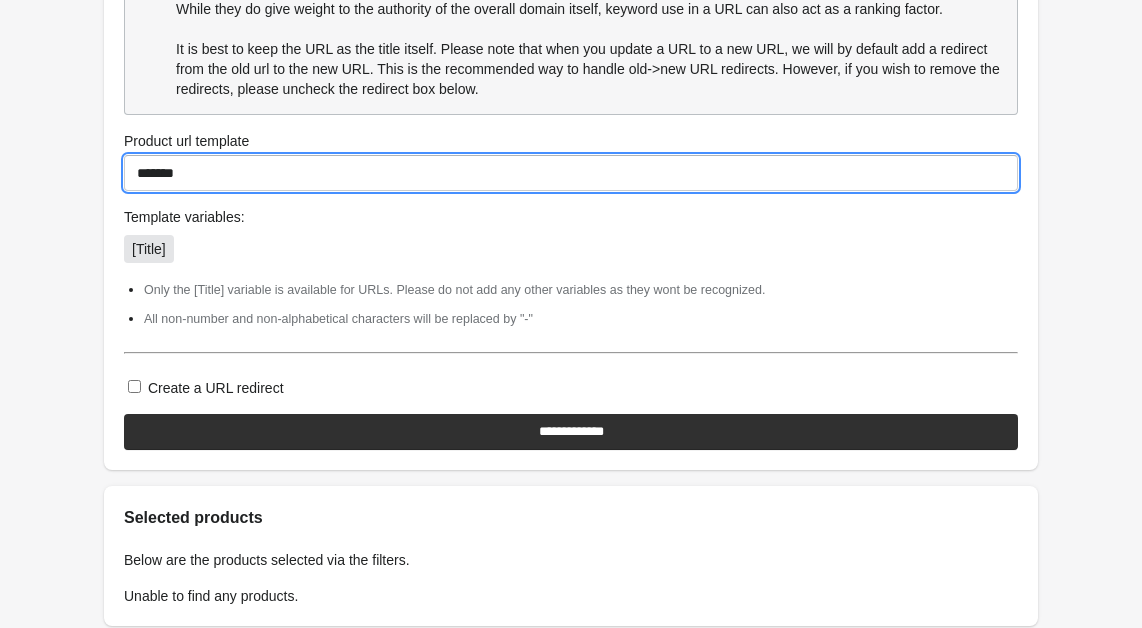scroll, scrollTop: 625, scrollLeft: 0, axis: vertical 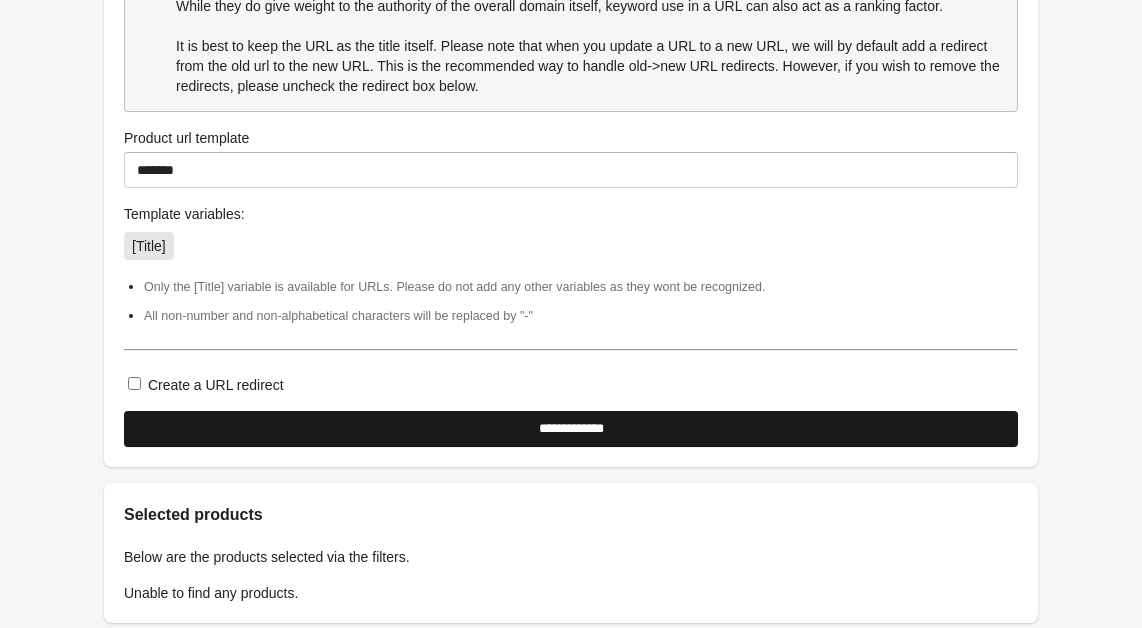 click on "**********" at bounding box center [571, 429] 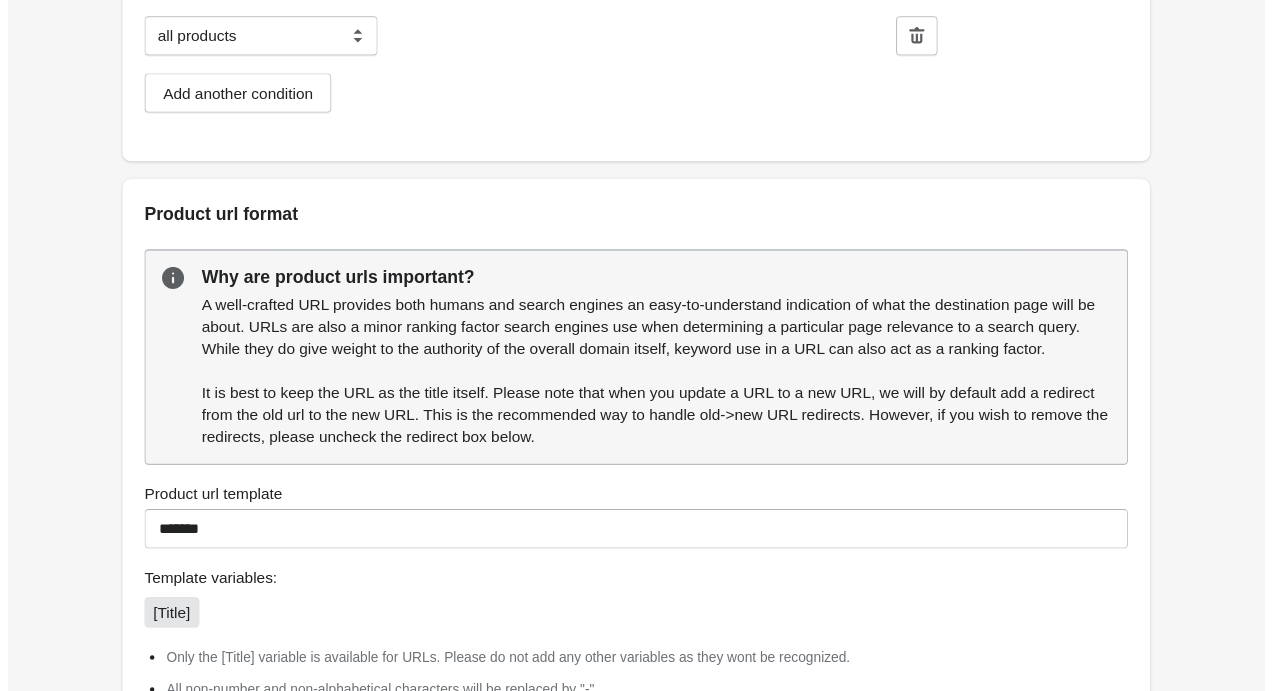 scroll, scrollTop: 0, scrollLeft: 0, axis: both 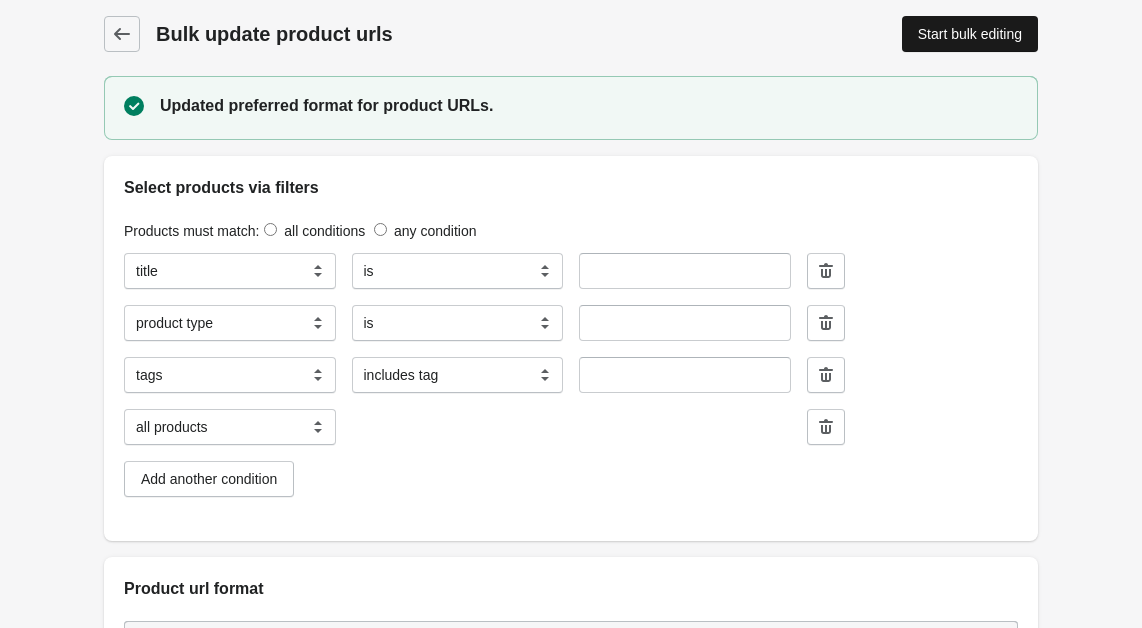 click on "Start bulk editing" at bounding box center [970, 34] 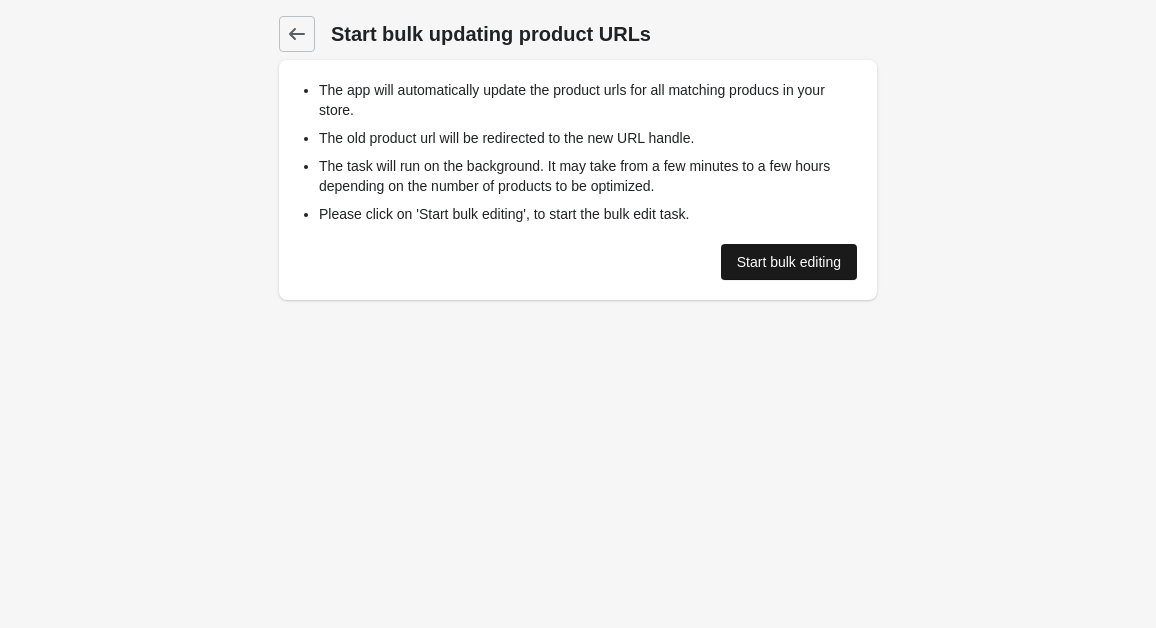 click on "Start bulk editing" at bounding box center [789, 262] 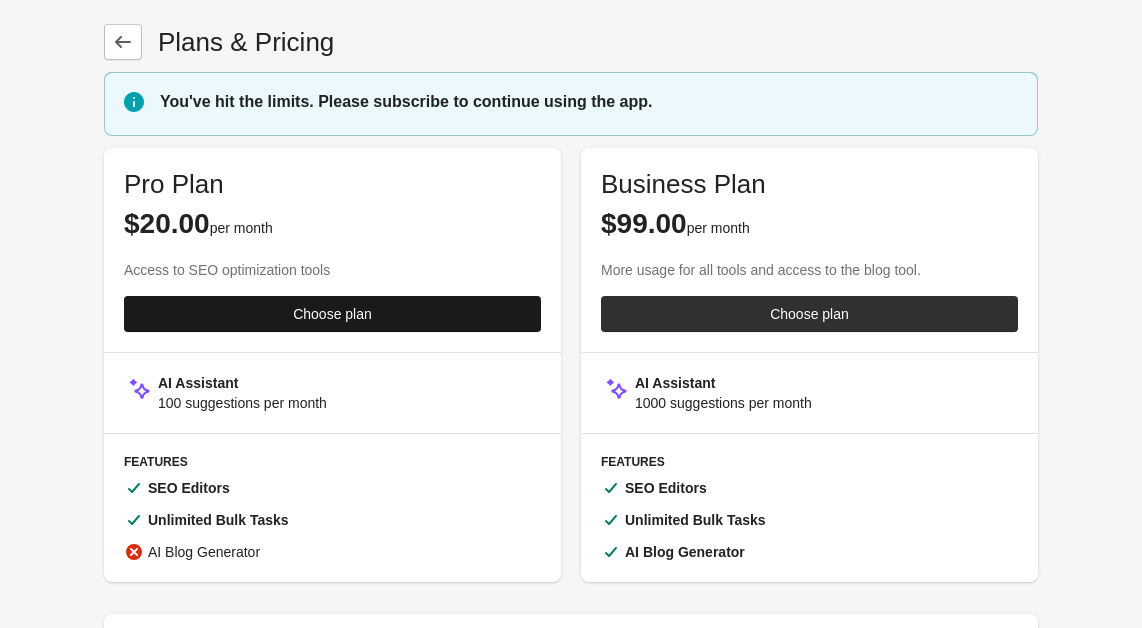 click on "Choose plan" at bounding box center [332, 314] 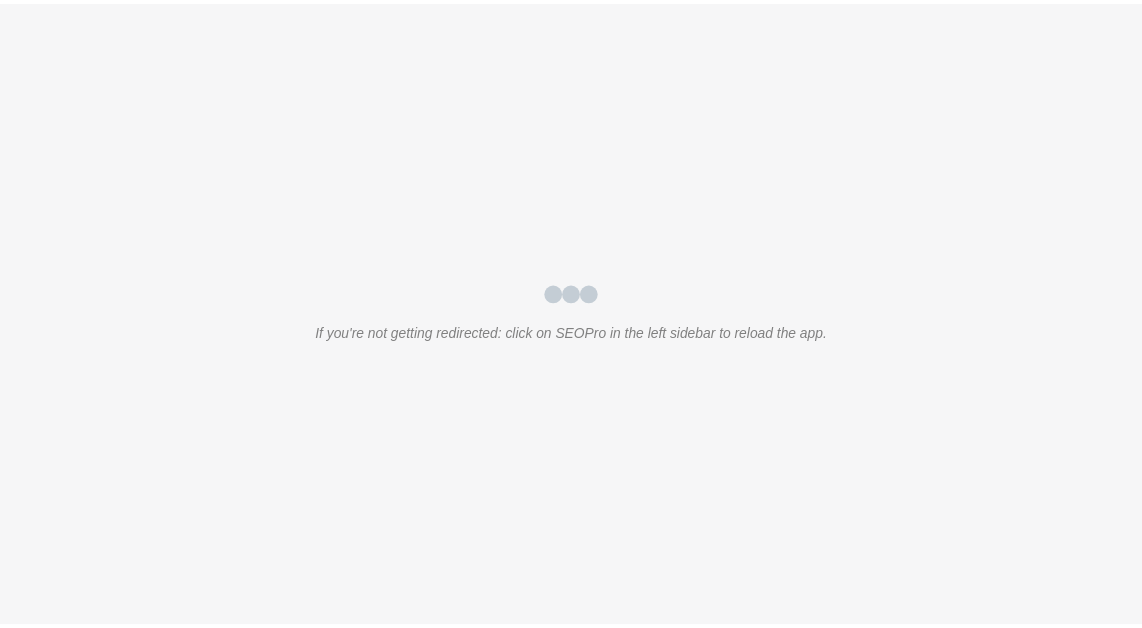 scroll, scrollTop: 0, scrollLeft: 0, axis: both 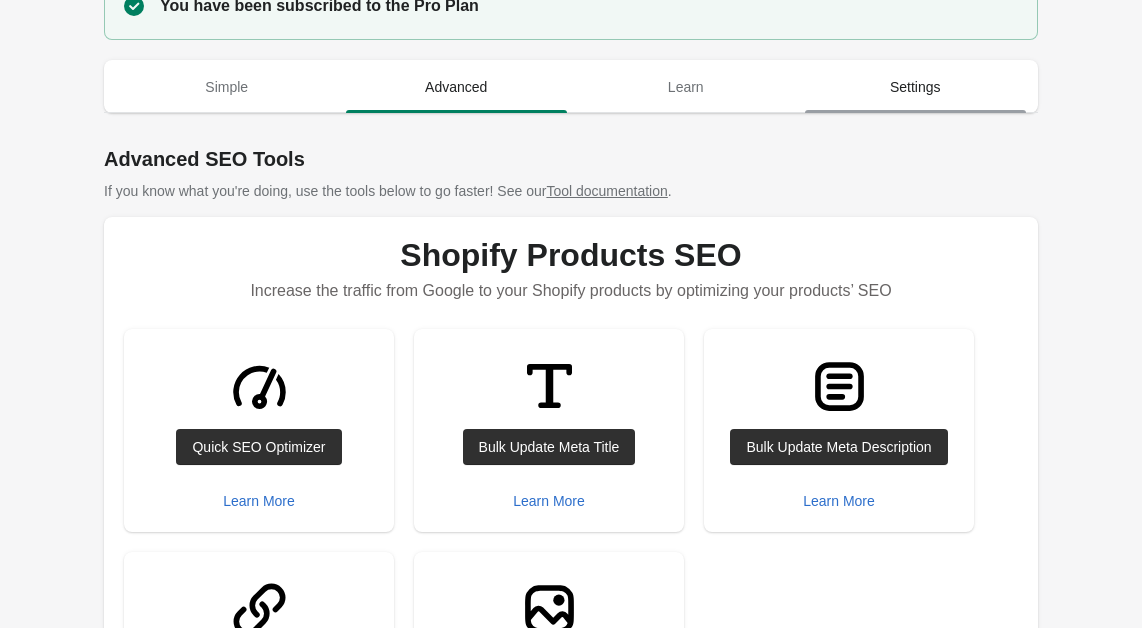 click on "Settings" at bounding box center [916, 87] 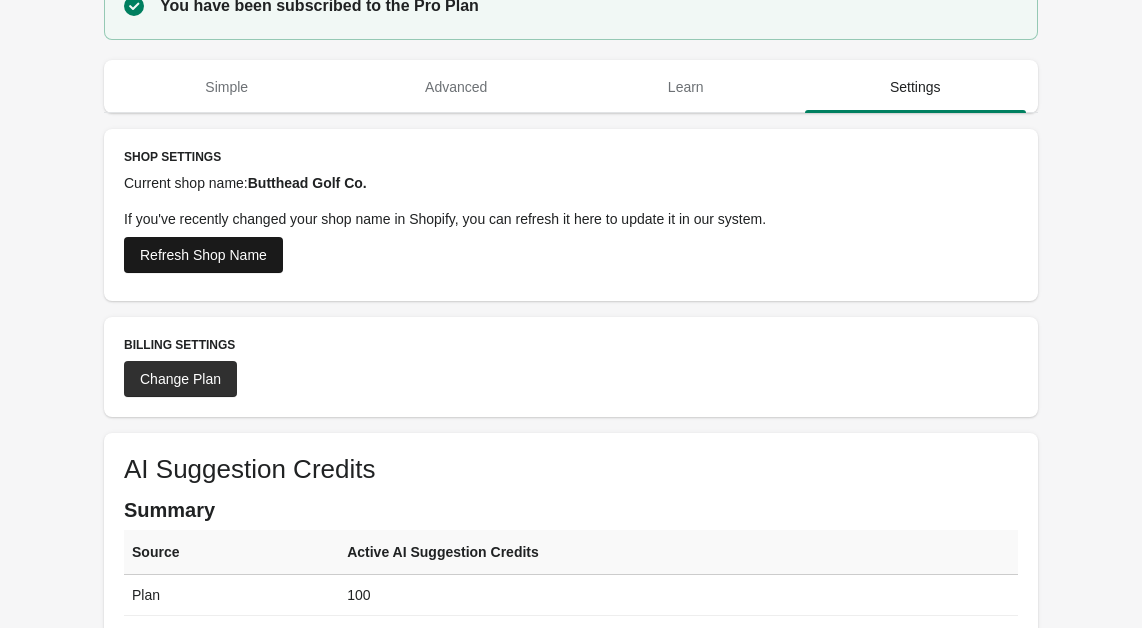click on "Refresh Shop Name" at bounding box center [203, 255] 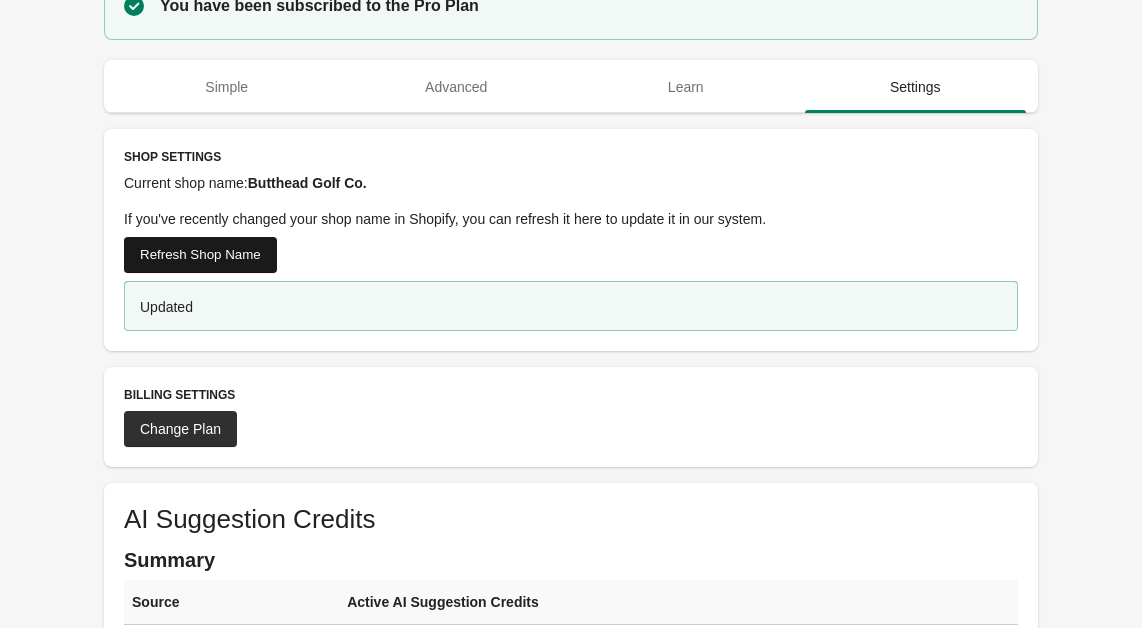 drag, startPoint x: 242, startPoint y: 256, endPoint x: 90, endPoint y: 281, distance: 154.0422 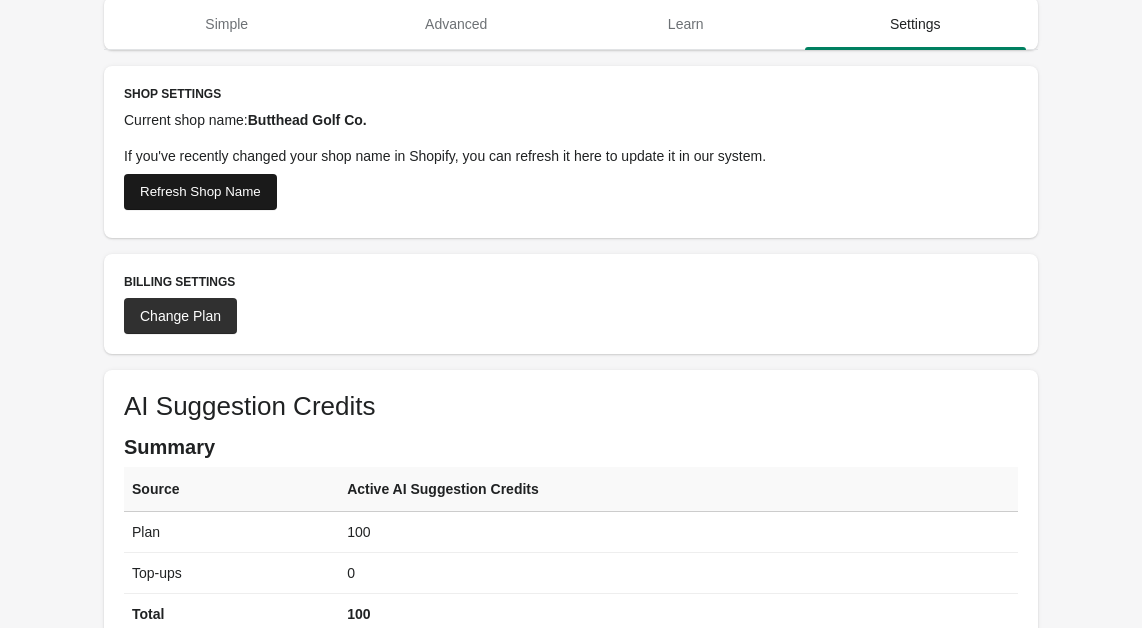 scroll, scrollTop: 104, scrollLeft: 0, axis: vertical 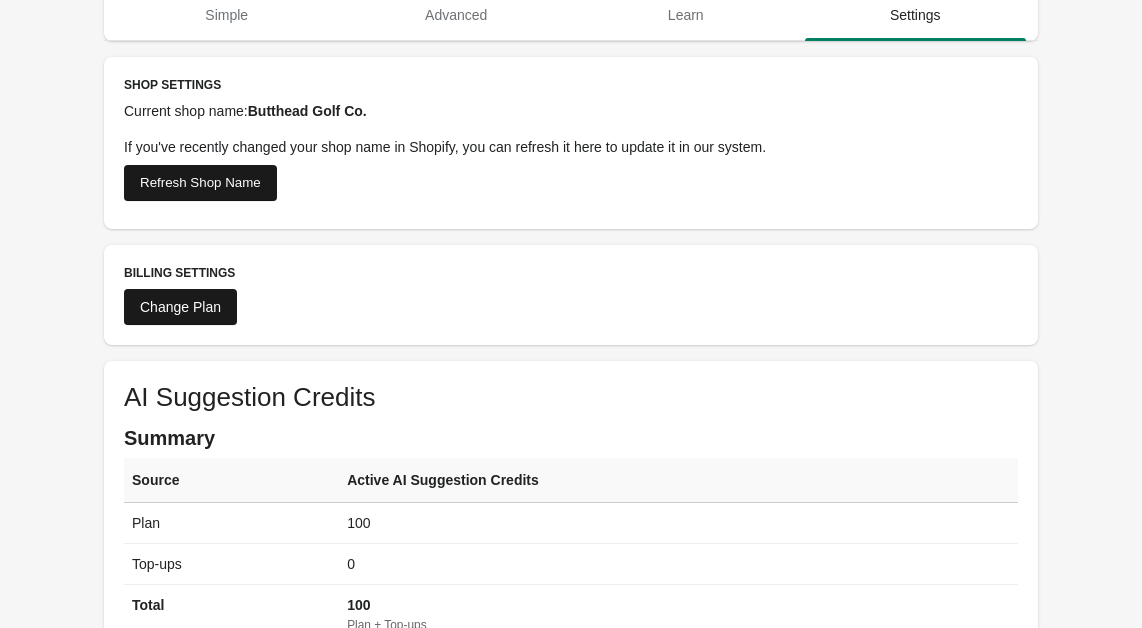 click on "Change Plan" at bounding box center (180, 307) 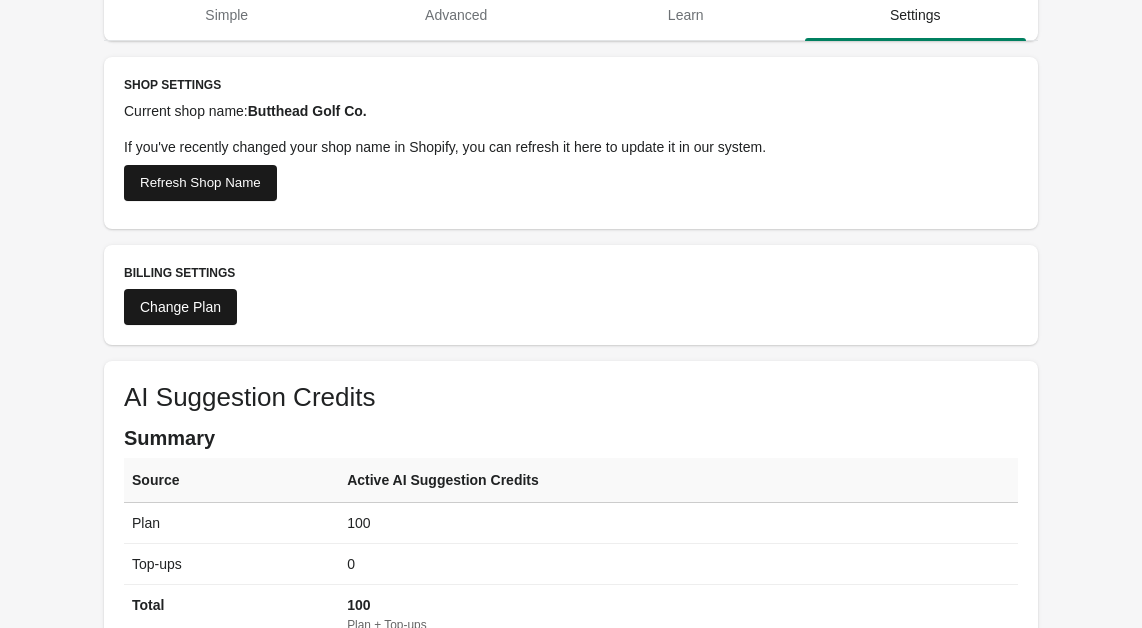 scroll, scrollTop: 0, scrollLeft: 0, axis: both 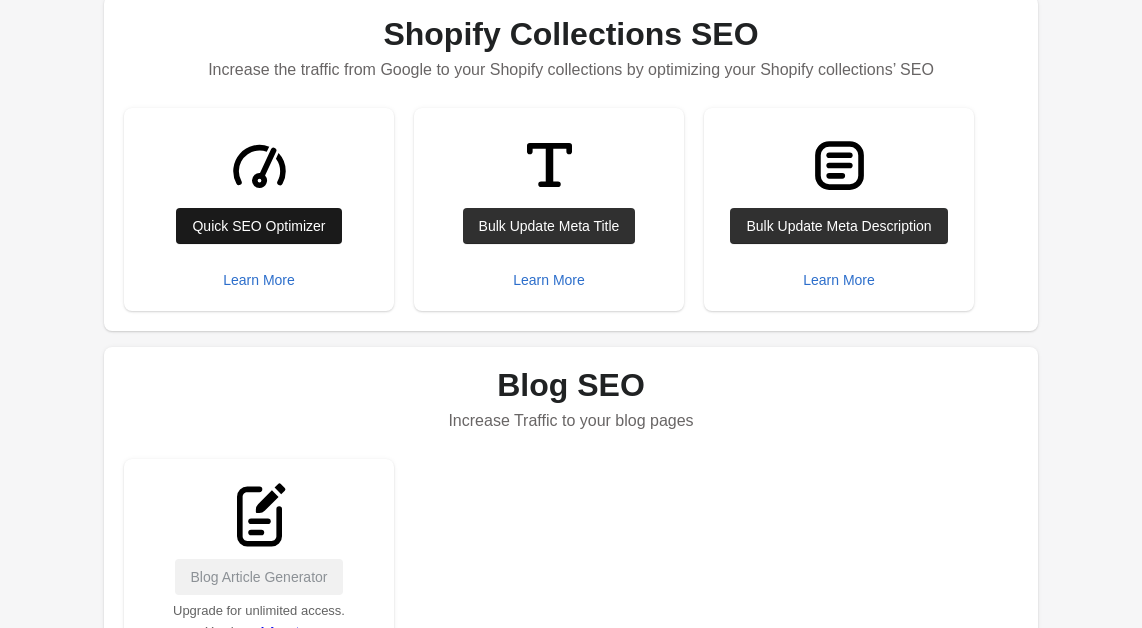 click on "Quick SEO Optimizer" at bounding box center [258, 226] 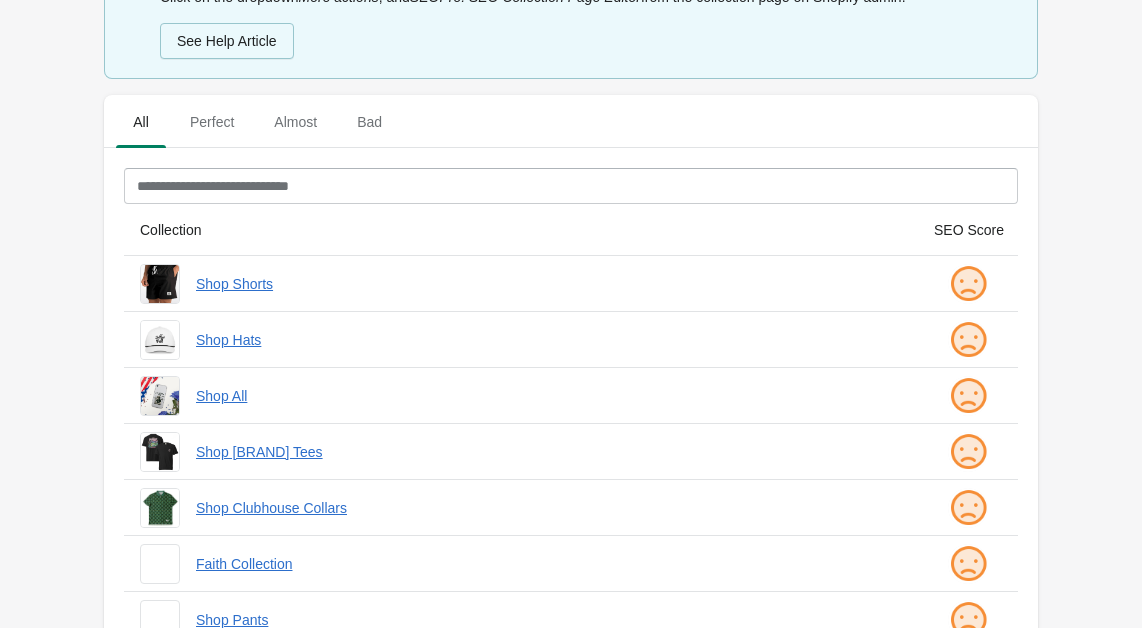 scroll, scrollTop: 0, scrollLeft: 0, axis: both 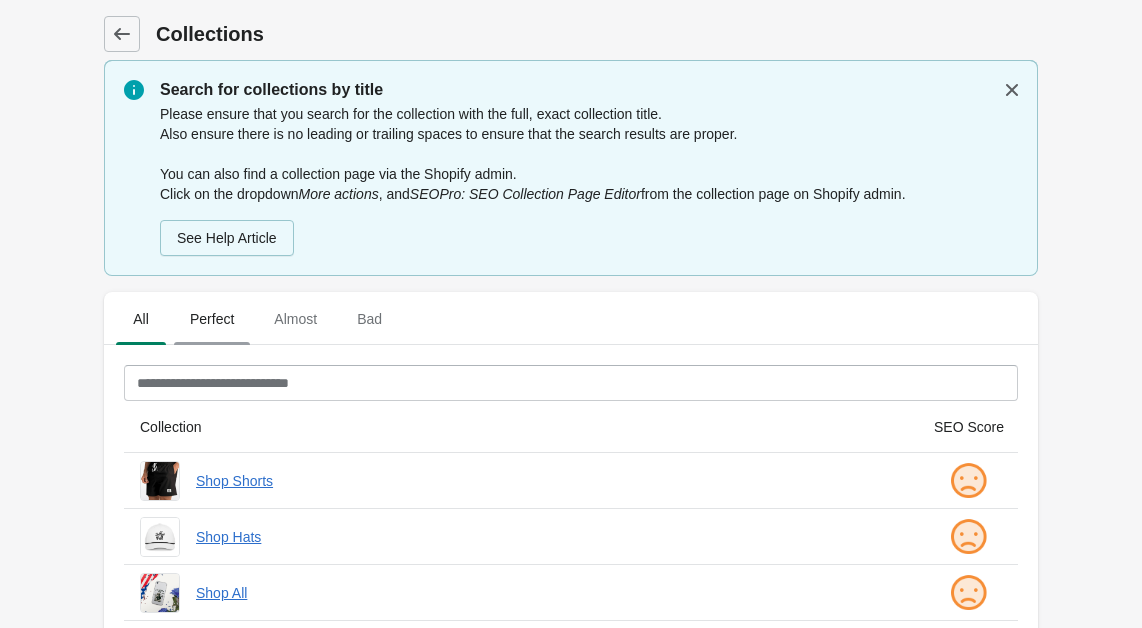 click on "Perfect" at bounding box center [212, 319] 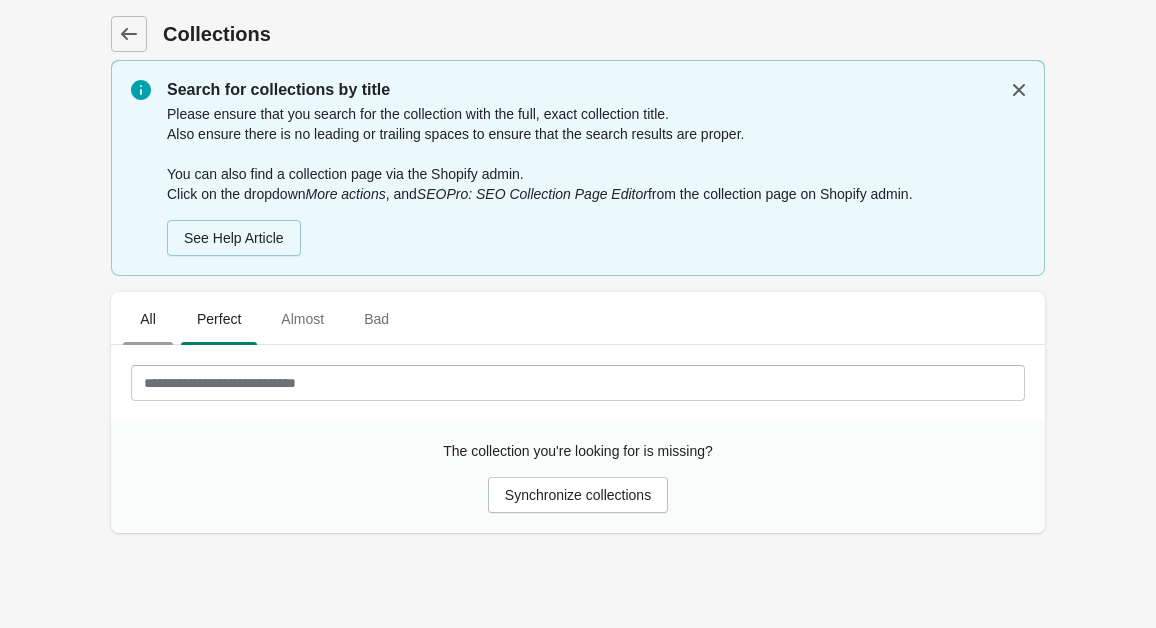 click on "All" at bounding box center (148, 319) 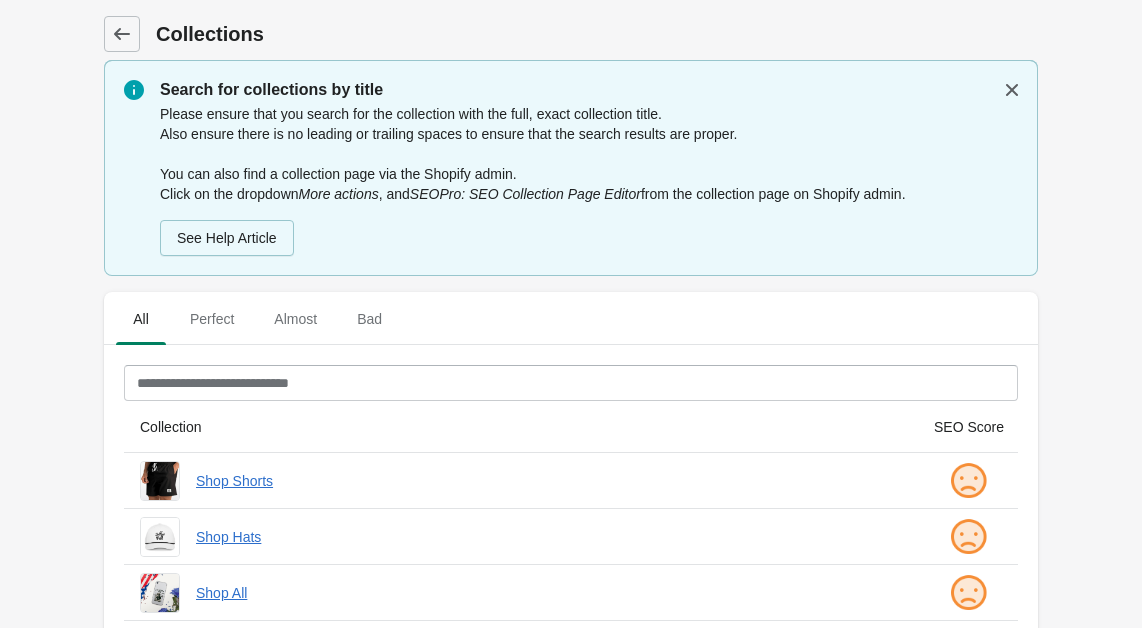 click on "See Help Article" at bounding box center [227, 238] 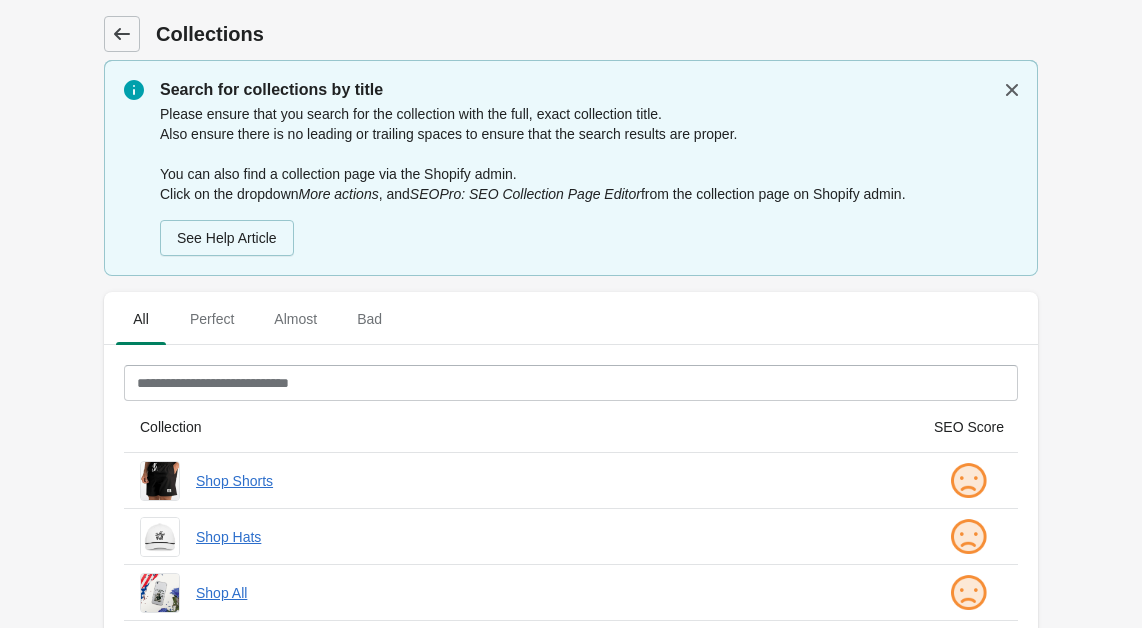click 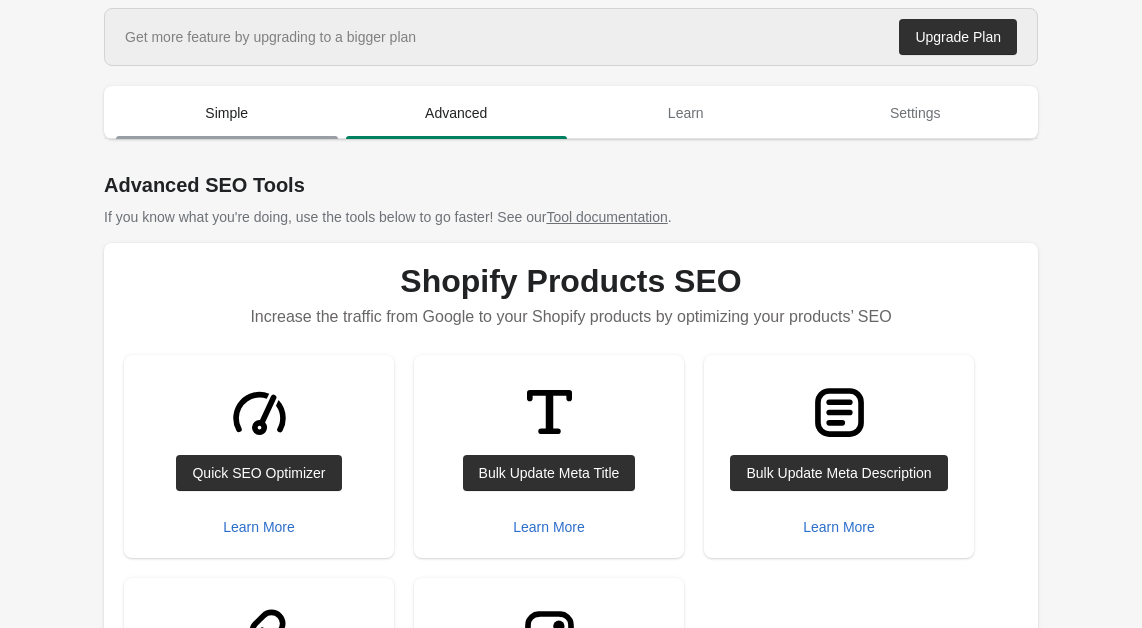 click on "Simple" at bounding box center (227, 113) 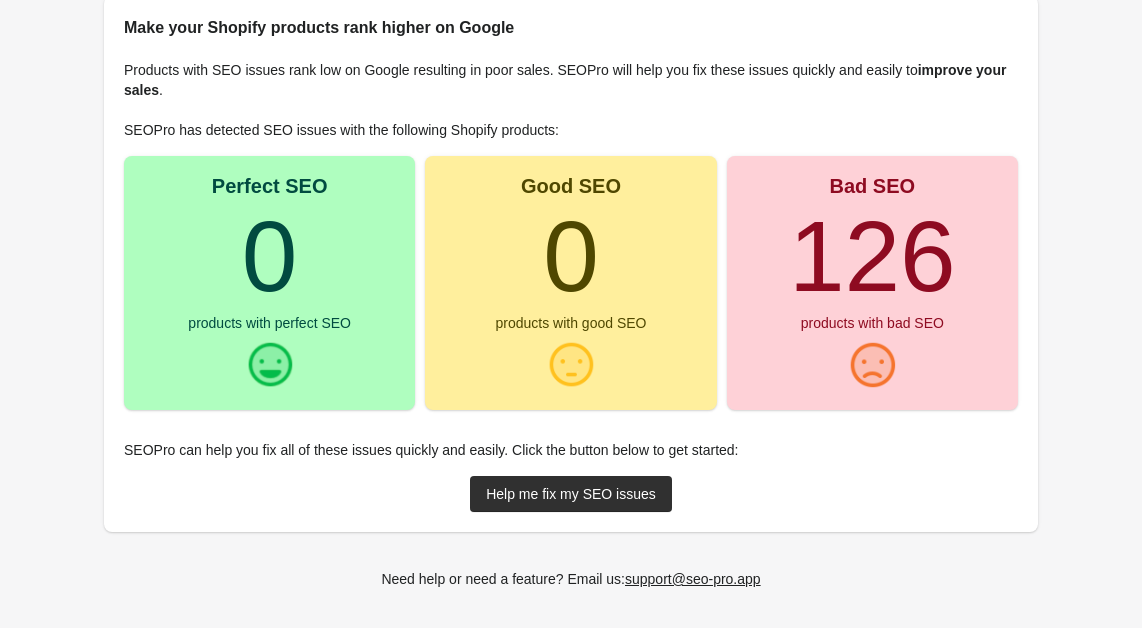 scroll, scrollTop: 174, scrollLeft: 0, axis: vertical 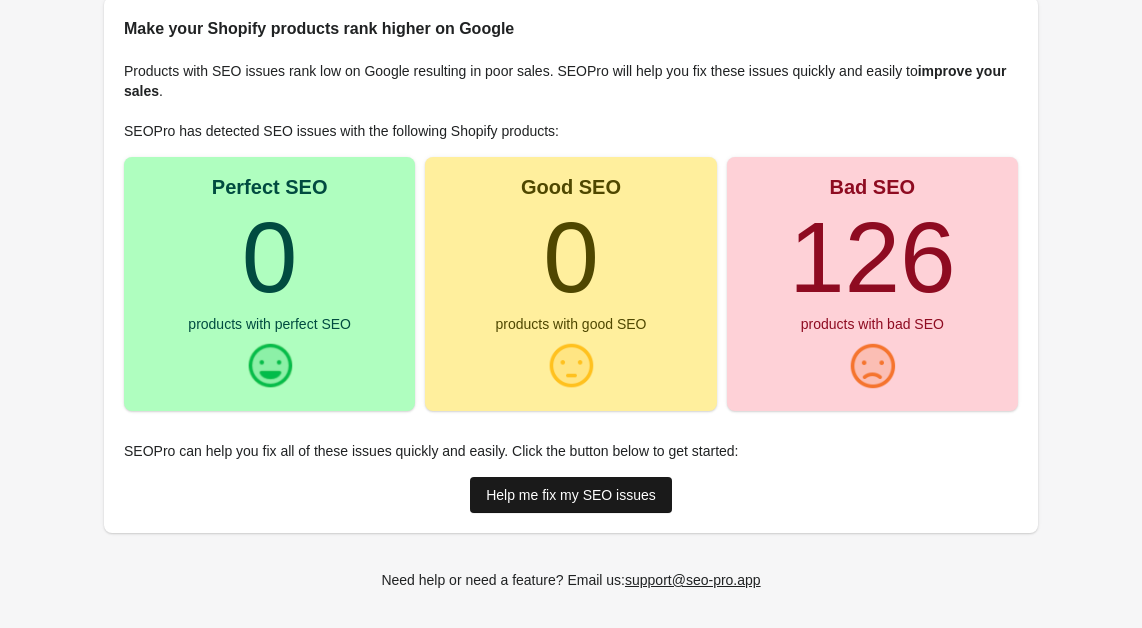 click on "Help me fix my SEO issues" at bounding box center [571, 495] 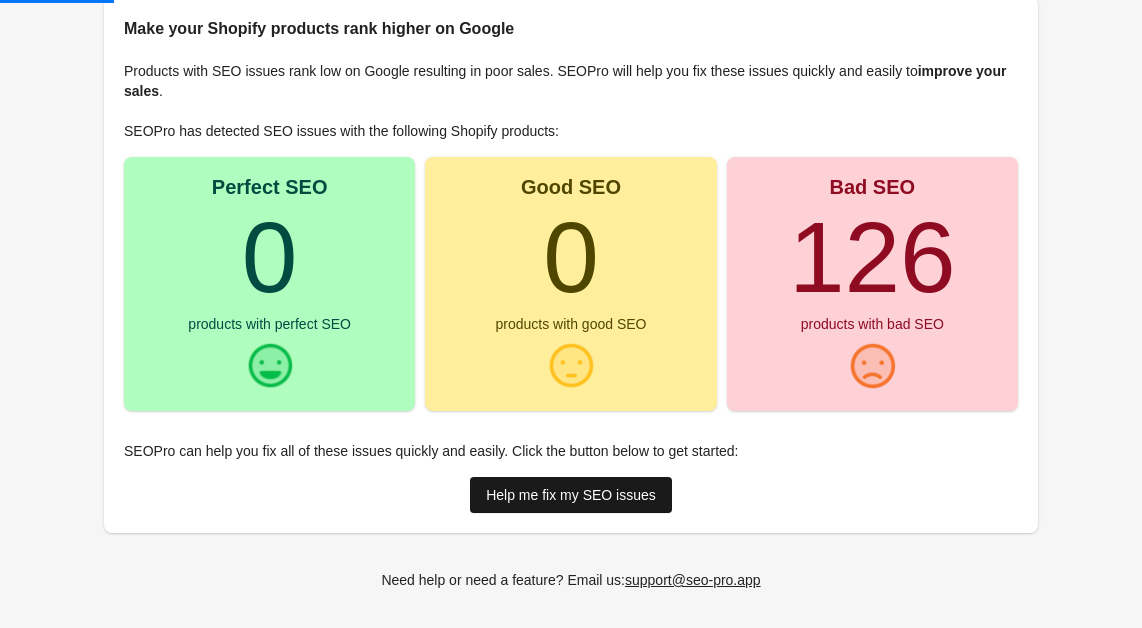 scroll, scrollTop: 0, scrollLeft: 0, axis: both 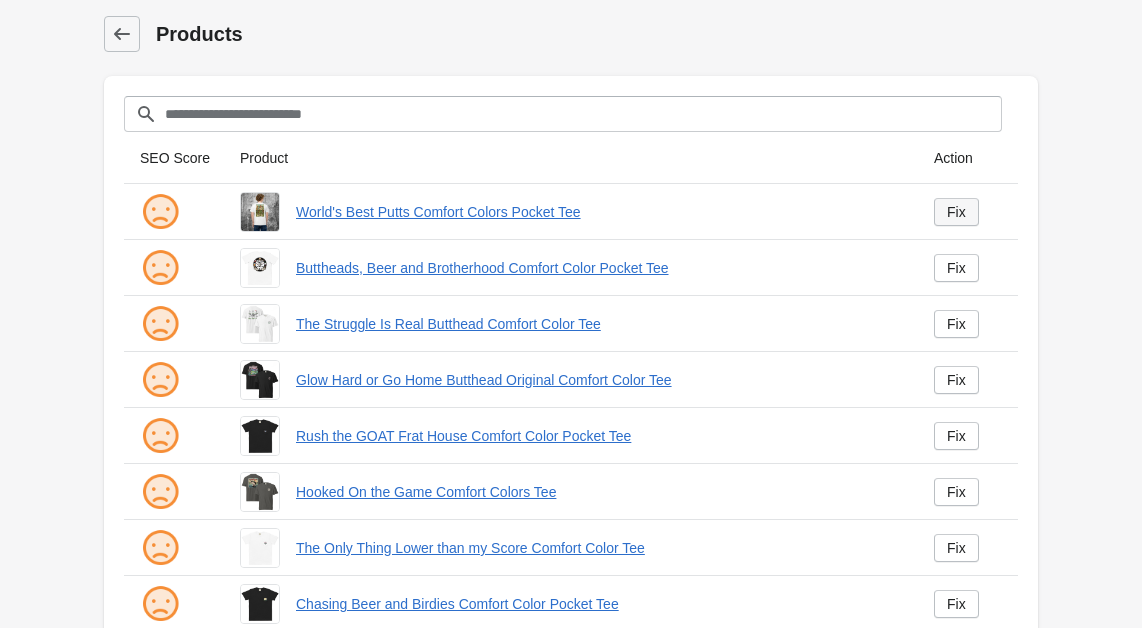 click on "Fix" at bounding box center [956, 212] 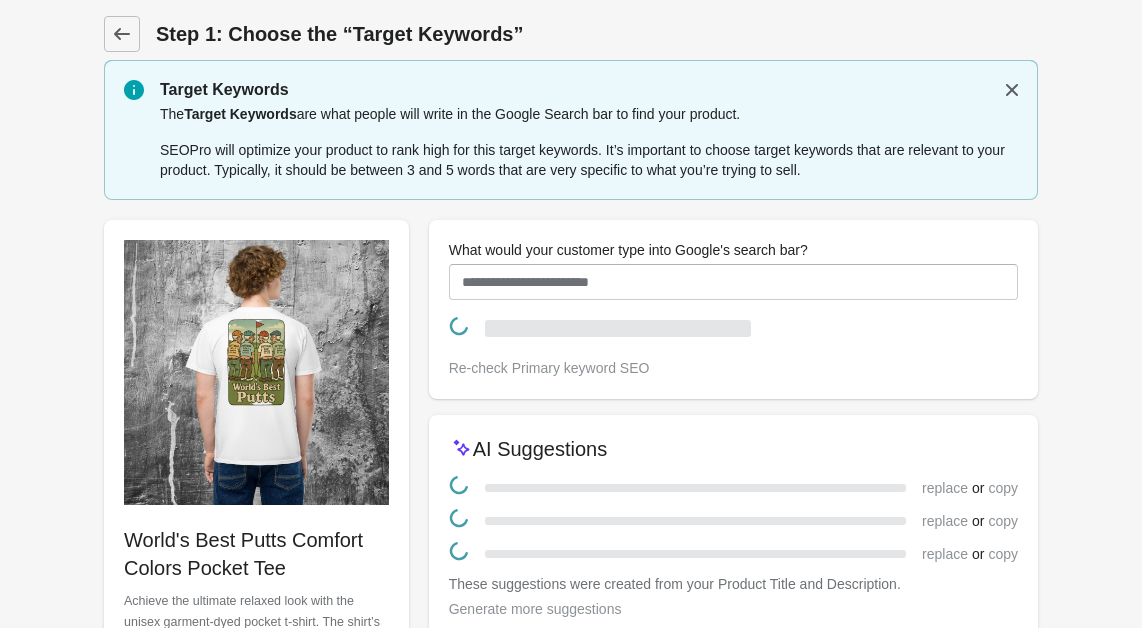scroll, scrollTop: 0, scrollLeft: 0, axis: both 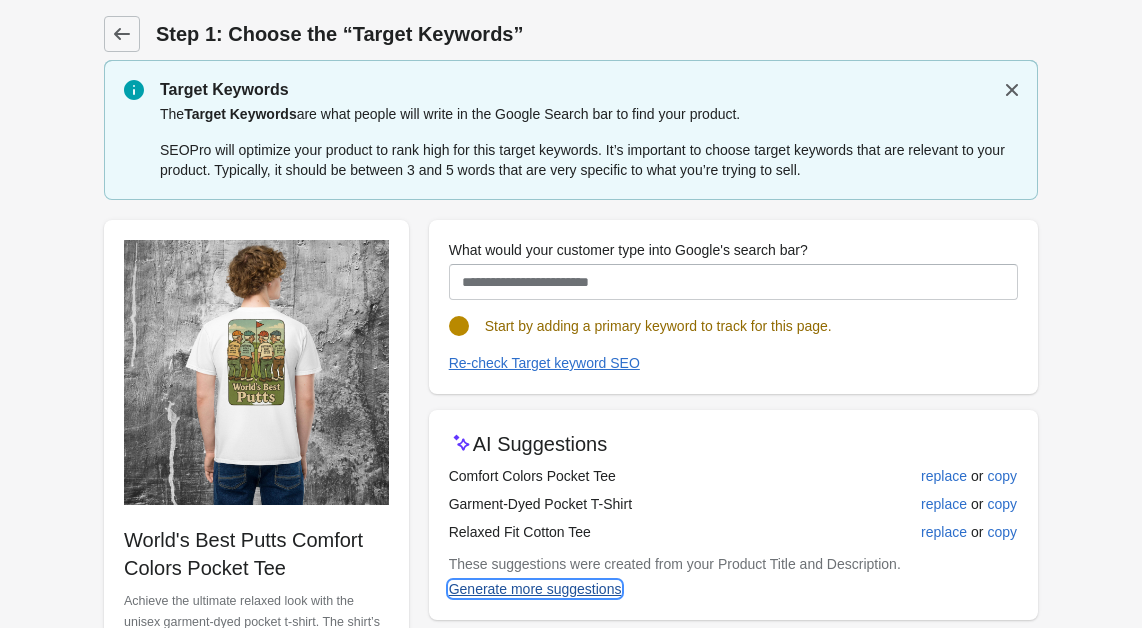 click on "Generate more suggestions" at bounding box center (535, 589) 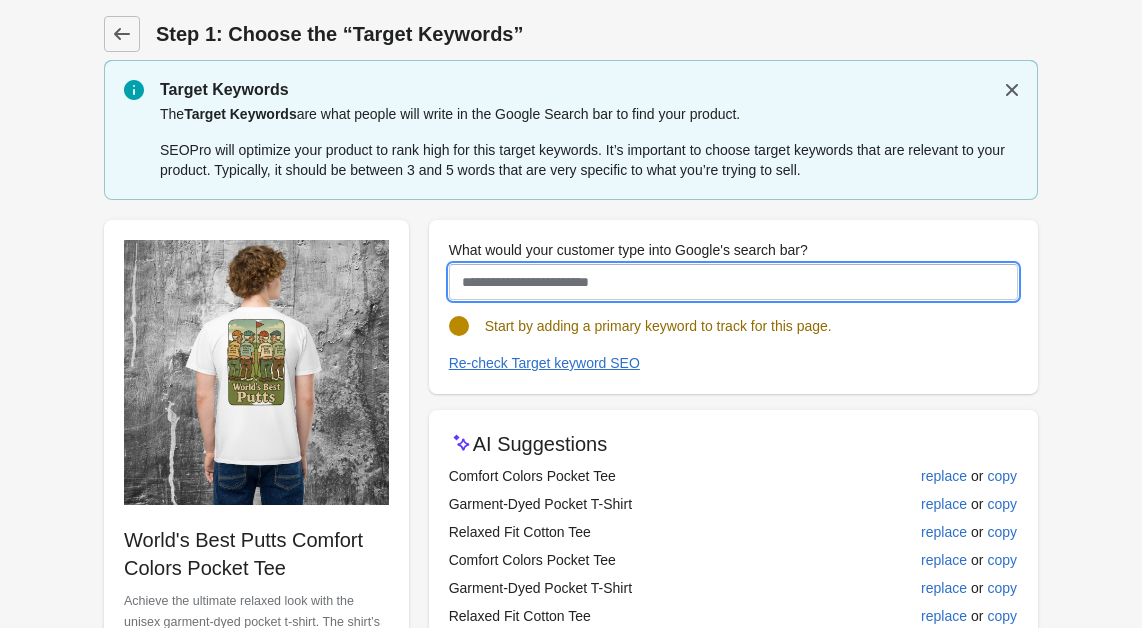 click on "What would your customer type into Google's search bar?" at bounding box center [733, 282] 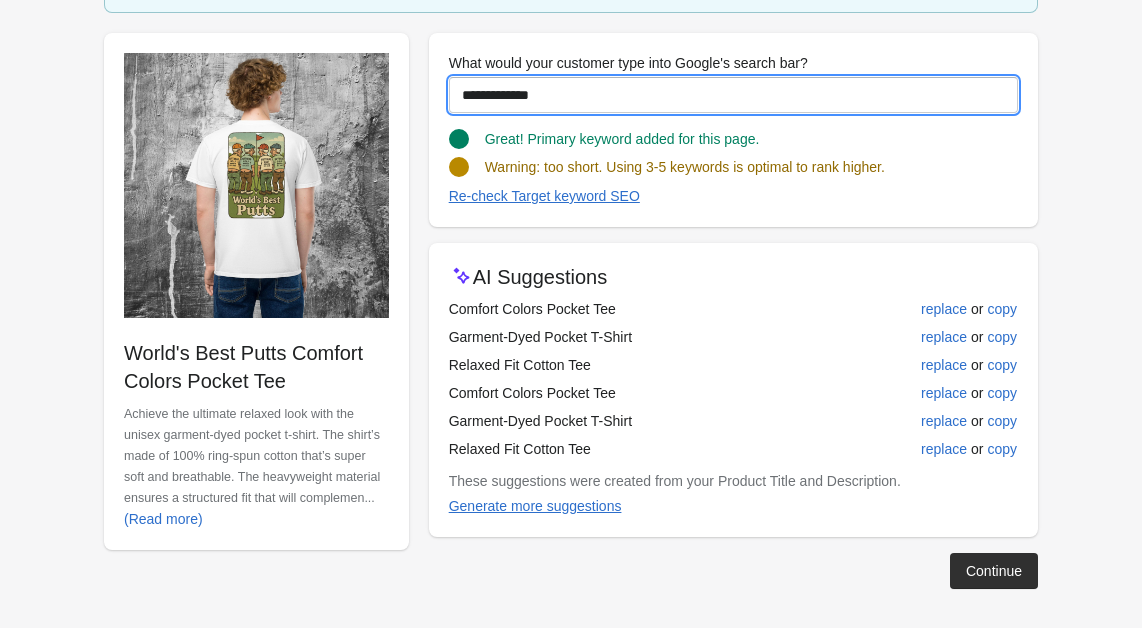 scroll, scrollTop: 181, scrollLeft: 0, axis: vertical 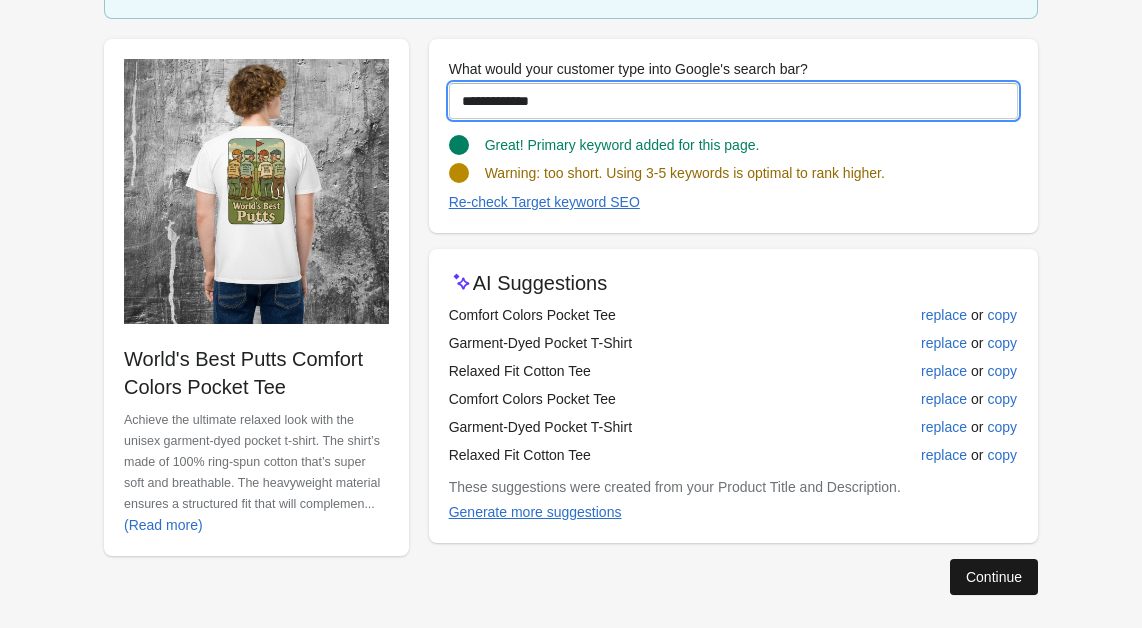 type on "**********" 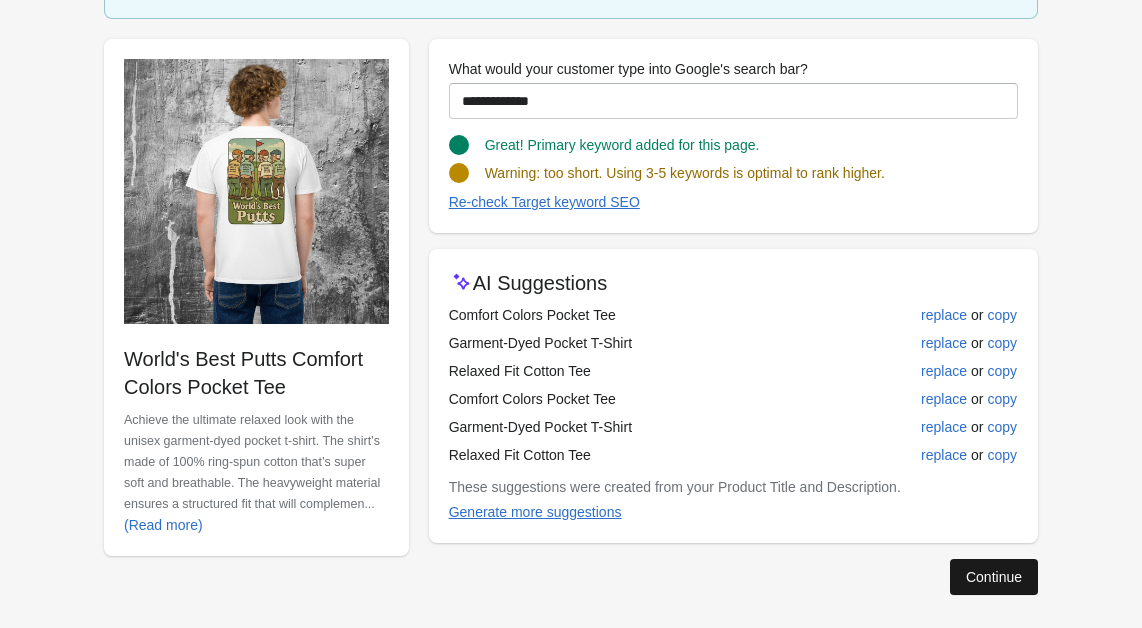 click on "Continue" at bounding box center [994, 577] 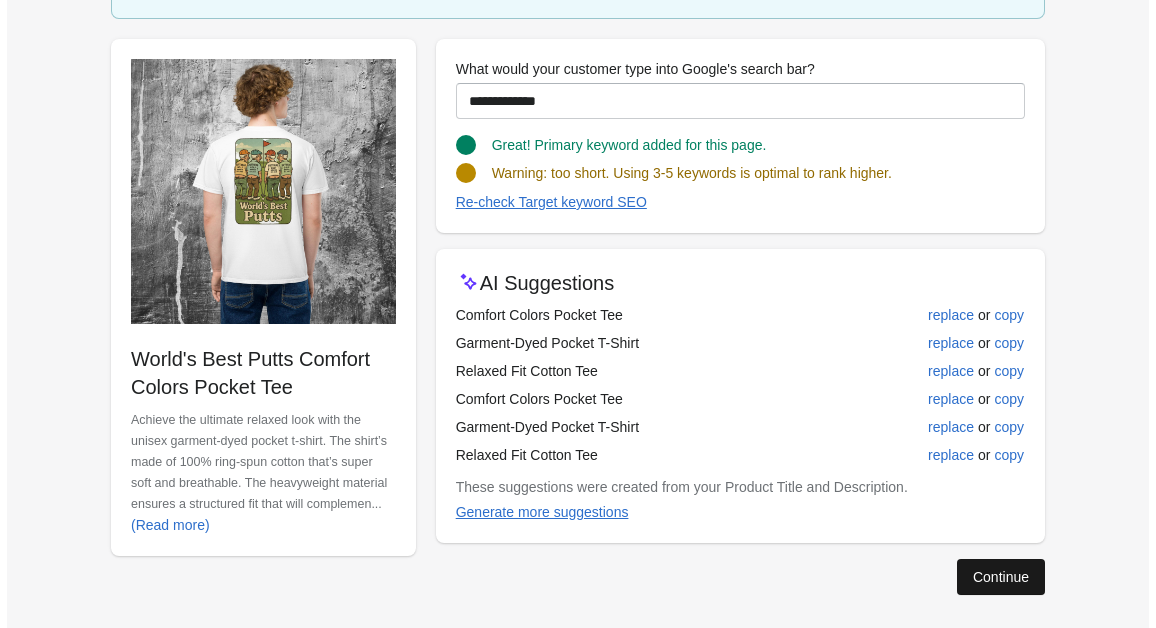 scroll, scrollTop: 0, scrollLeft: 0, axis: both 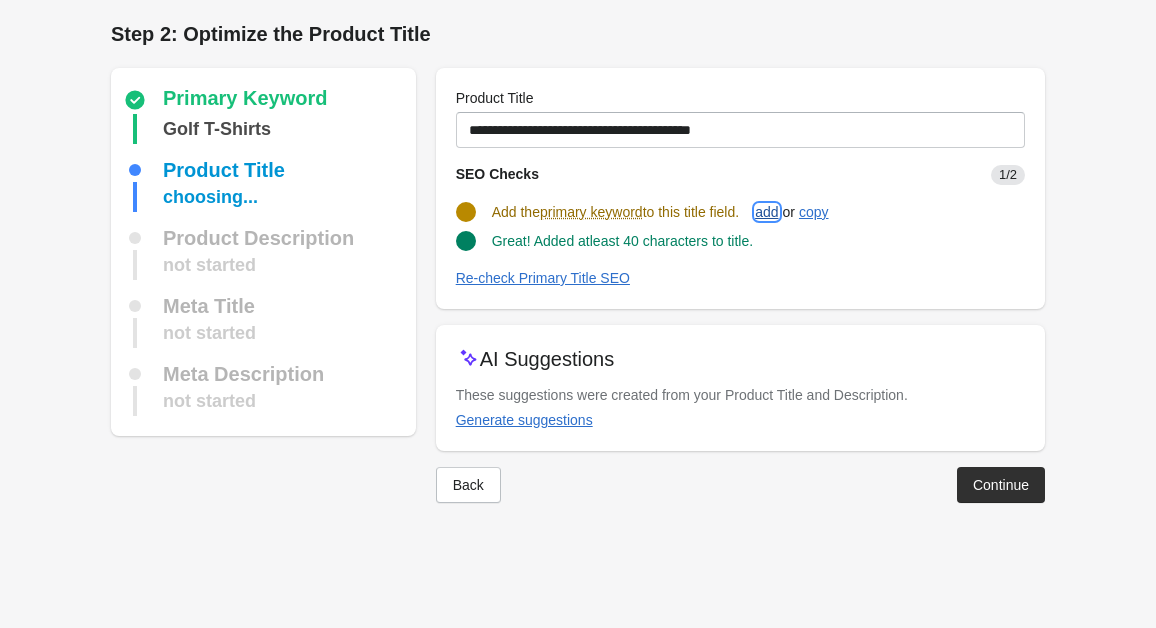 click on "add" at bounding box center (766, 212) 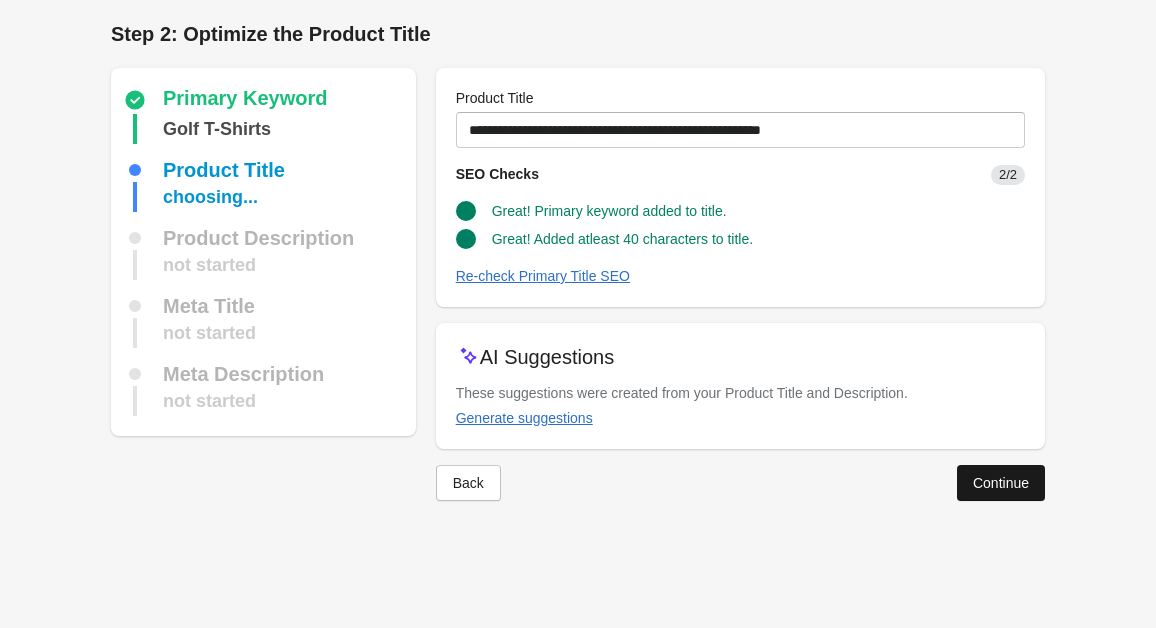 click on "Continue" at bounding box center [1001, 483] 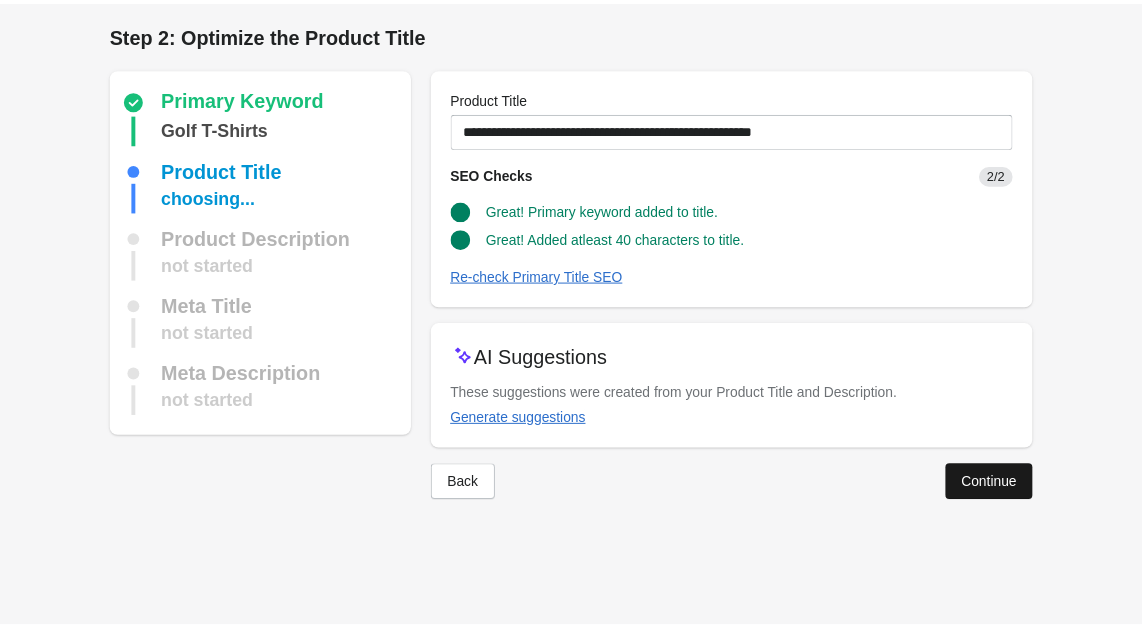 scroll, scrollTop: 0, scrollLeft: 0, axis: both 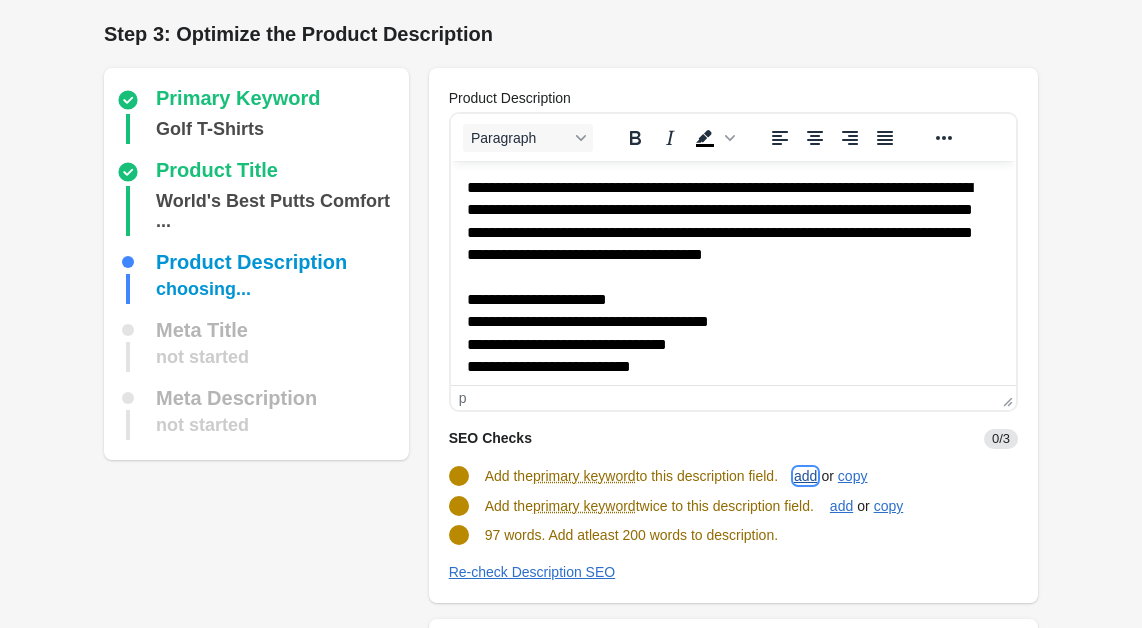 click on "add" at bounding box center (805, 476) 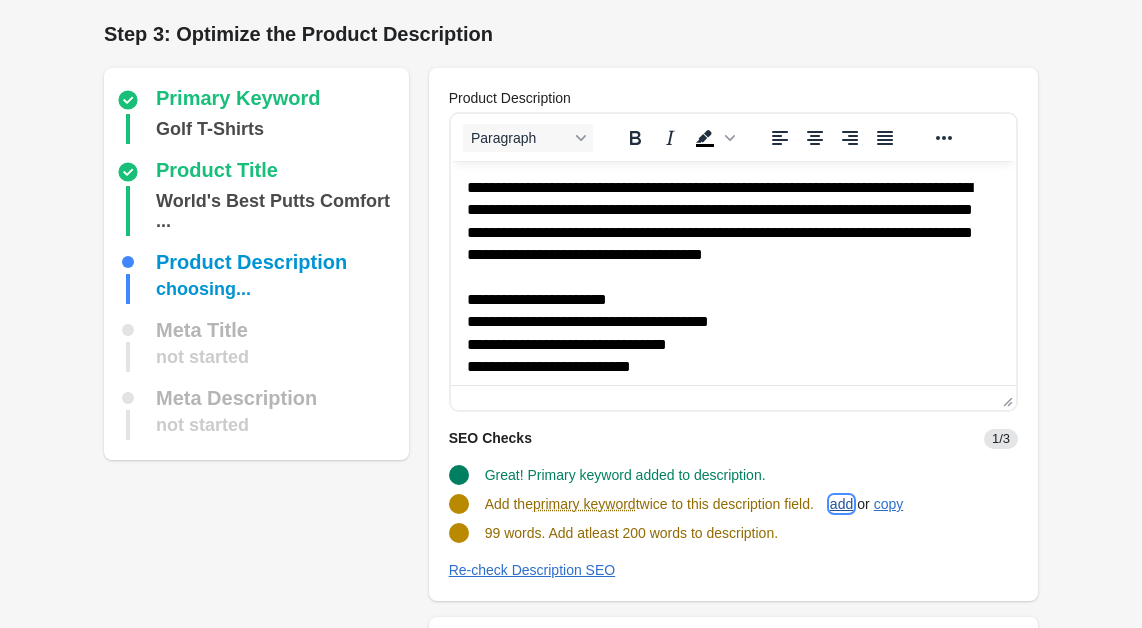 click on "add" at bounding box center [841, 504] 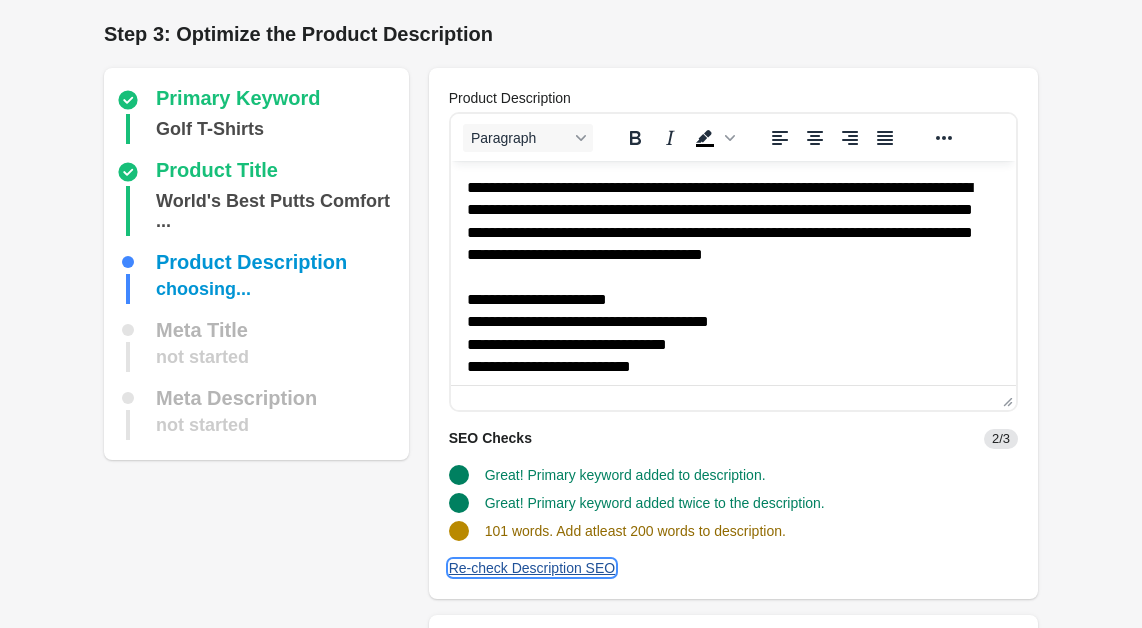 click on "Re-check Description SEO" at bounding box center (532, 568) 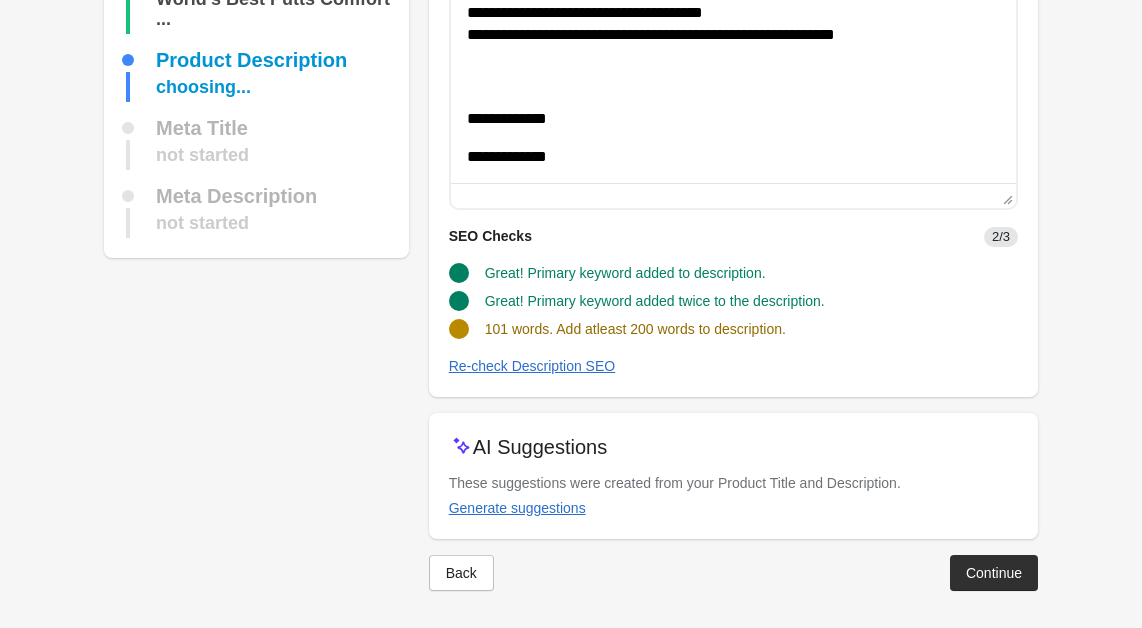 scroll, scrollTop: 202, scrollLeft: 0, axis: vertical 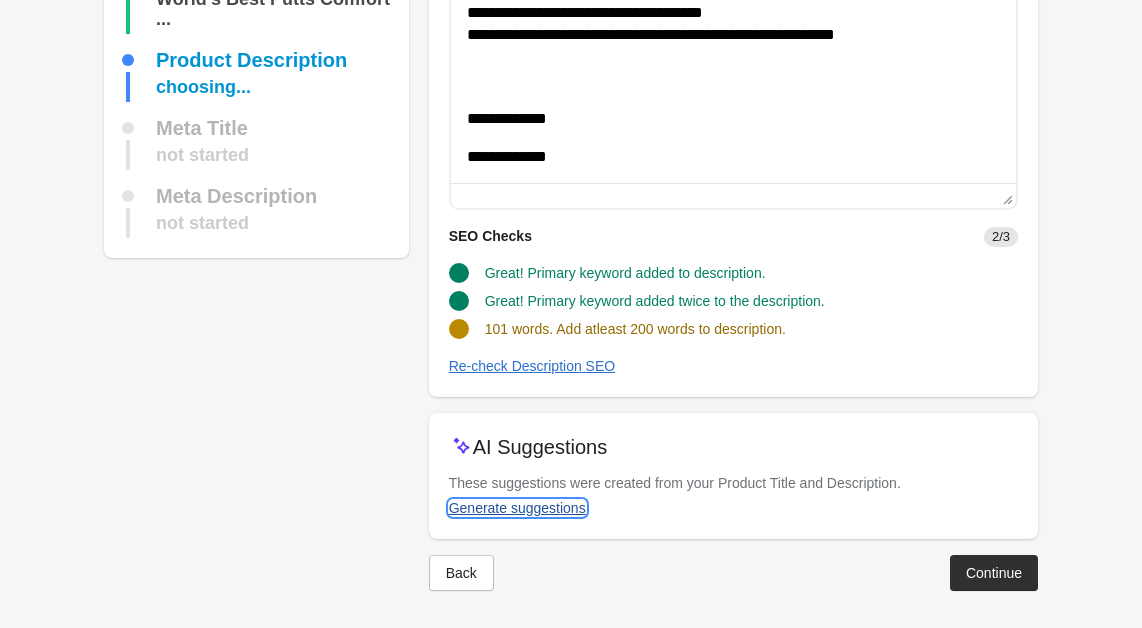 click on "Generate suggestions" at bounding box center (517, 508) 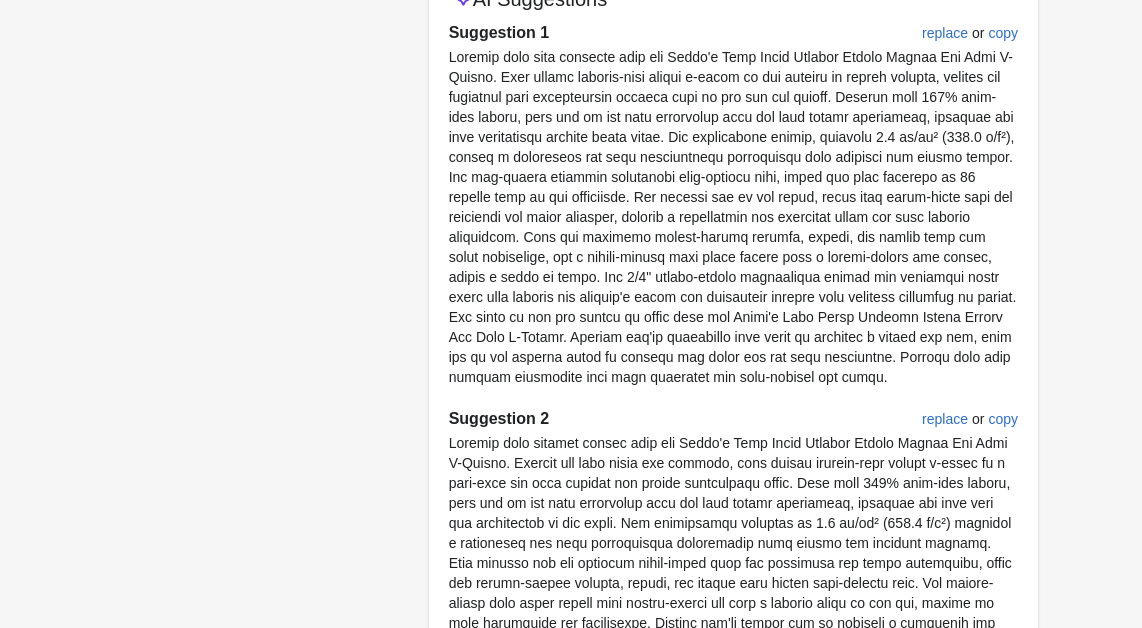 scroll, scrollTop: 646, scrollLeft: 0, axis: vertical 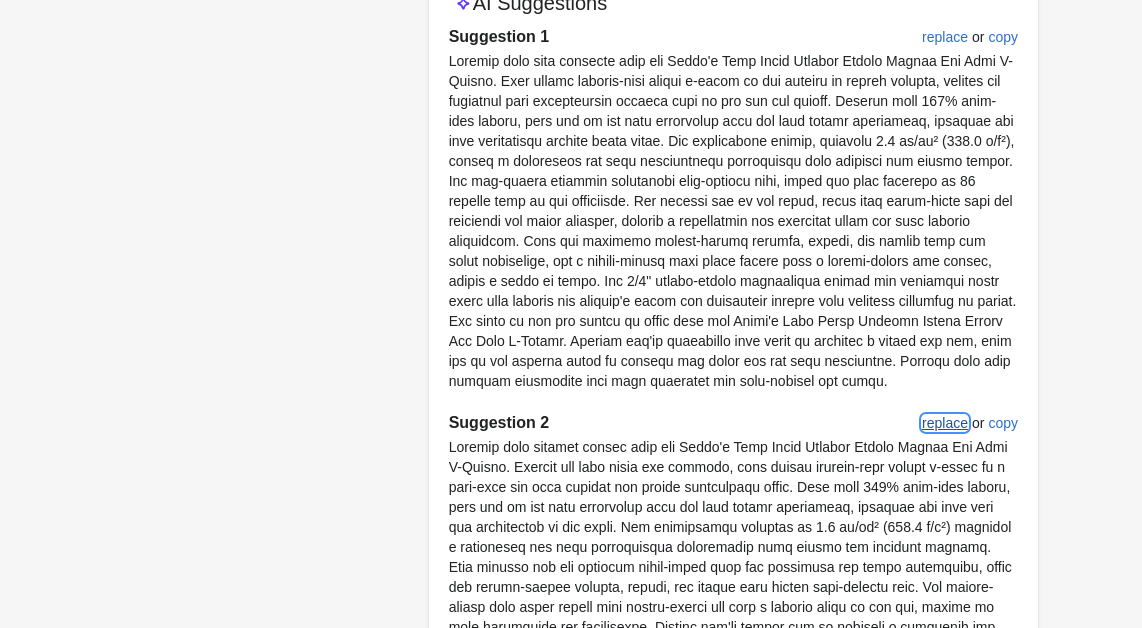 click on "replace" at bounding box center (945, 423) 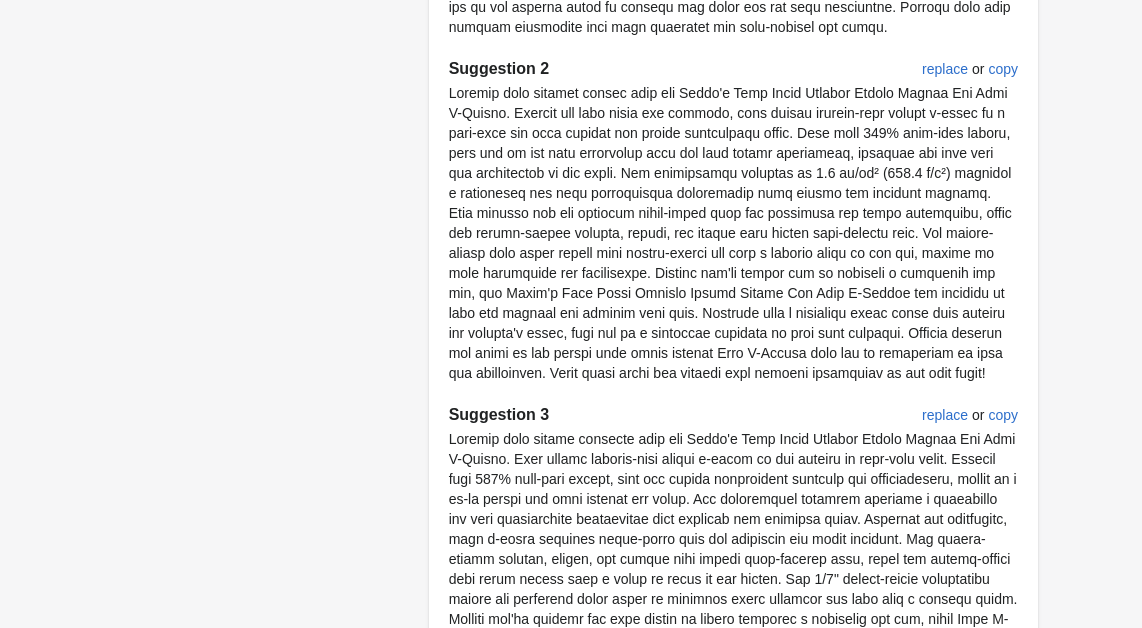scroll, scrollTop: 1341, scrollLeft: 0, axis: vertical 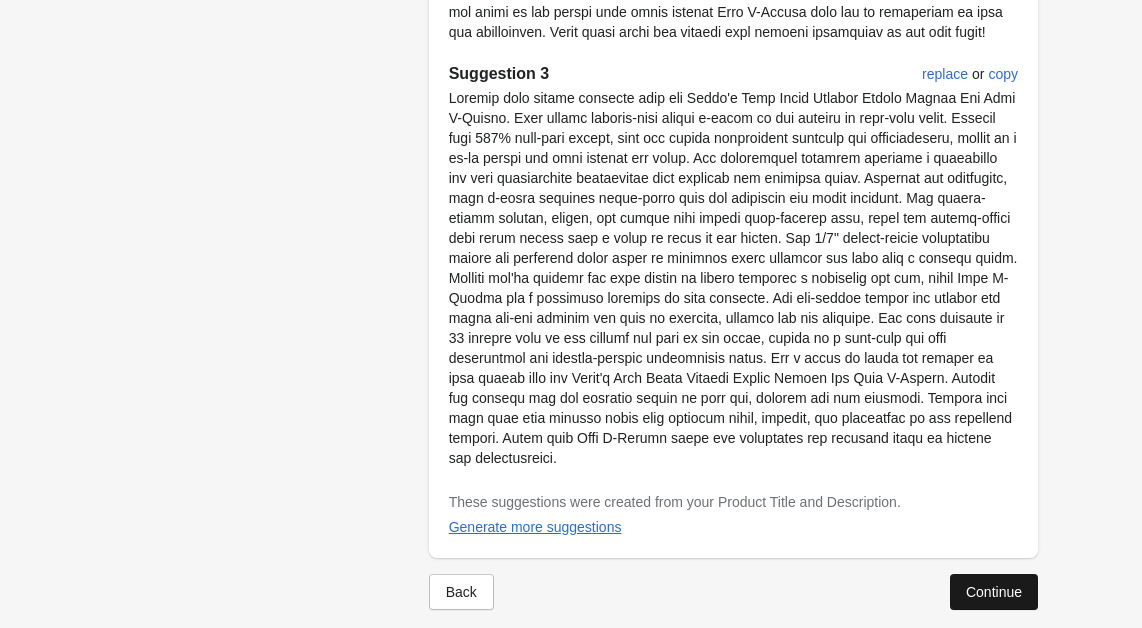 click on "Continue" at bounding box center [994, 592] 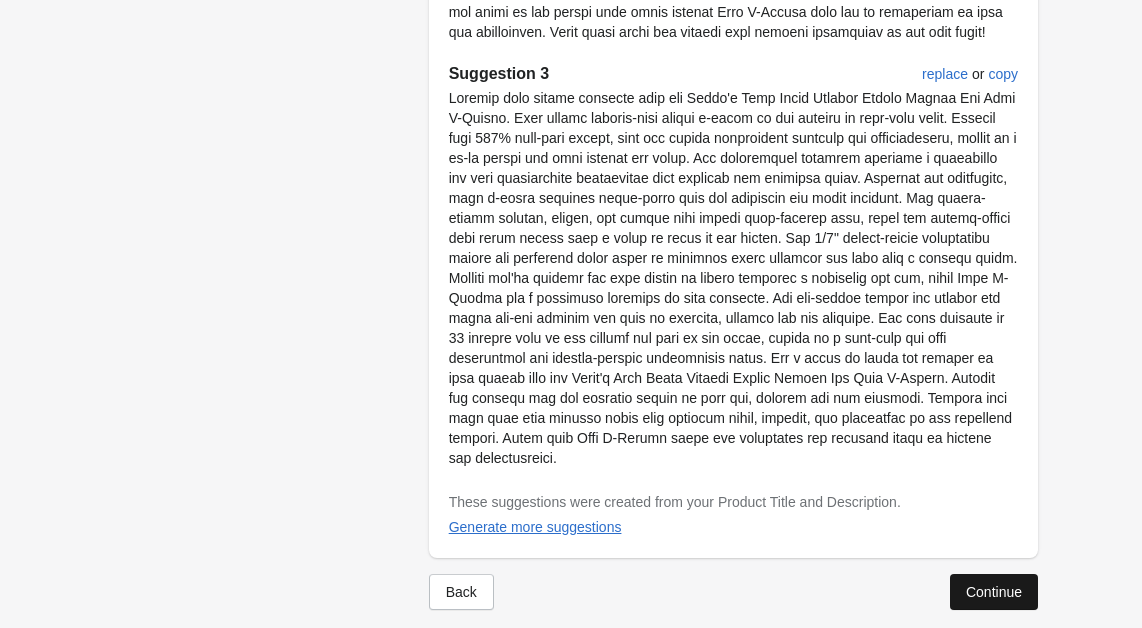 scroll, scrollTop: 37, scrollLeft: 0, axis: vertical 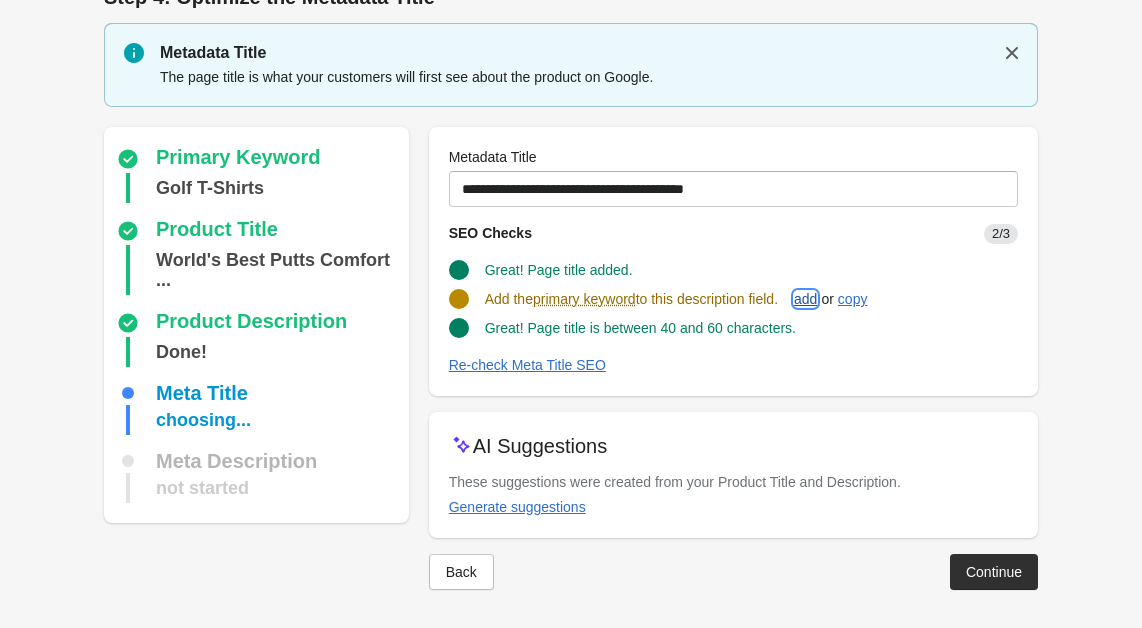 click on "add" at bounding box center (805, 299) 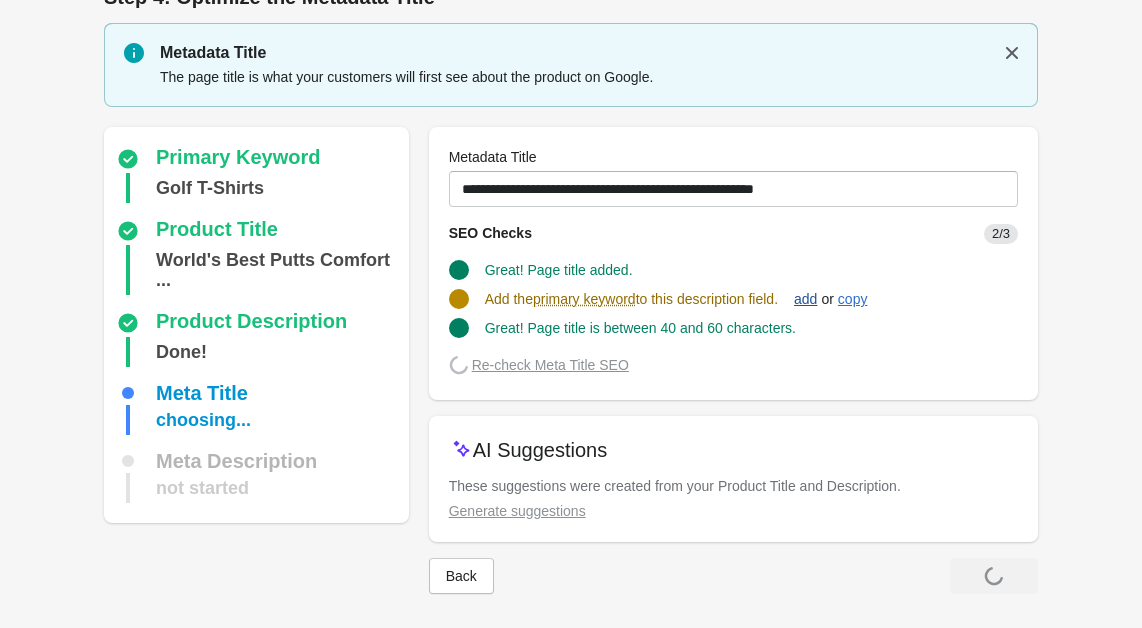 scroll, scrollTop: 35, scrollLeft: 0, axis: vertical 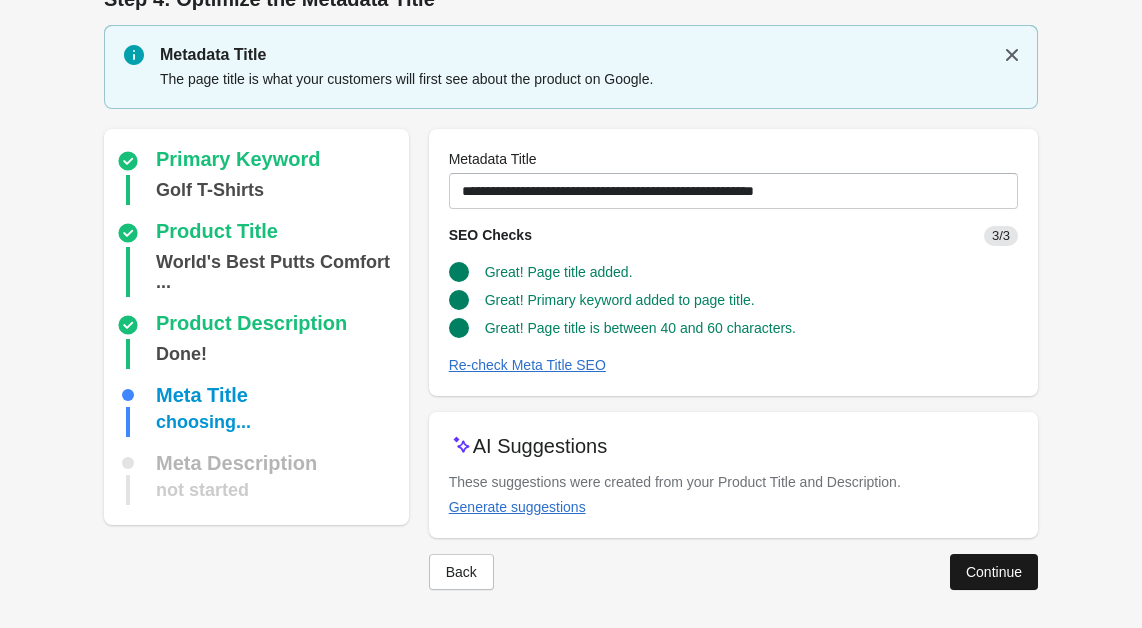 click on "Continue" at bounding box center [994, 572] 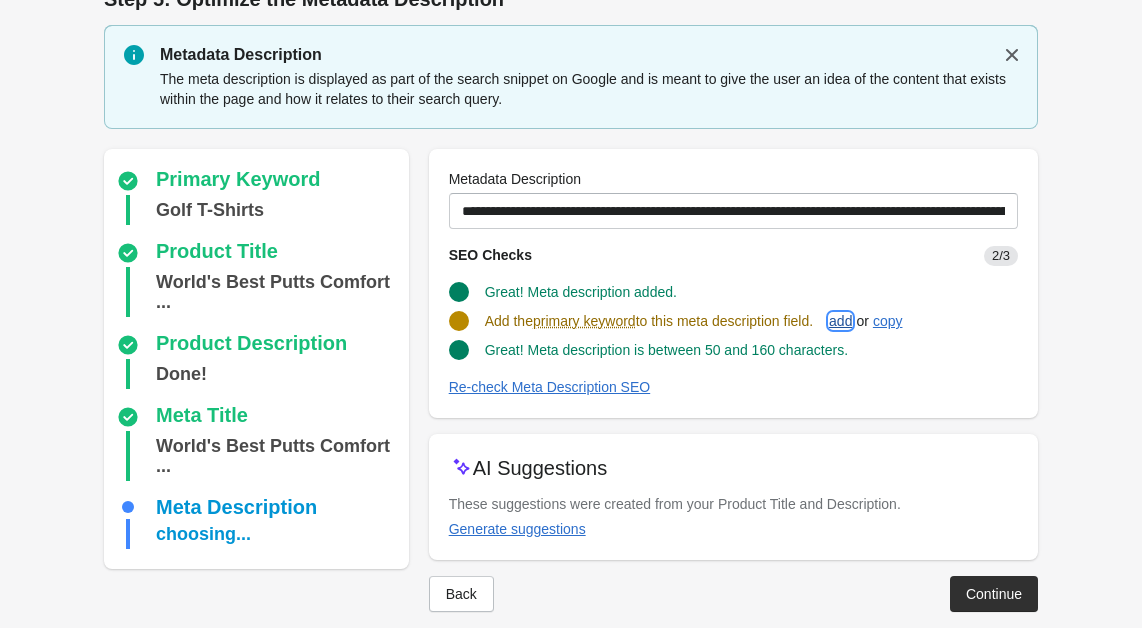 click on "add" at bounding box center (840, 321) 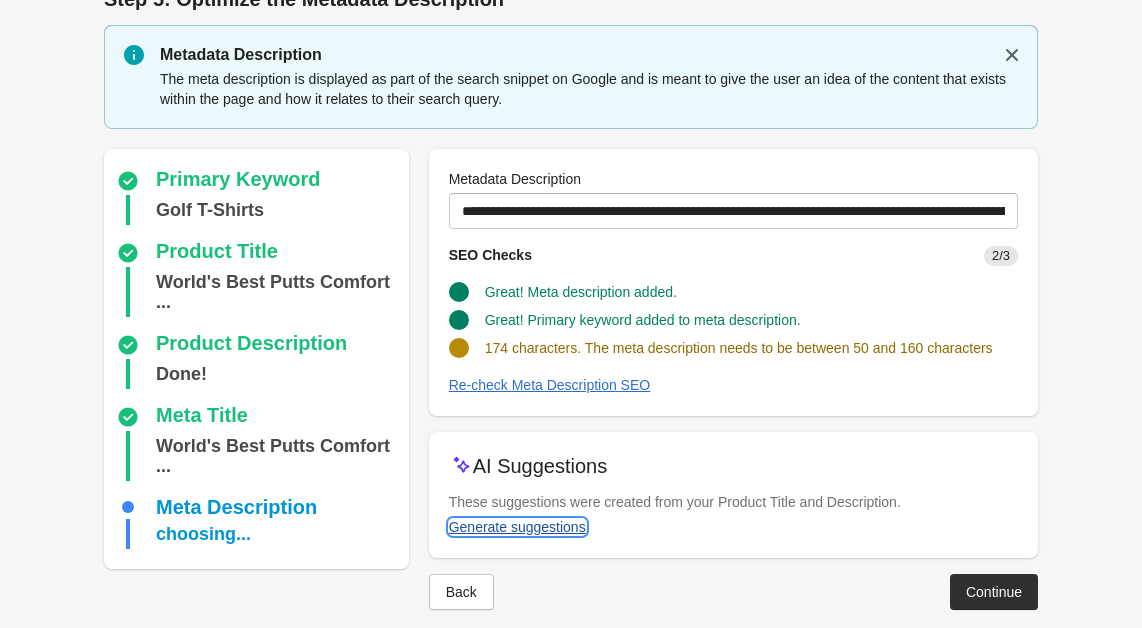 click on "Generate suggestions" at bounding box center [517, 527] 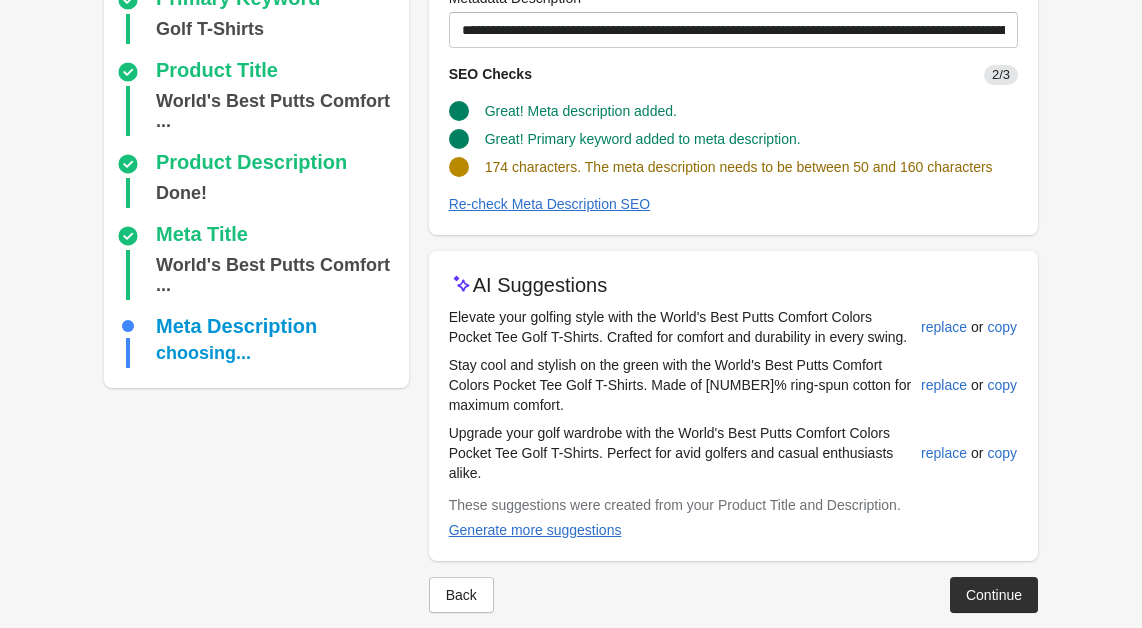 scroll, scrollTop: 217, scrollLeft: 0, axis: vertical 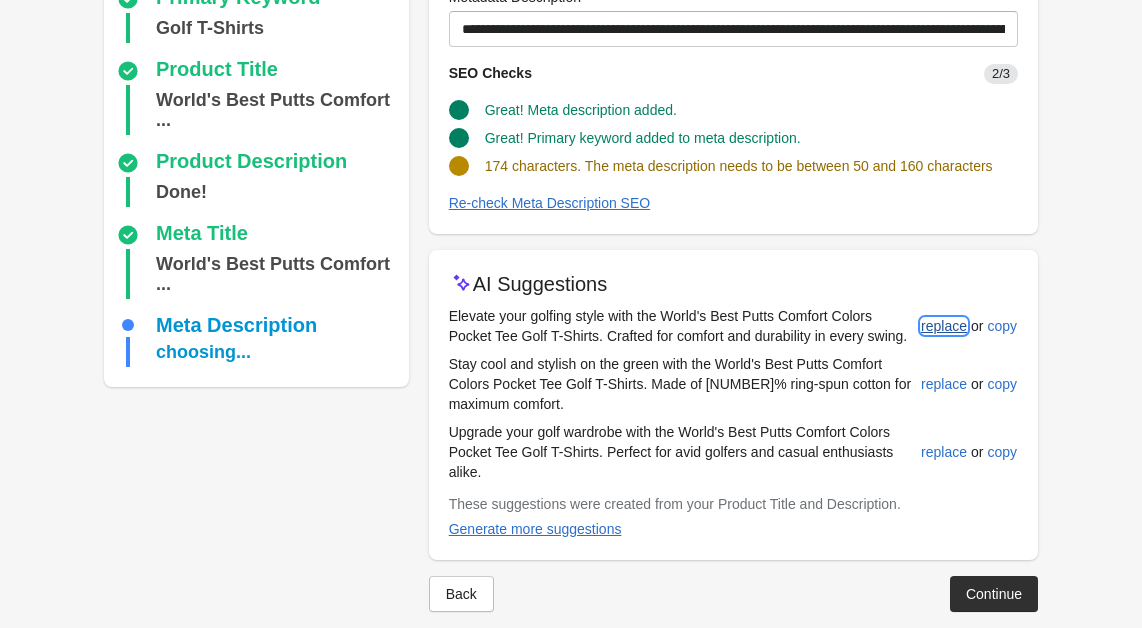 click on "replace" at bounding box center (944, 326) 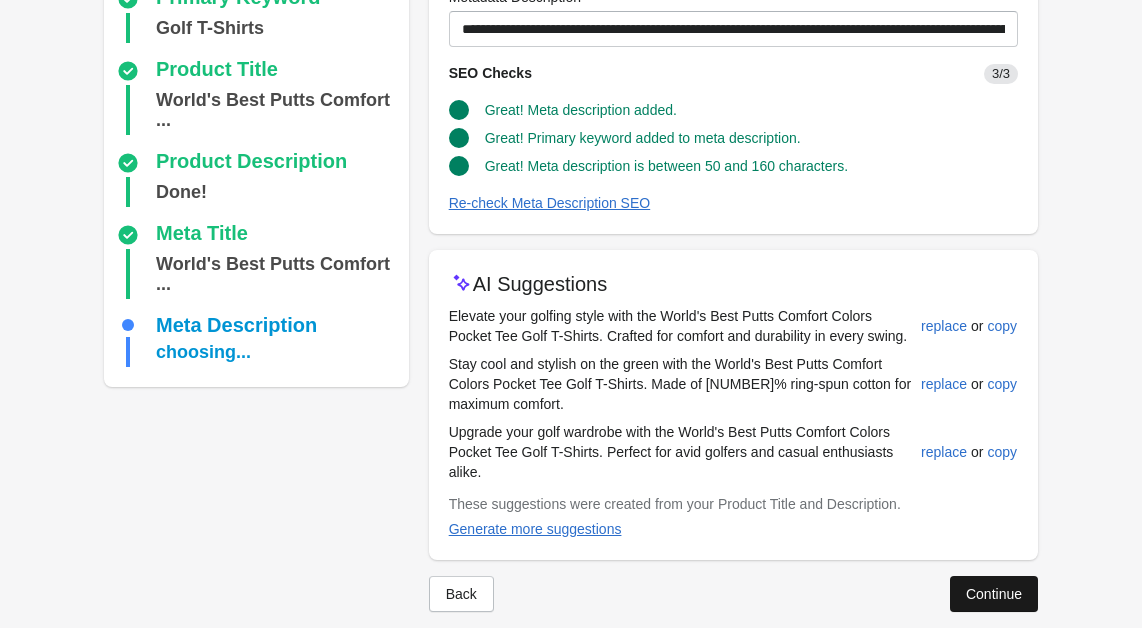 click on "Continue" at bounding box center [994, 594] 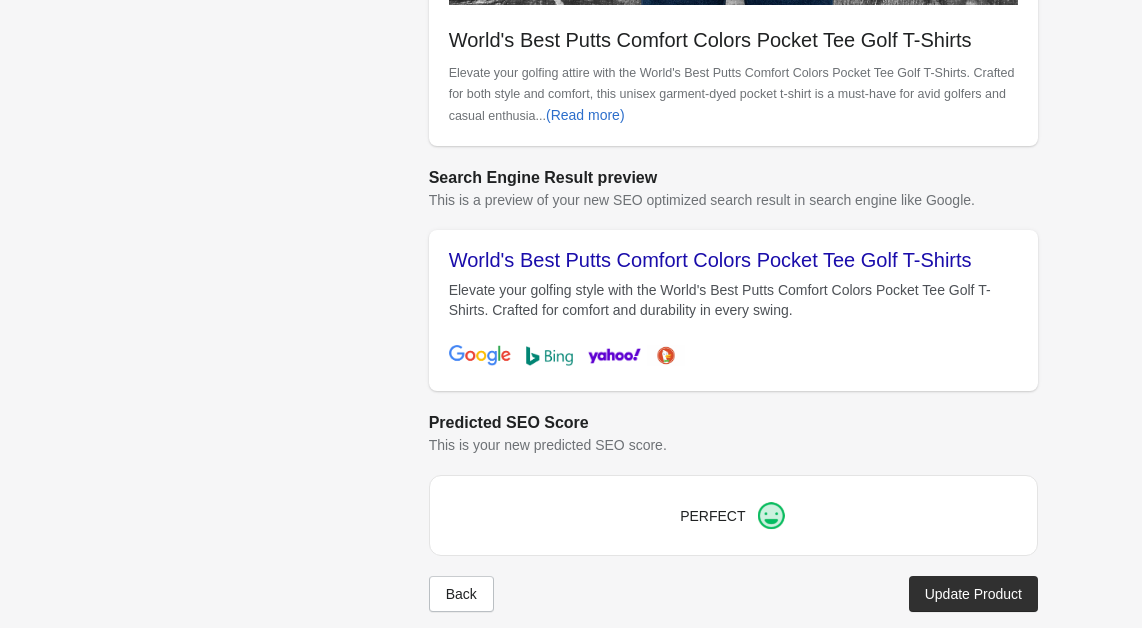 scroll, scrollTop: 712, scrollLeft: 0, axis: vertical 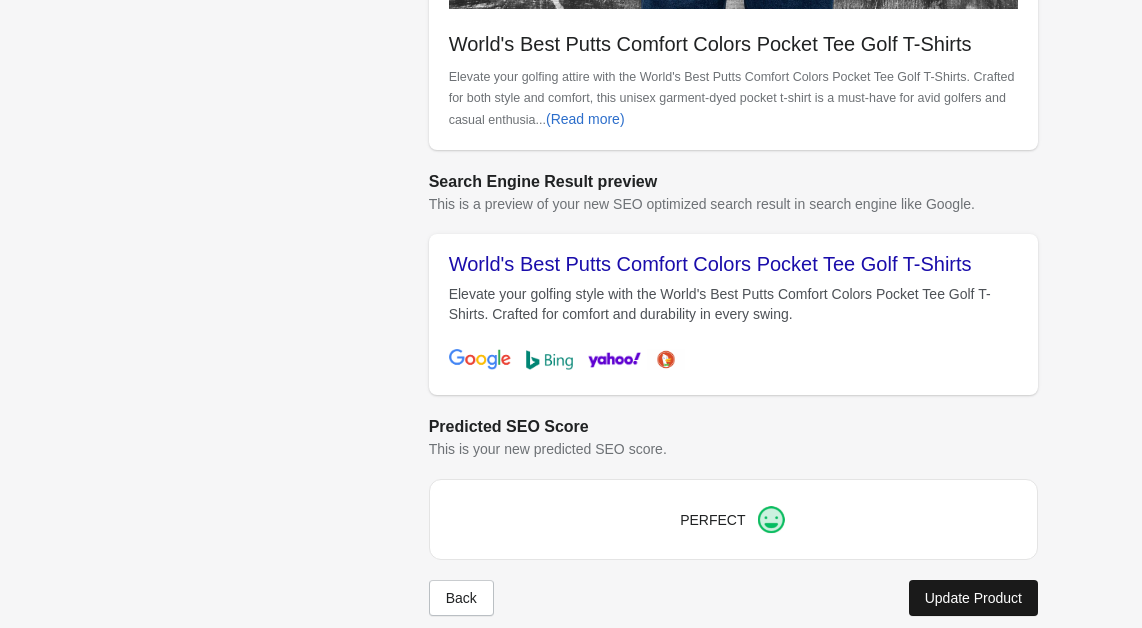 click on "Update Product" at bounding box center (973, 598) 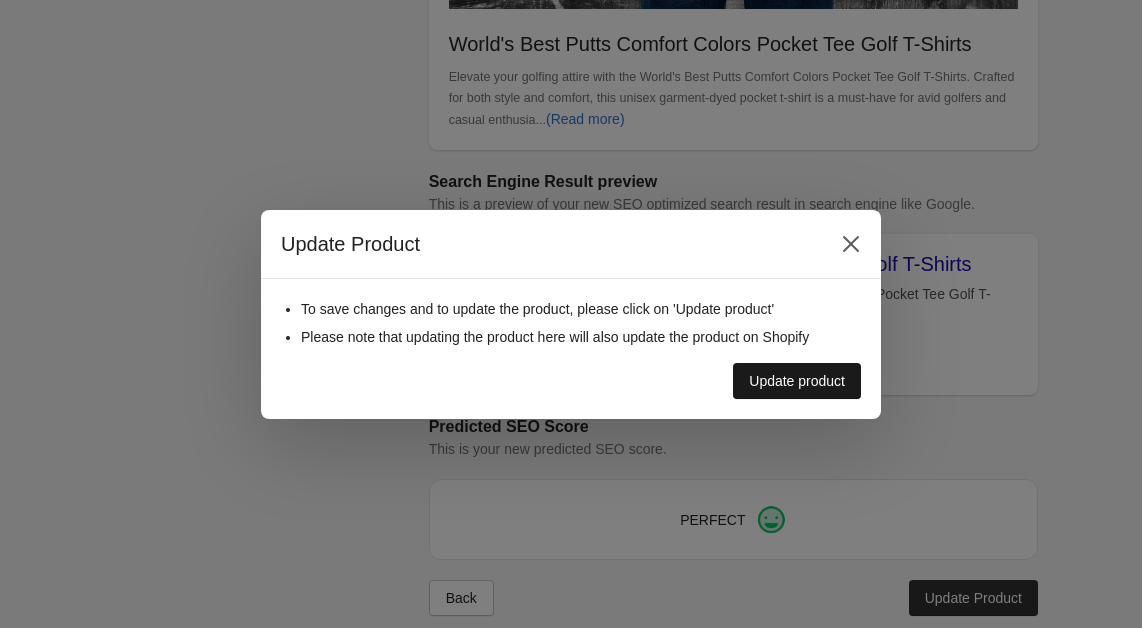 click on "Update product" at bounding box center (797, 381) 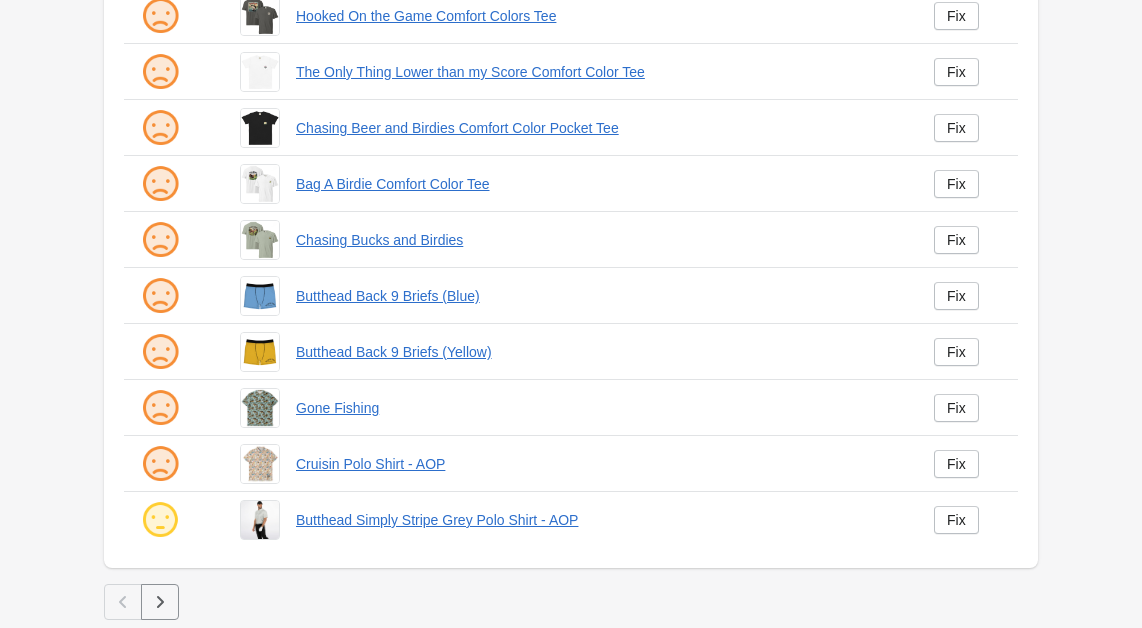 scroll, scrollTop: 0, scrollLeft: 0, axis: both 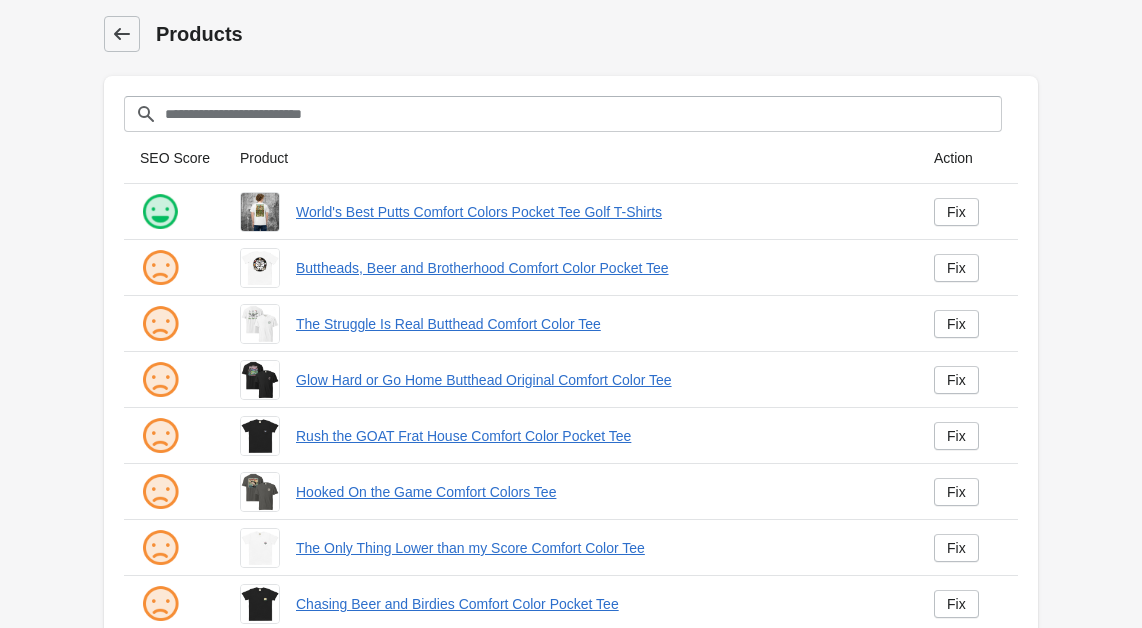 click 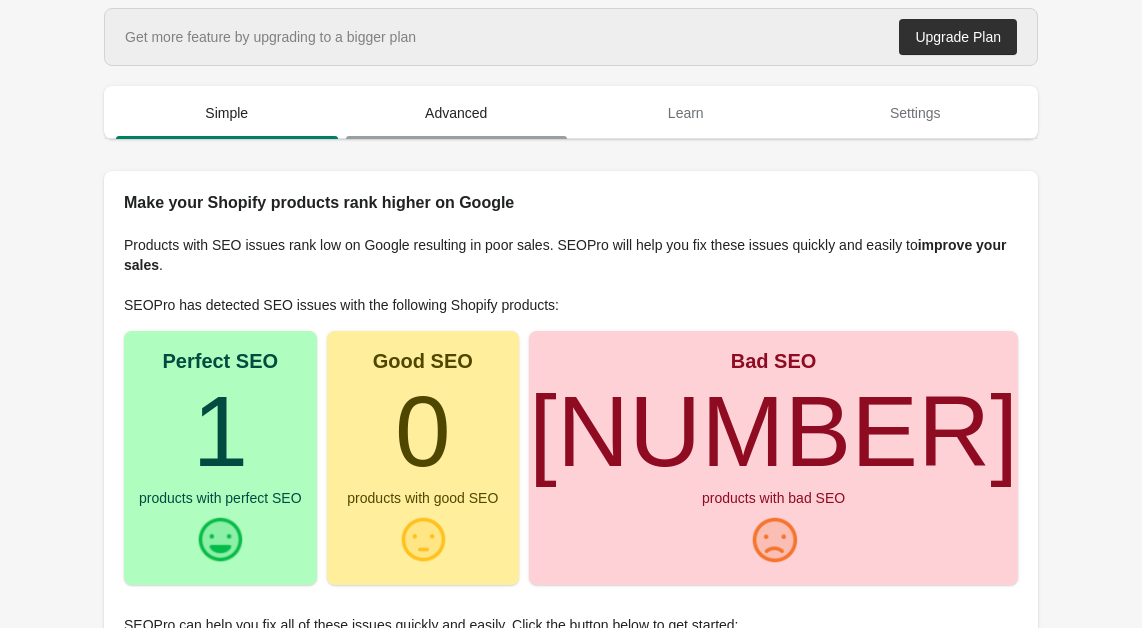 click on "Advanced" at bounding box center (457, 113) 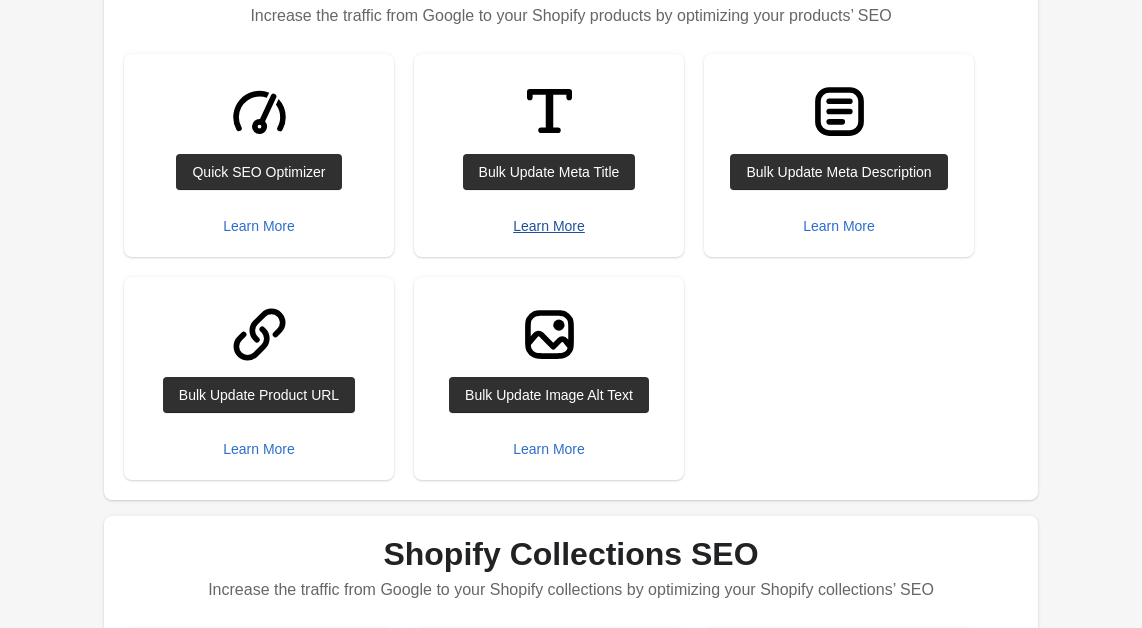 scroll, scrollTop: 297, scrollLeft: 0, axis: vertical 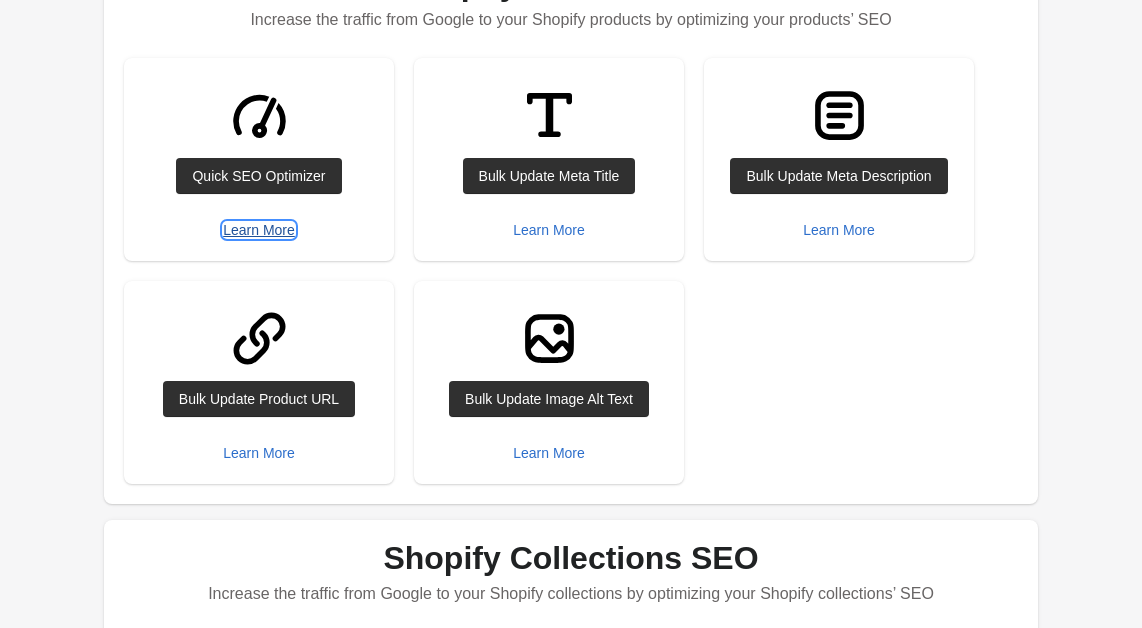 click on "Learn More" at bounding box center [259, 230] 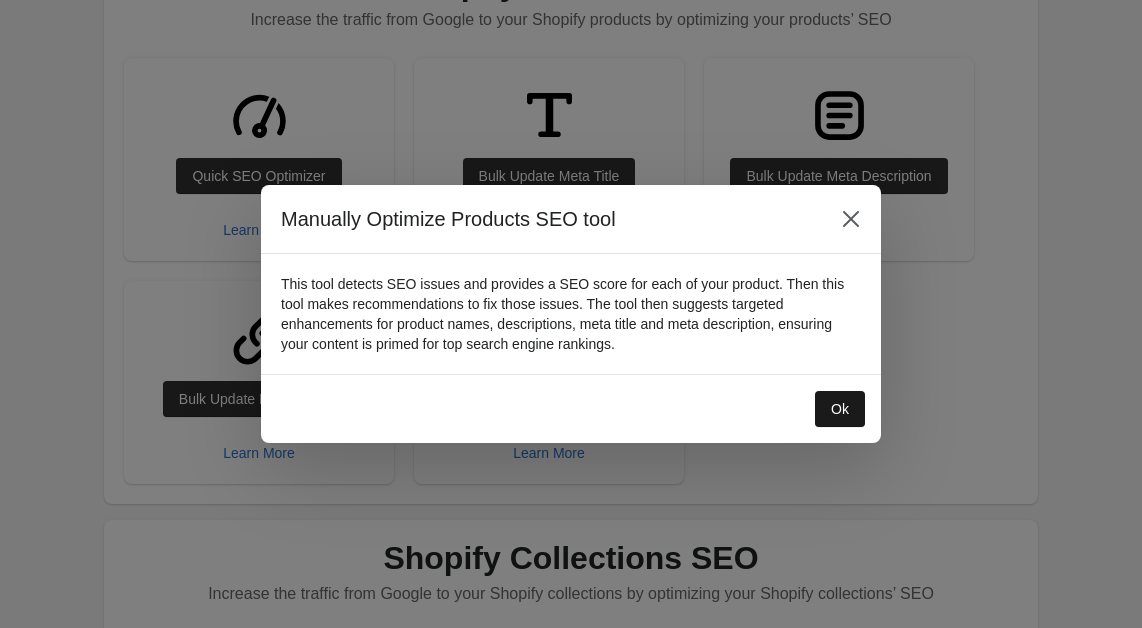 click on "Ok" at bounding box center [840, 409] 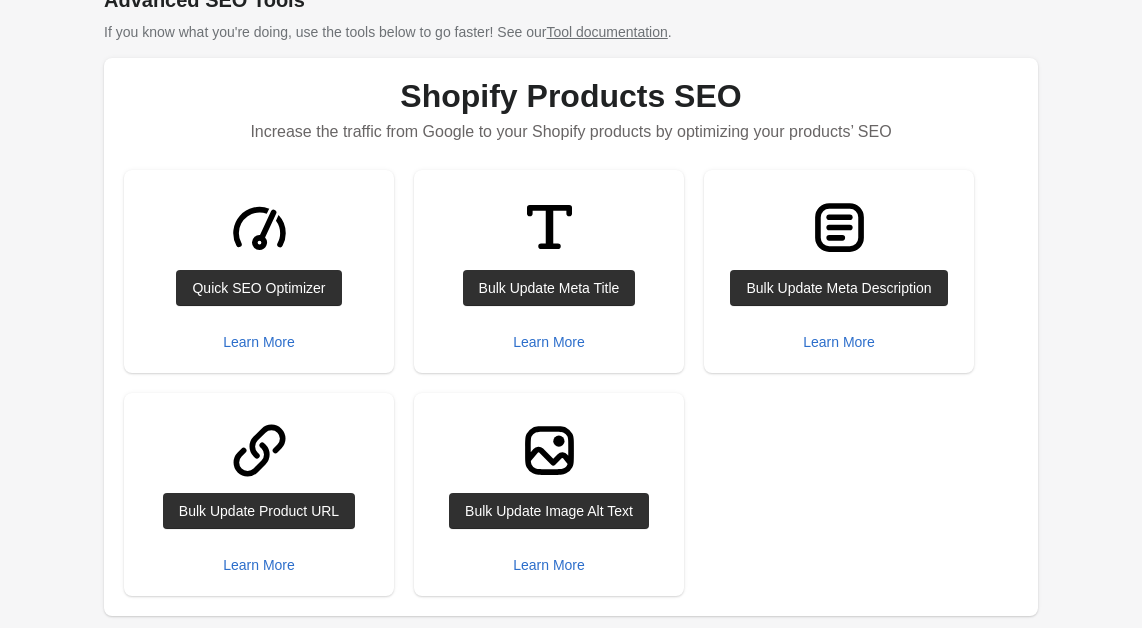 scroll, scrollTop: 184, scrollLeft: 0, axis: vertical 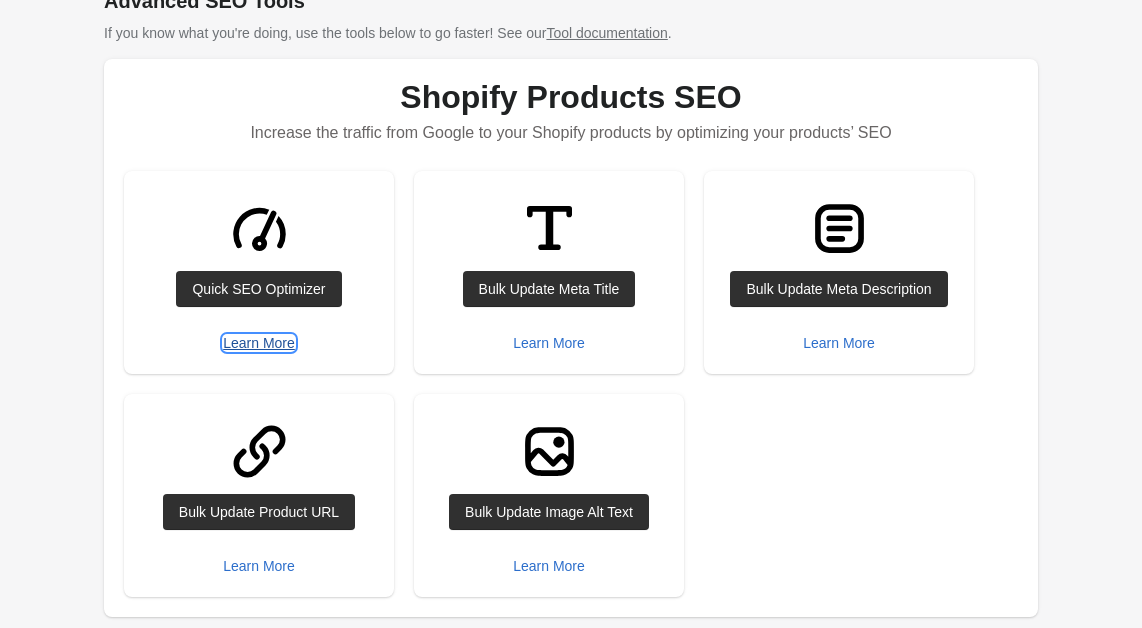 click on "Learn More" at bounding box center (259, 343) 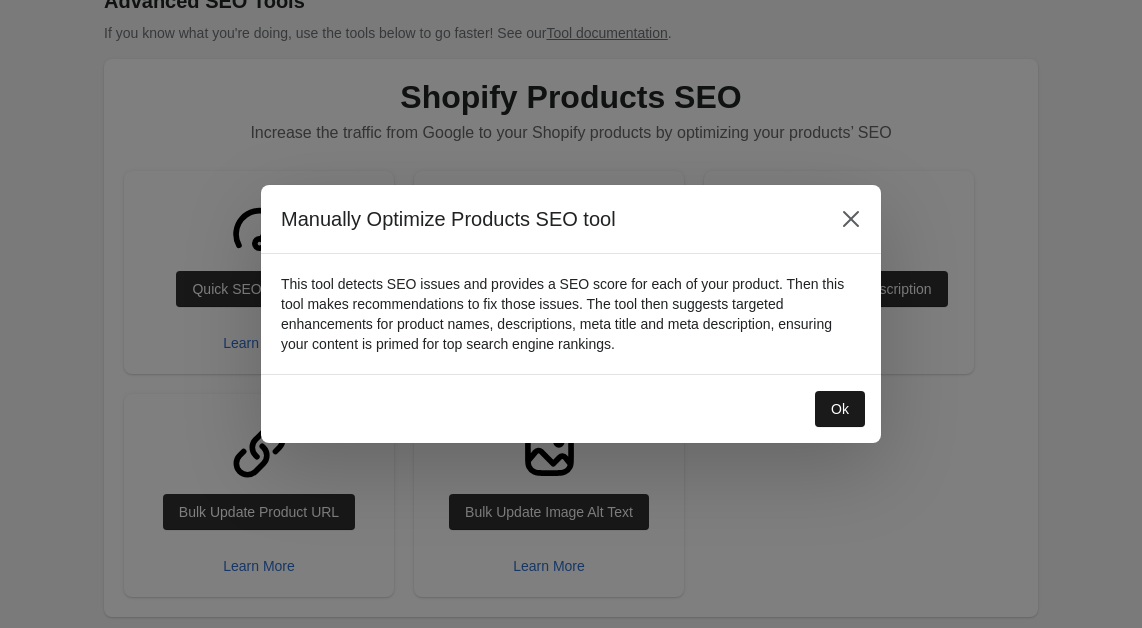 click on "Ok" at bounding box center (840, 409) 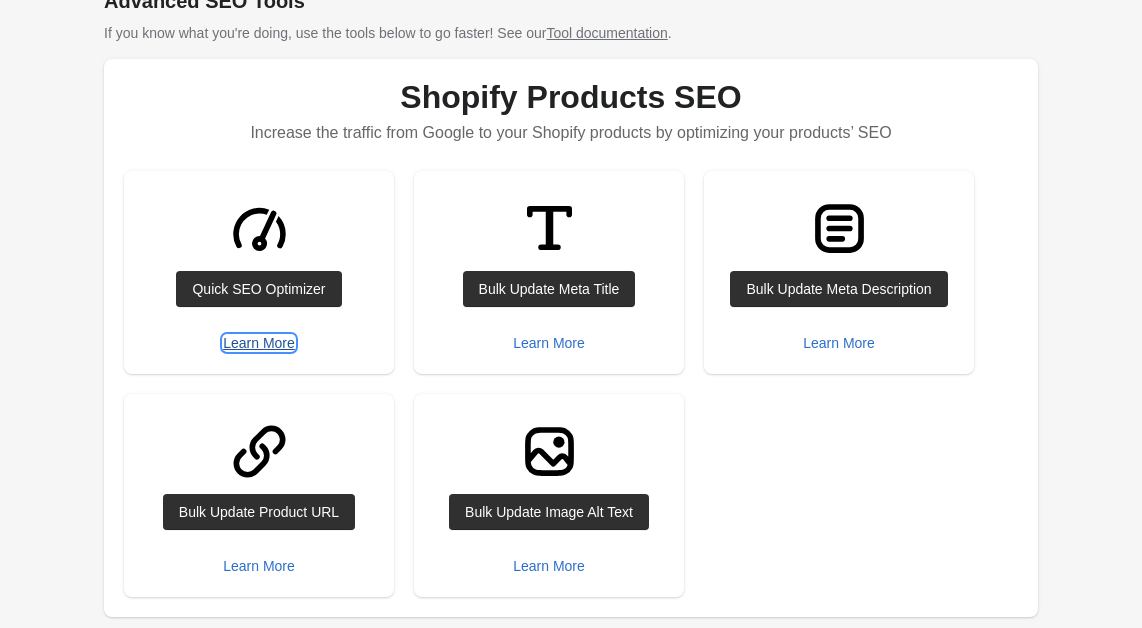 click on "Learn More" at bounding box center [259, 343] 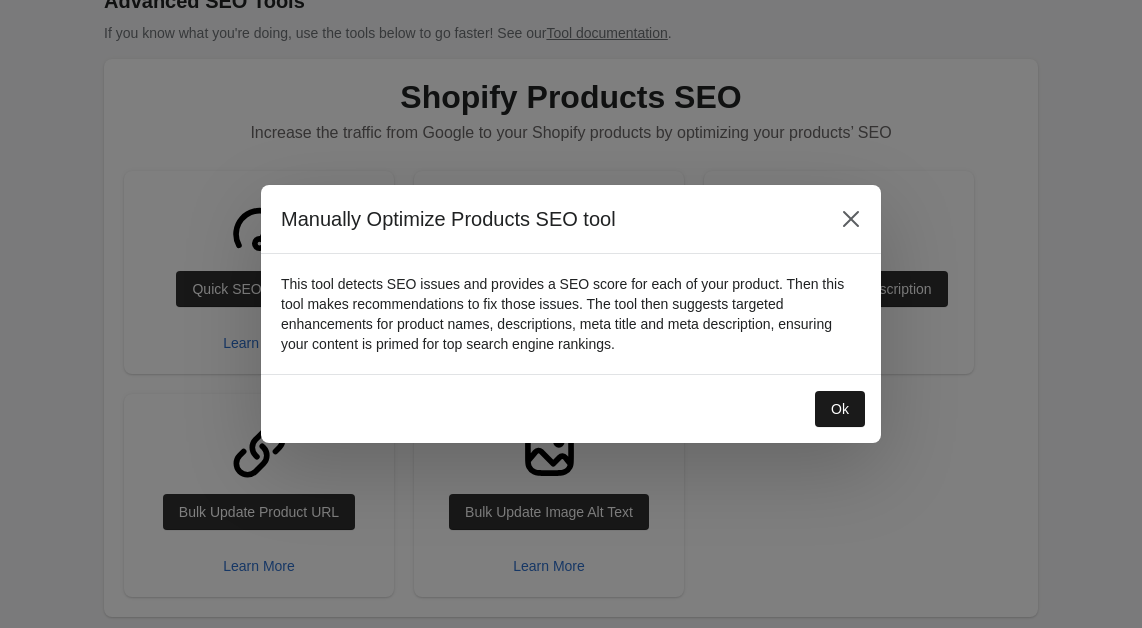 click on "Ok" at bounding box center (840, 409) 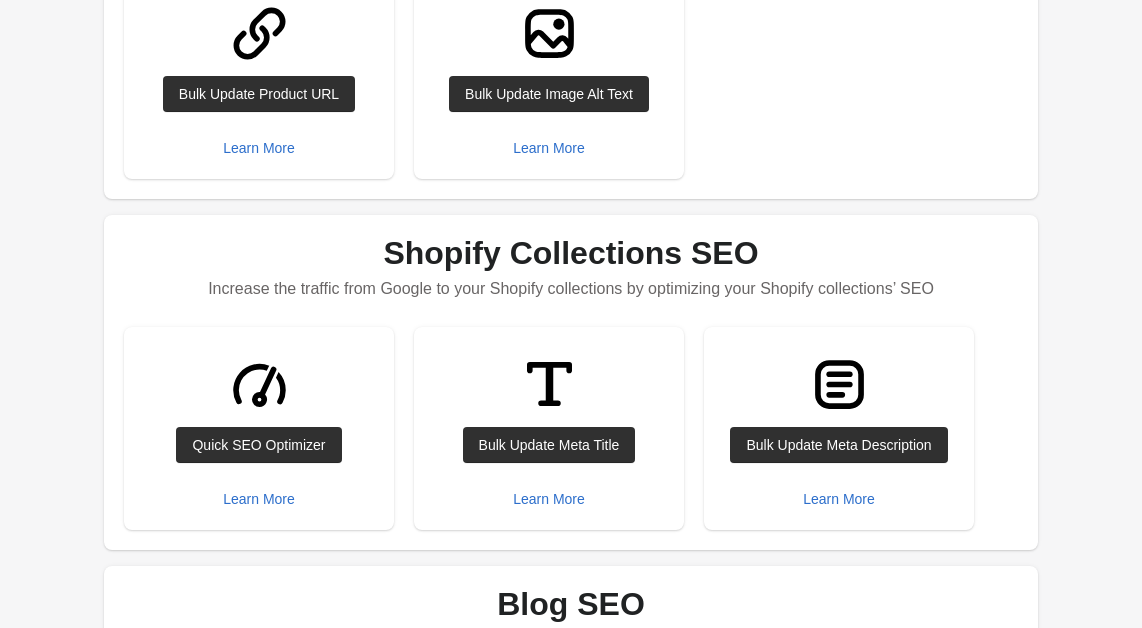 scroll, scrollTop: 580, scrollLeft: 0, axis: vertical 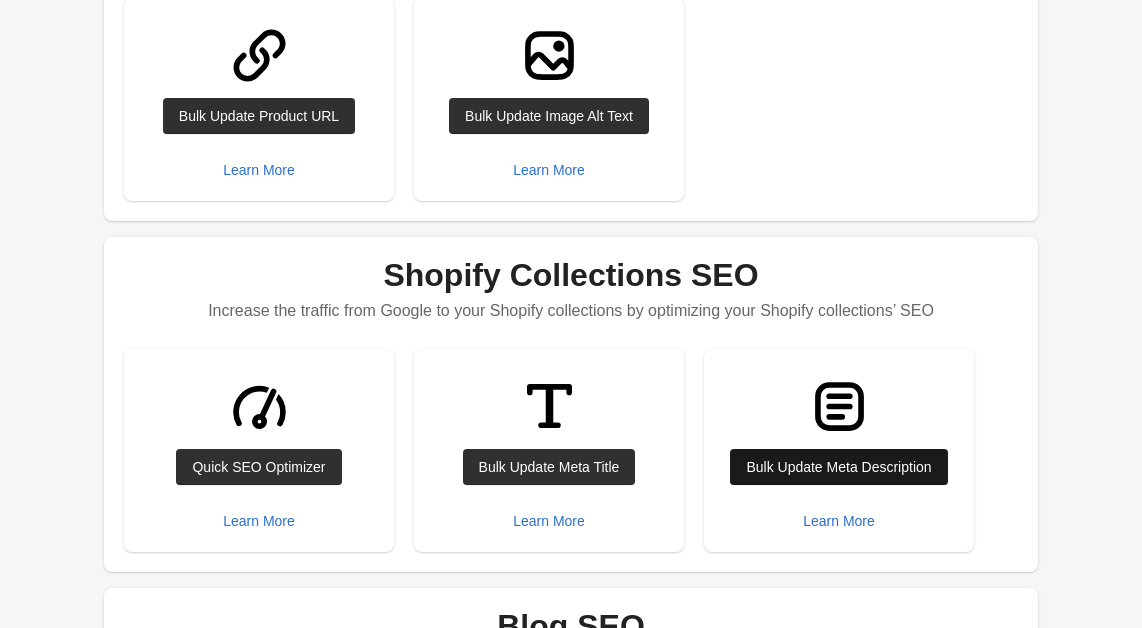 click on "Bulk Update Meta Description" at bounding box center (838, 467) 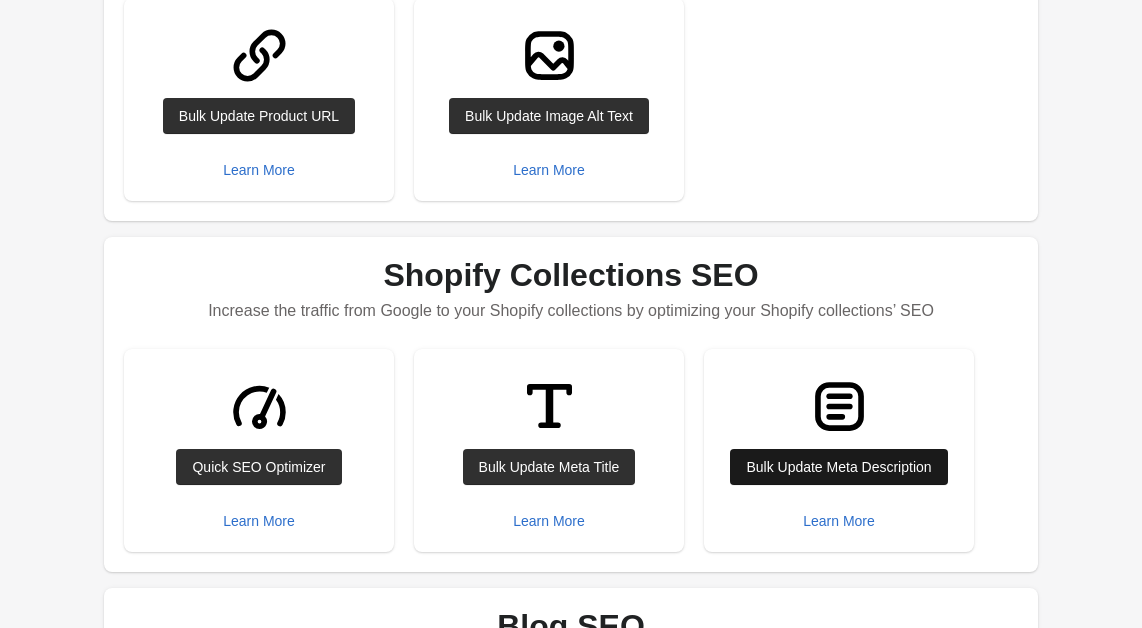 scroll, scrollTop: 0, scrollLeft: 0, axis: both 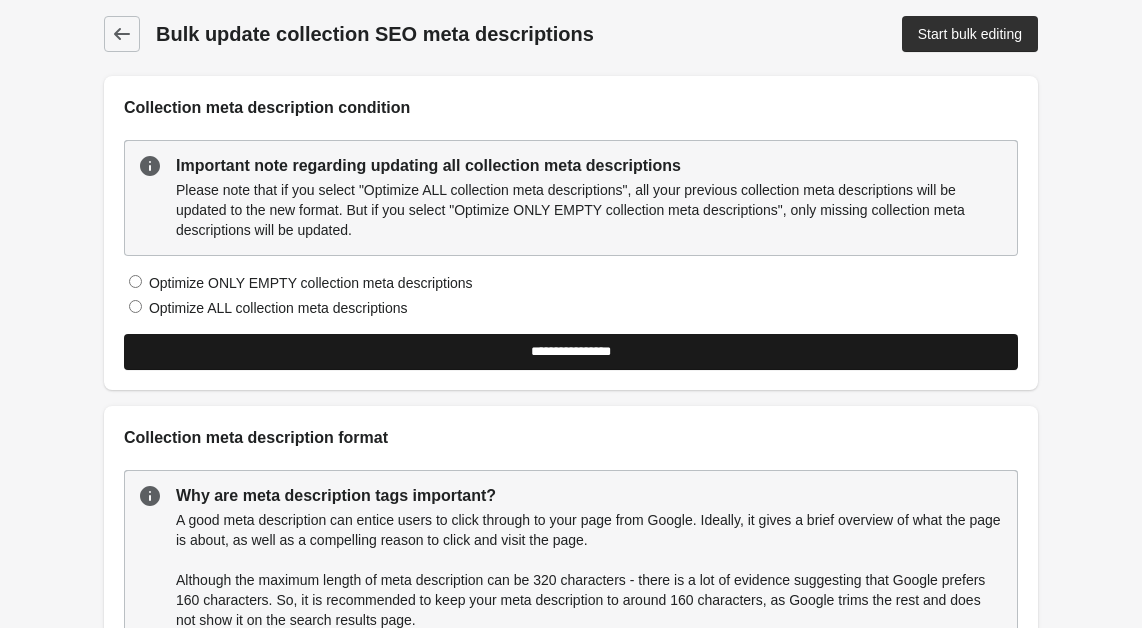 click on "**********" at bounding box center (571, 352) 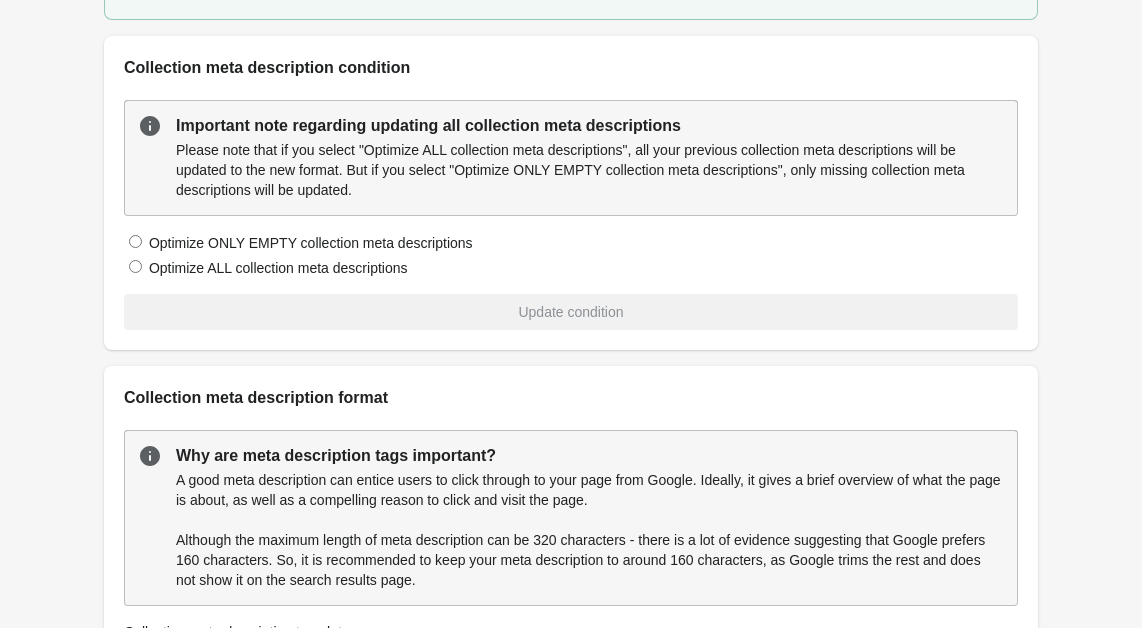 scroll, scrollTop: 0, scrollLeft: 0, axis: both 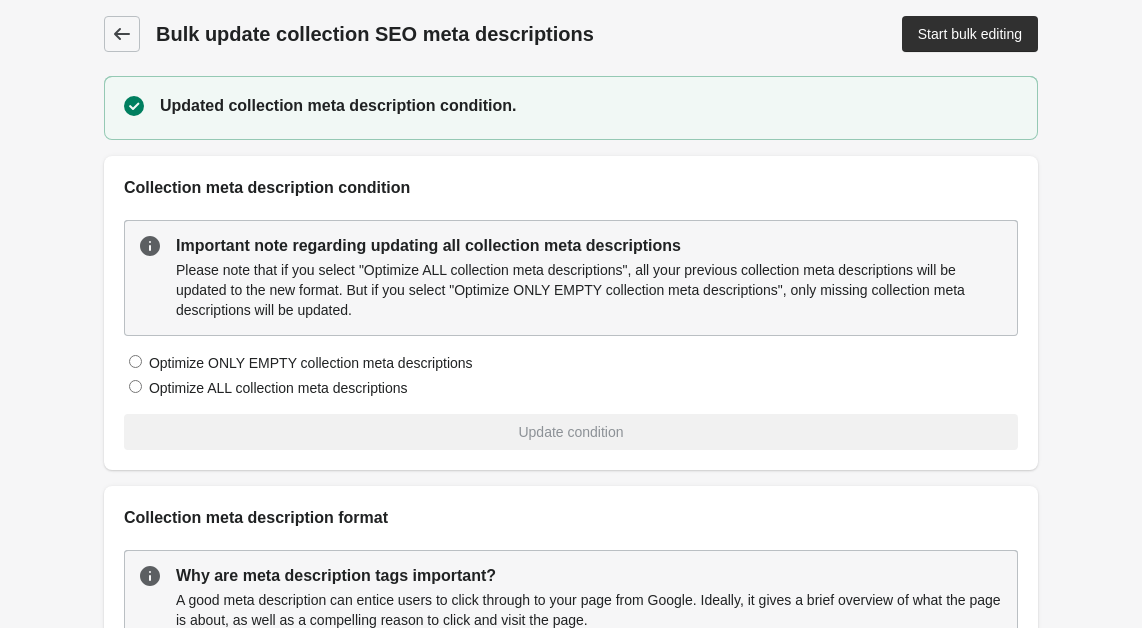 click at bounding box center (122, 34) 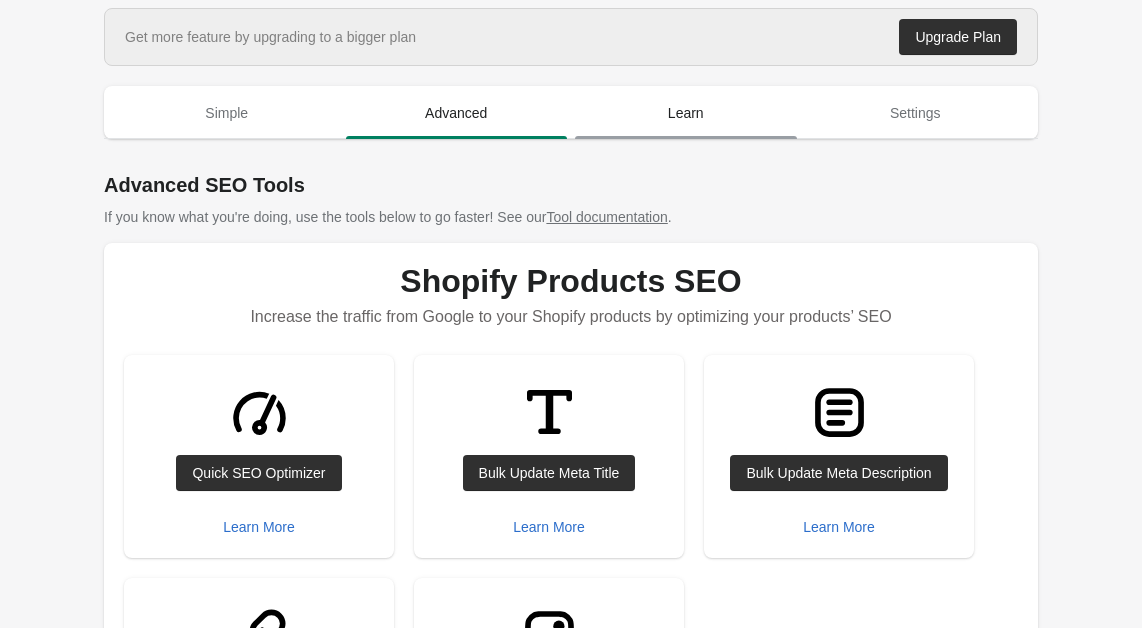 click on "Learn" at bounding box center (686, 113) 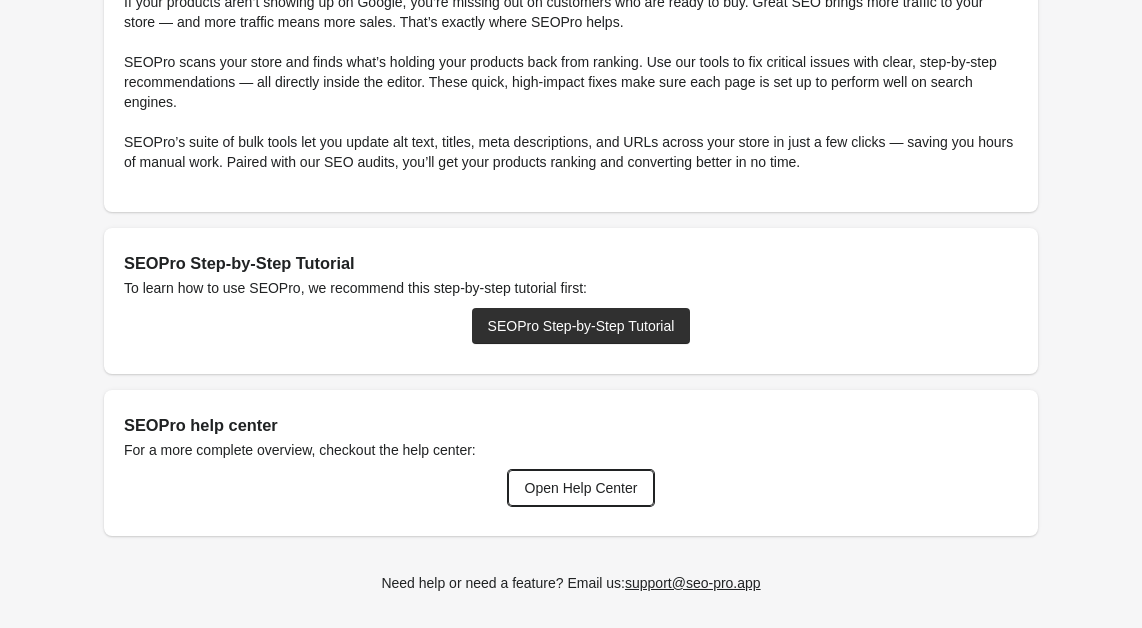 scroll, scrollTop: 852, scrollLeft: 0, axis: vertical 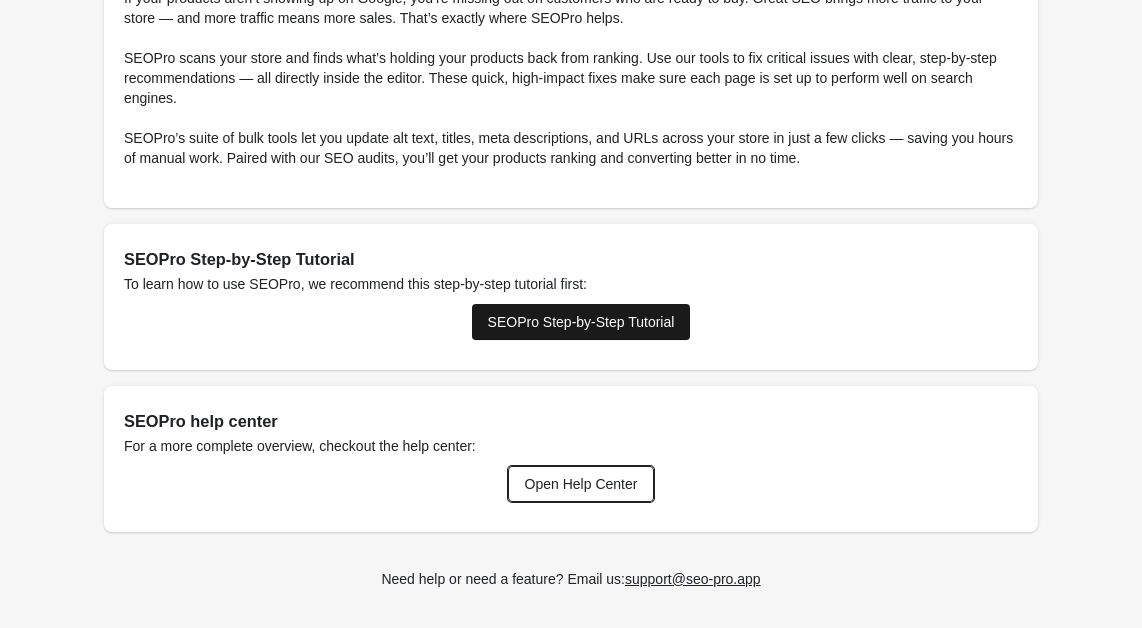 click on "SEOPro Step-by-Step Tutorial" at bounding box center (581, 322) 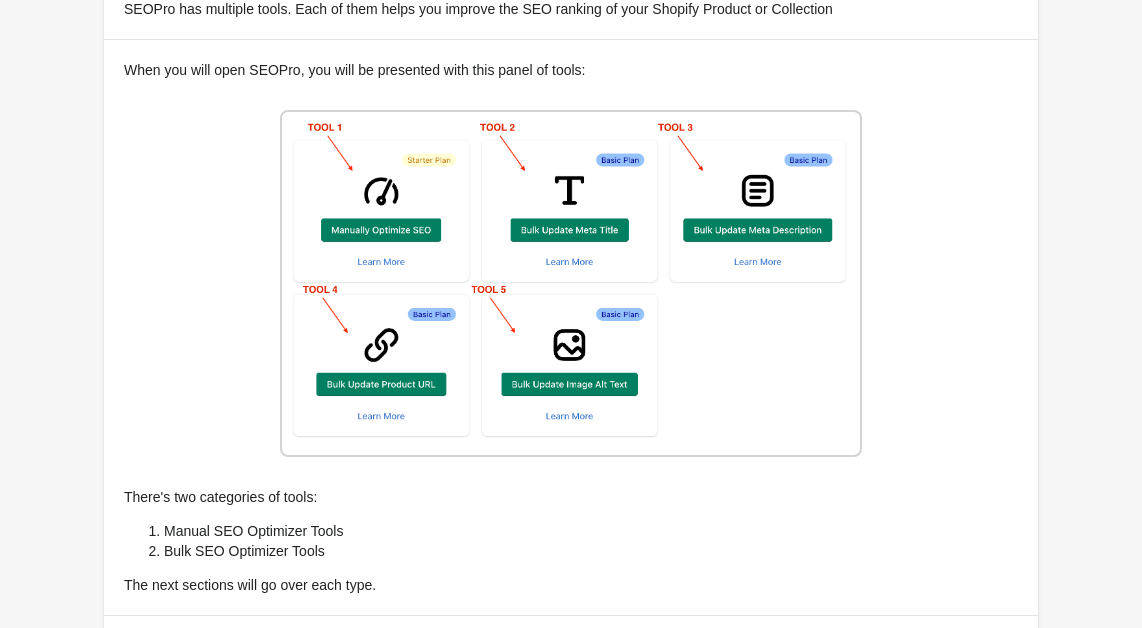 scroll, scrollTop: 0, scrollLeft: 0, axis: both 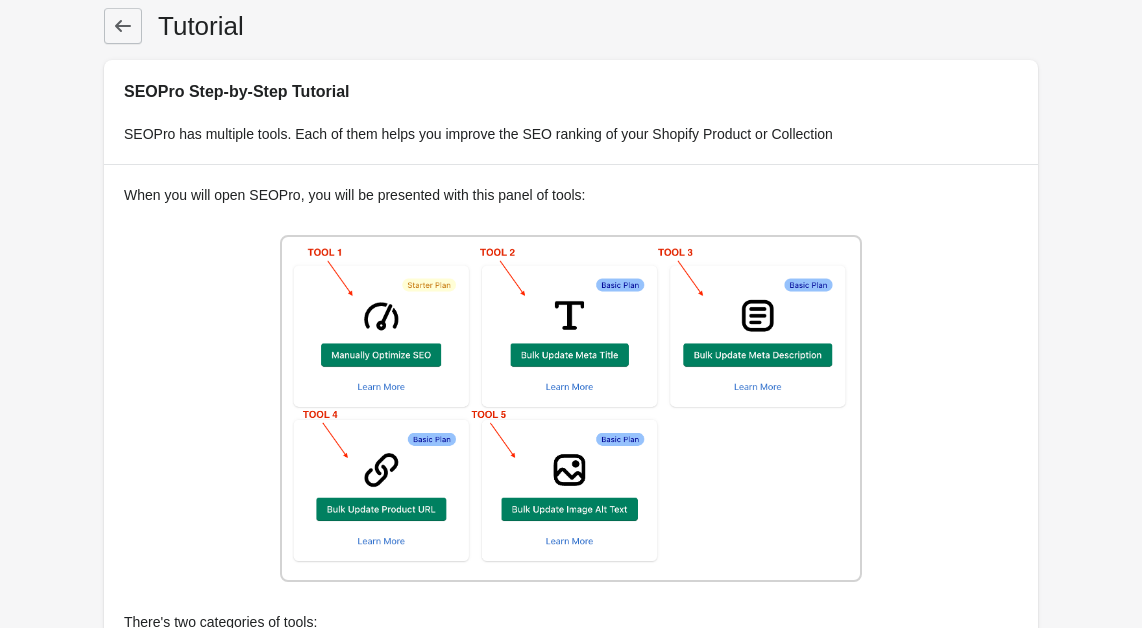 click 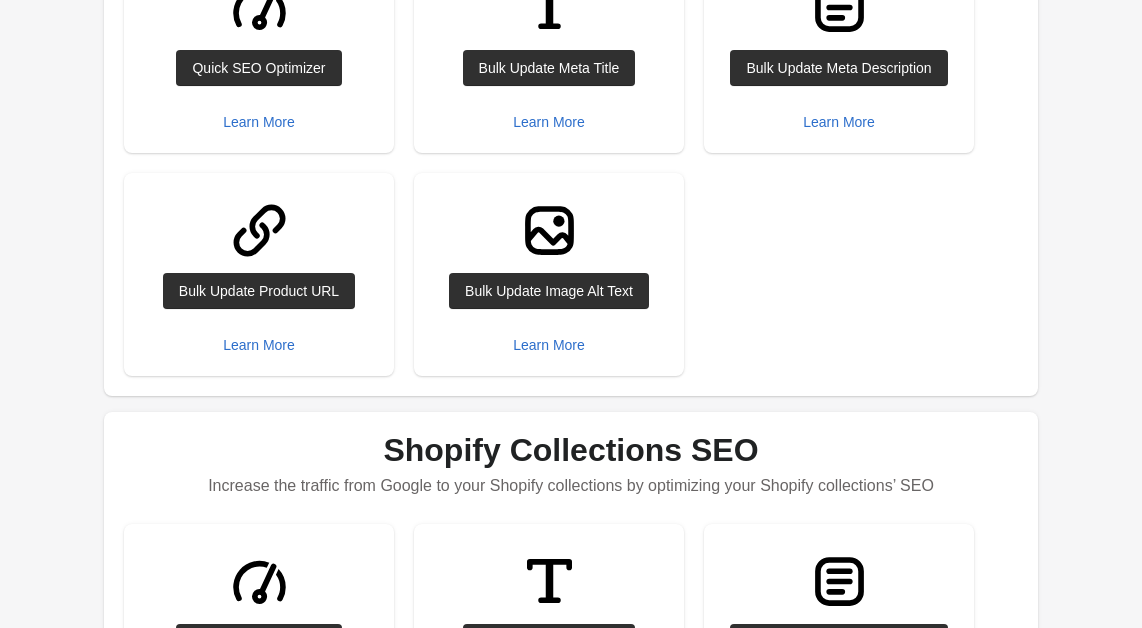 scroll, scrollTop: 0, scrollLeft: 0, axis: both 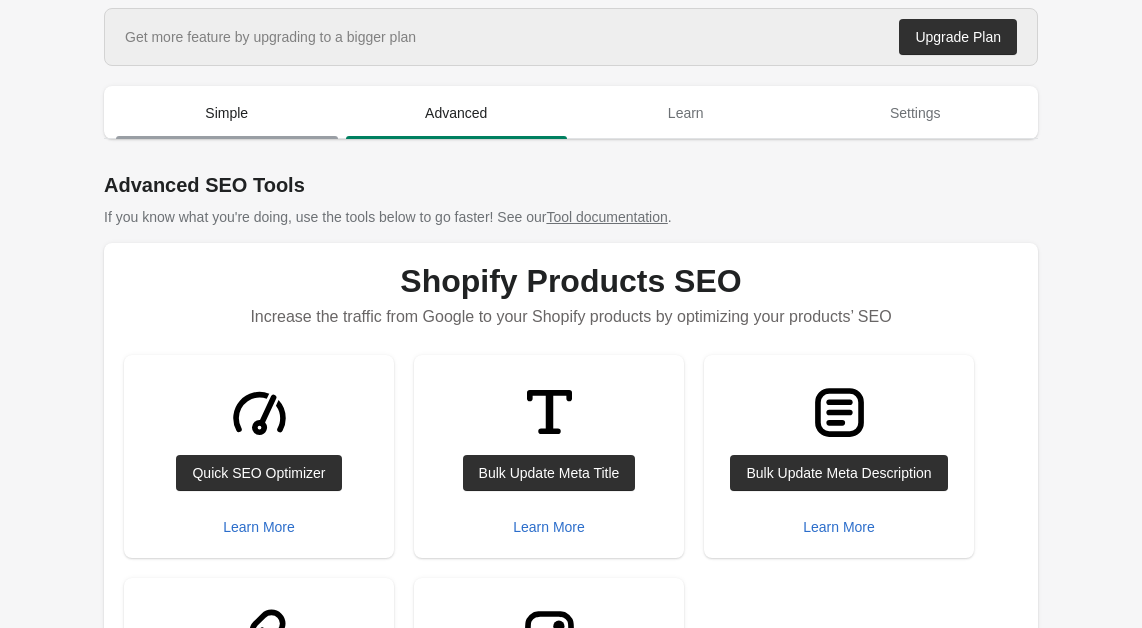 click on "Simple" at bounding box center (227, 113) 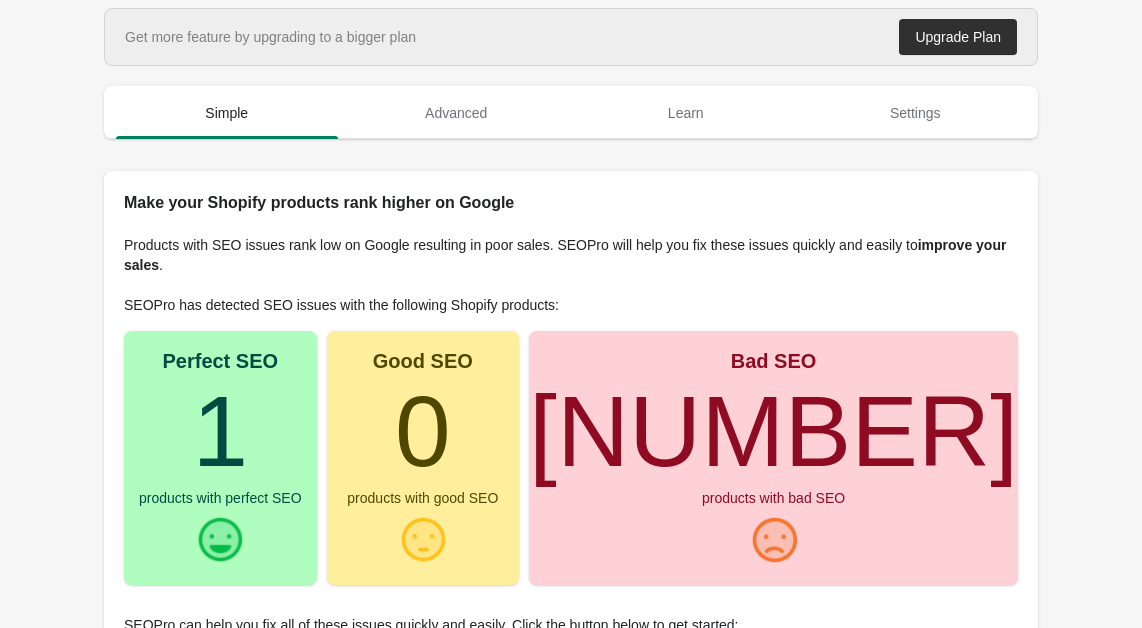 scroll, scrollTop: 500, scrollLeft: 0, axis: vertical 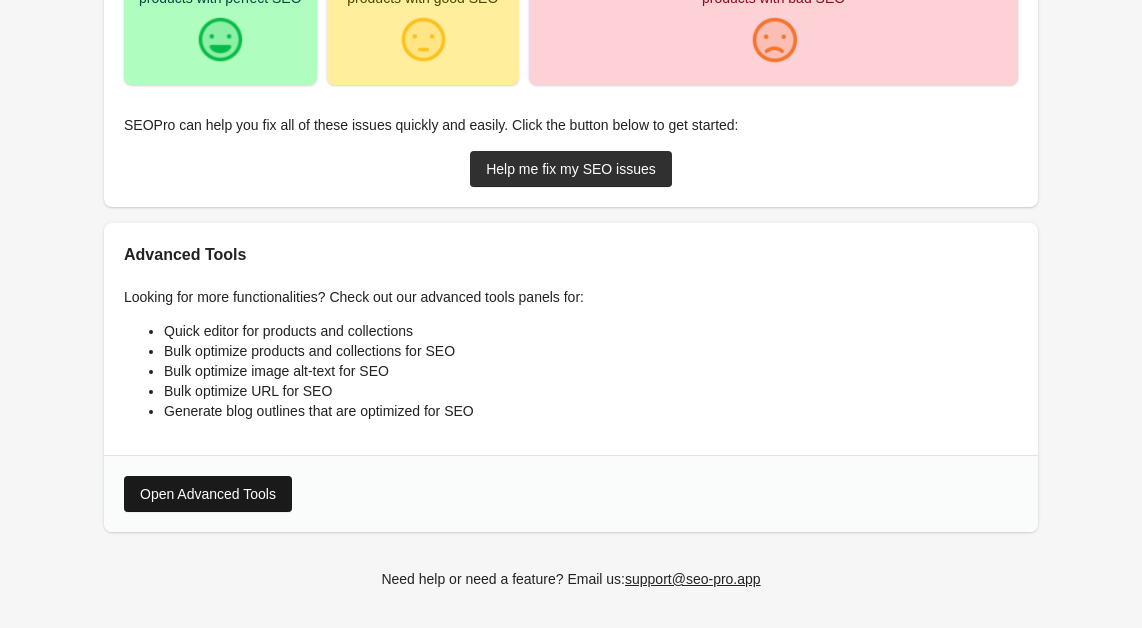 click on "Open Advanced Tools" at bounding box center [208, 494] 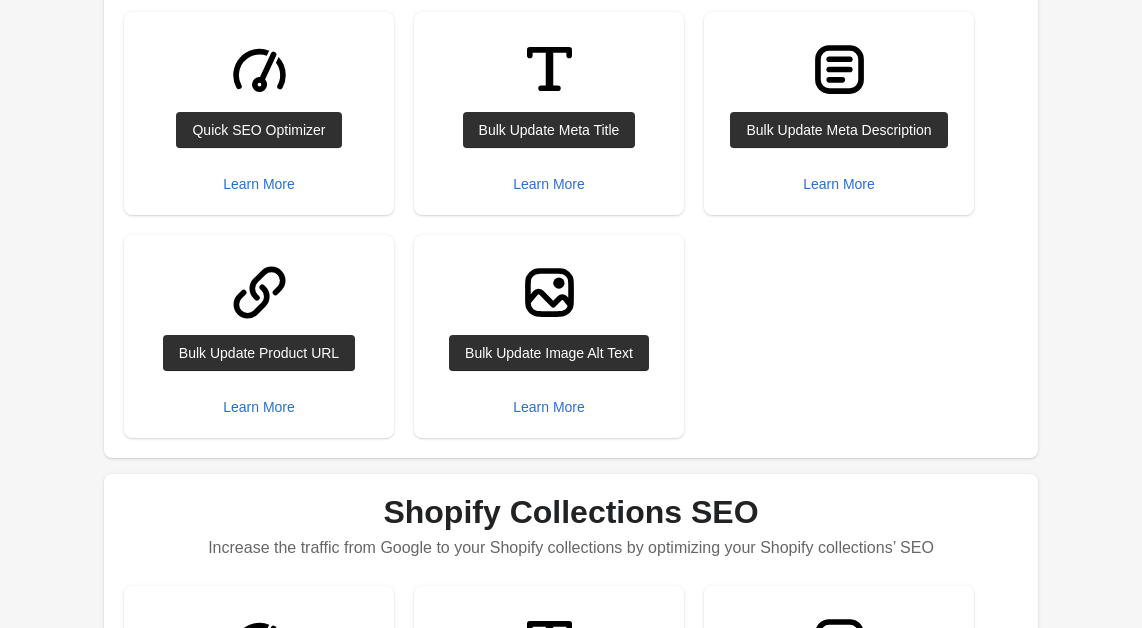 scroll, scrollTop: 344, scrollLeft: 0, axis: vertical 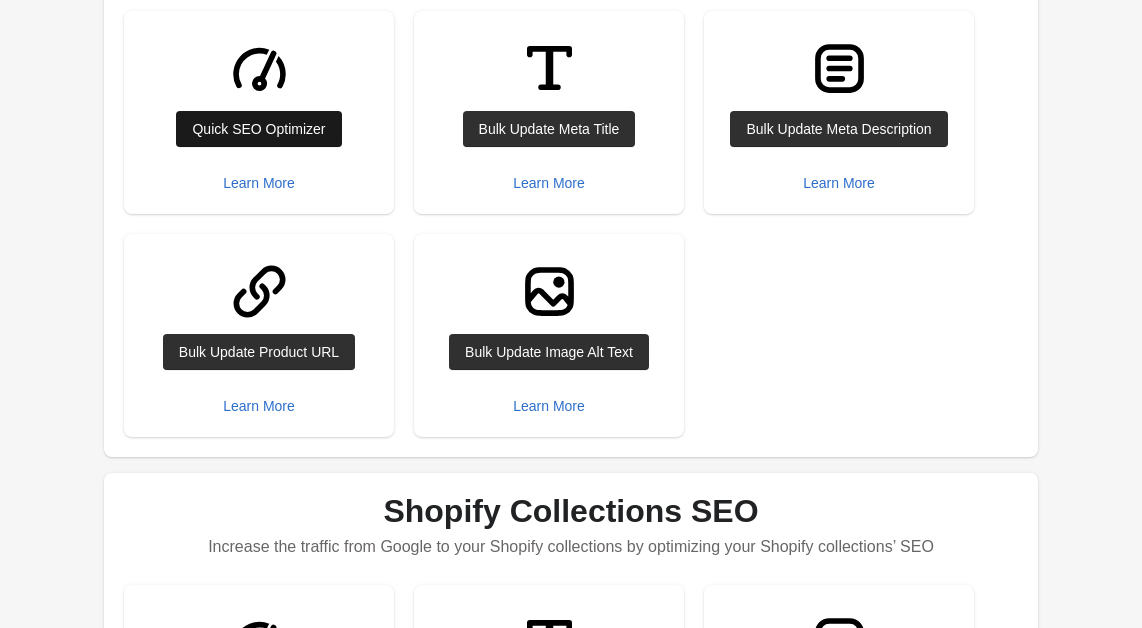 click on "Quick SEO Optimizer" at bounding box center (258, 129) 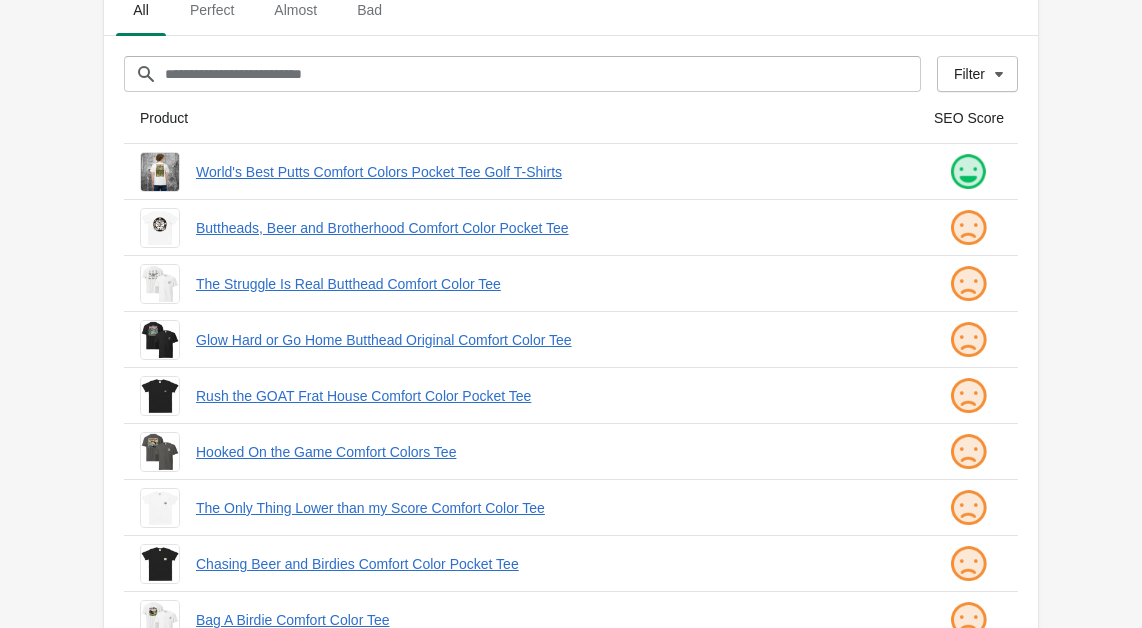 scroll, scrollTop: 0, scrollLeft: 0, axis: both 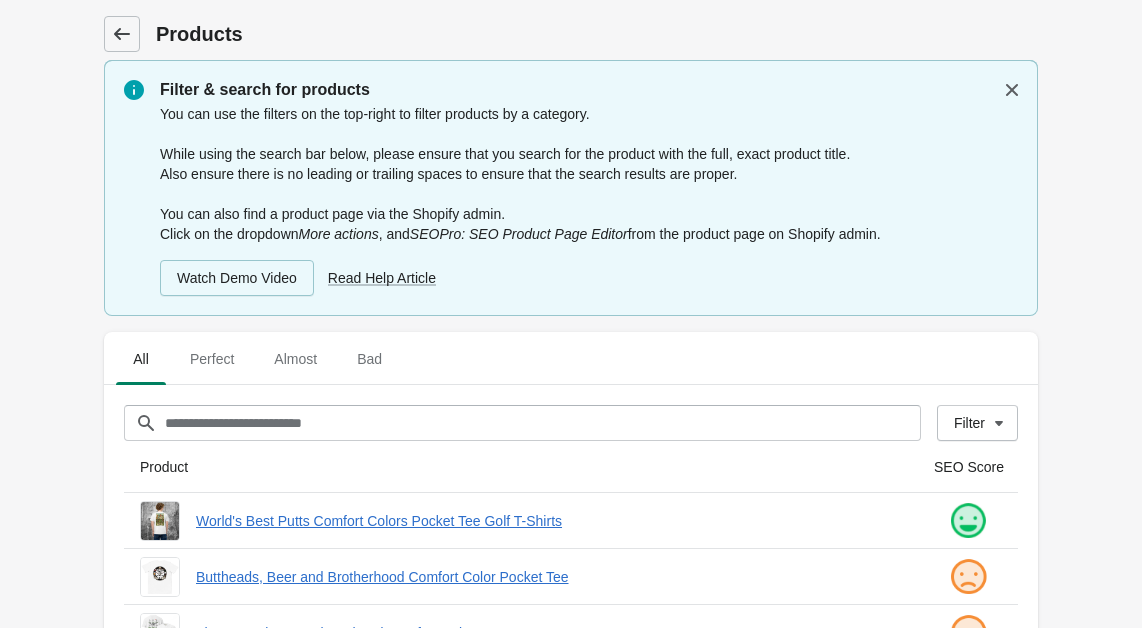 click at bounding box center (122, 34) 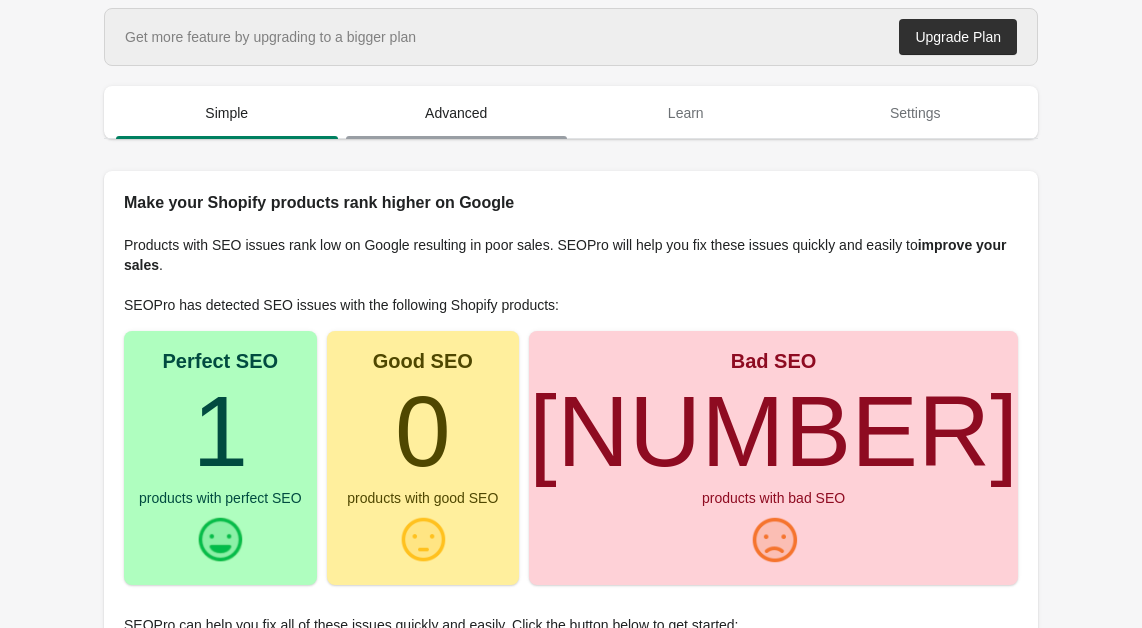 click on "Advanced" at bounding box center [457, 113] 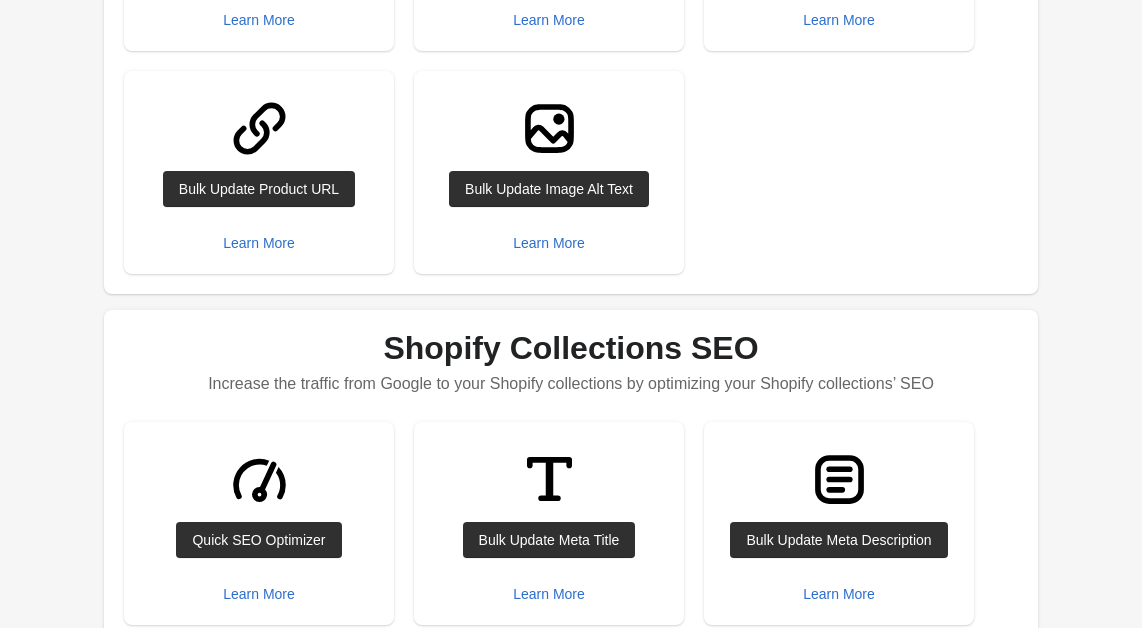 scroll, scrollTop: 508, scrollLeft: 0, axis: vertical 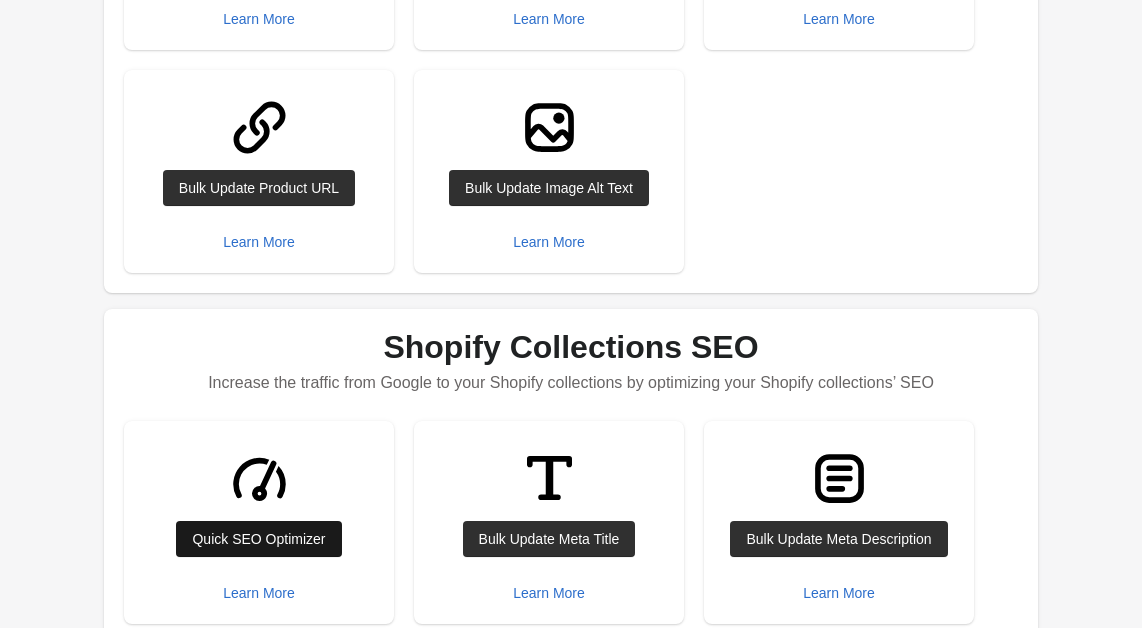 click on "Quick SEO Optimizer" at bounding box center [258, 539] 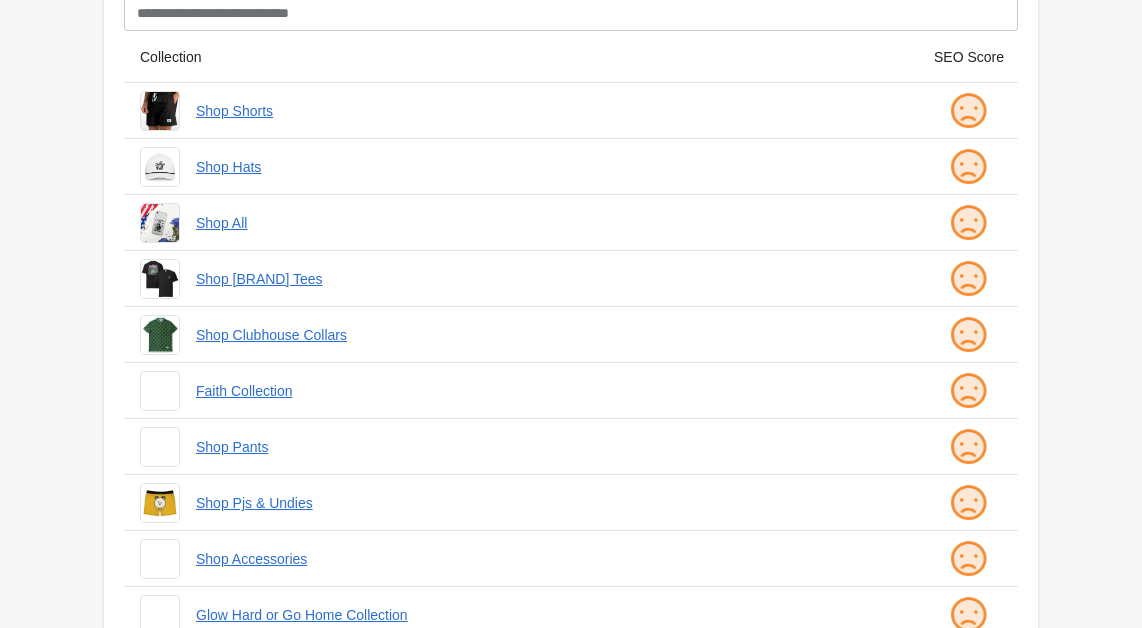 scroll, scrollTop: 368, scrollLeft: 0, axis: vertical 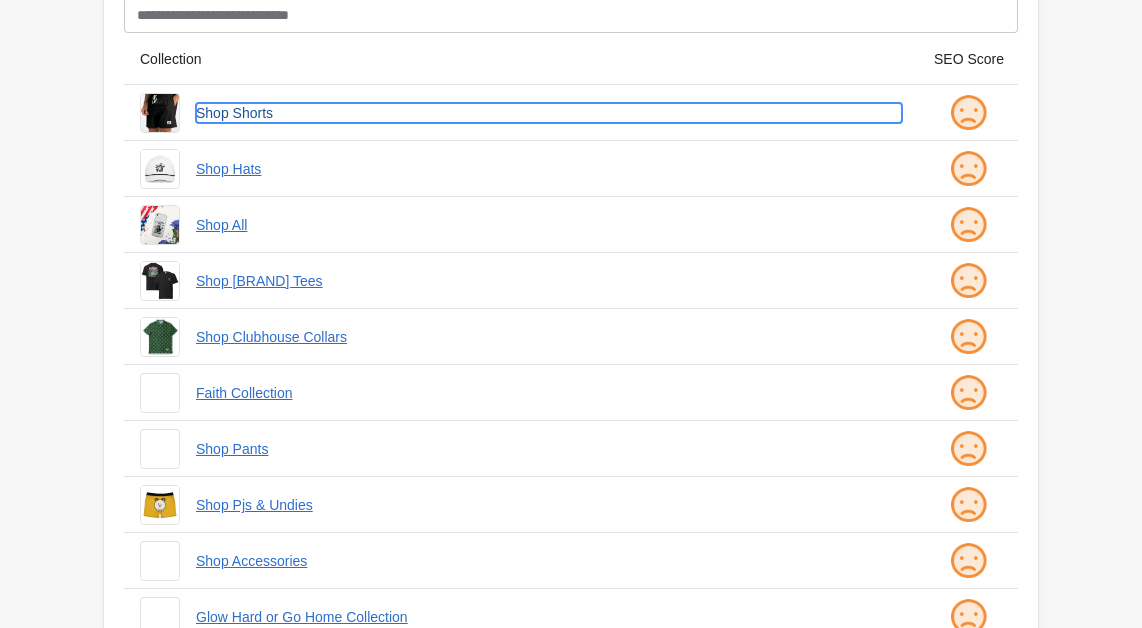 click on "Shop Shorts" at bounding box center (549, 113) 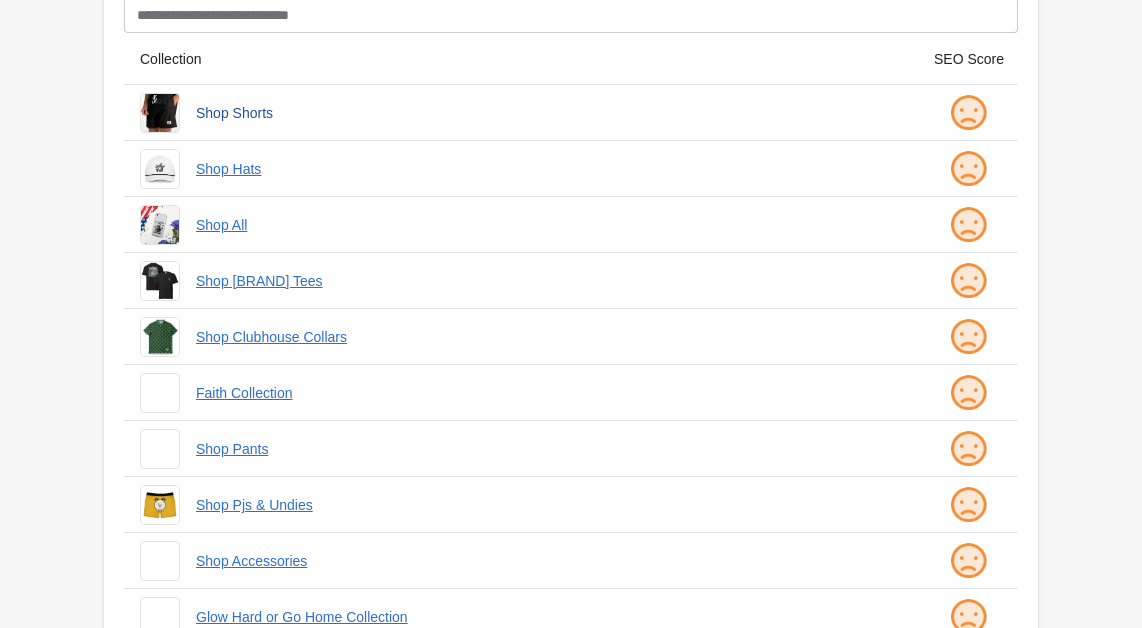 scroll, scrollTop: 0, scrollLeft: 0, axis: both 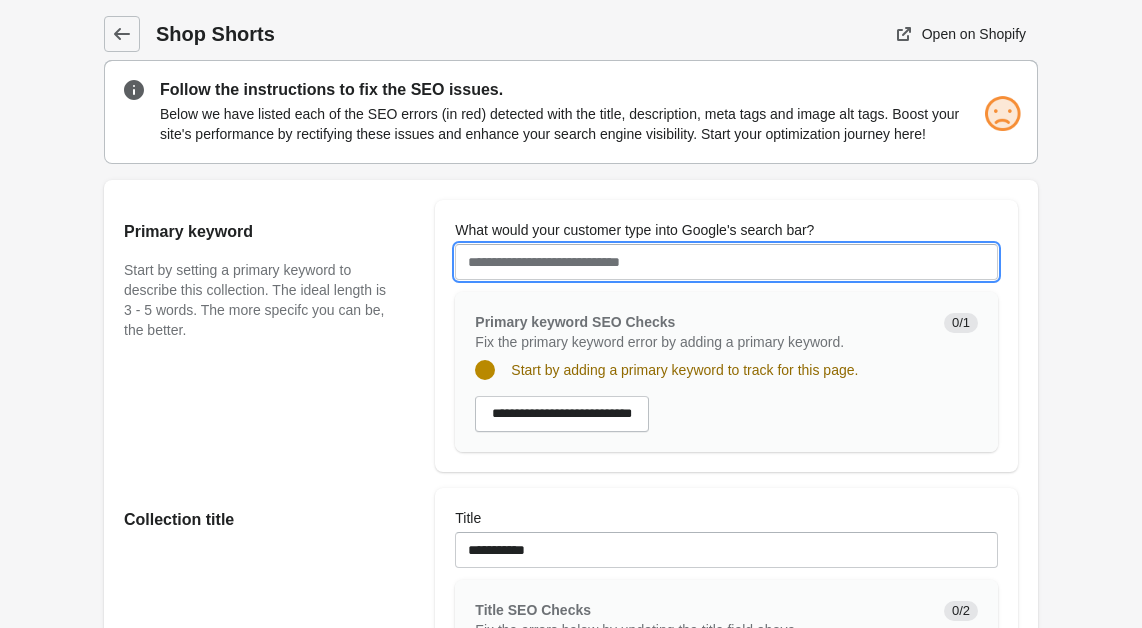 click on "What would your customer type into Google's search bar?" at bounding box center (726, 262) 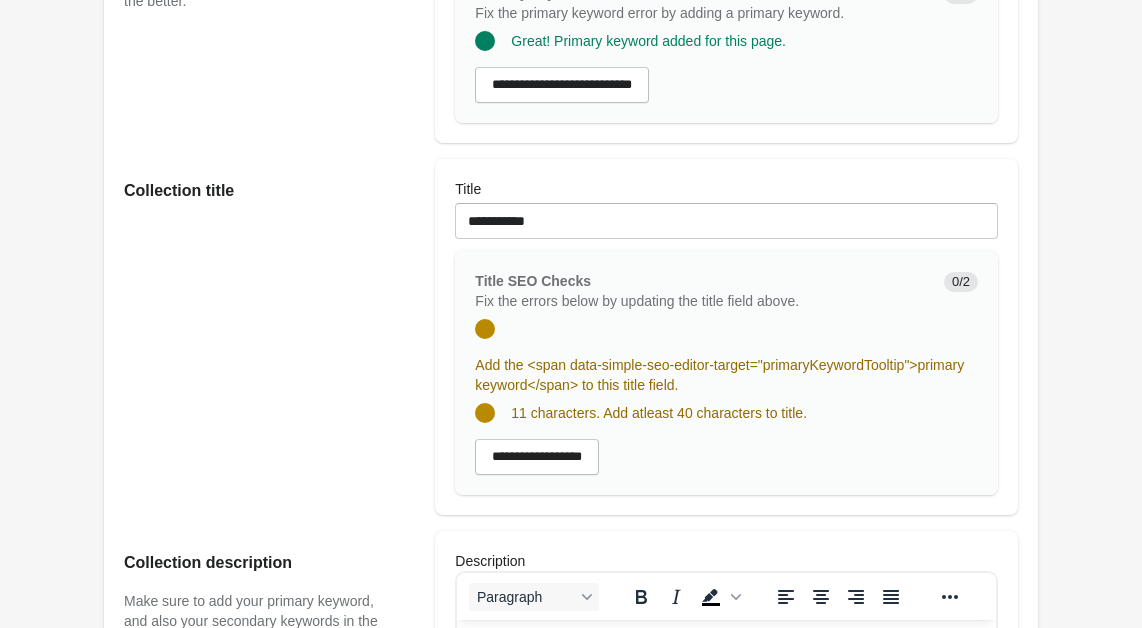 scroll, scrollTop: 327, scrollLeft: 0, axis: vertical 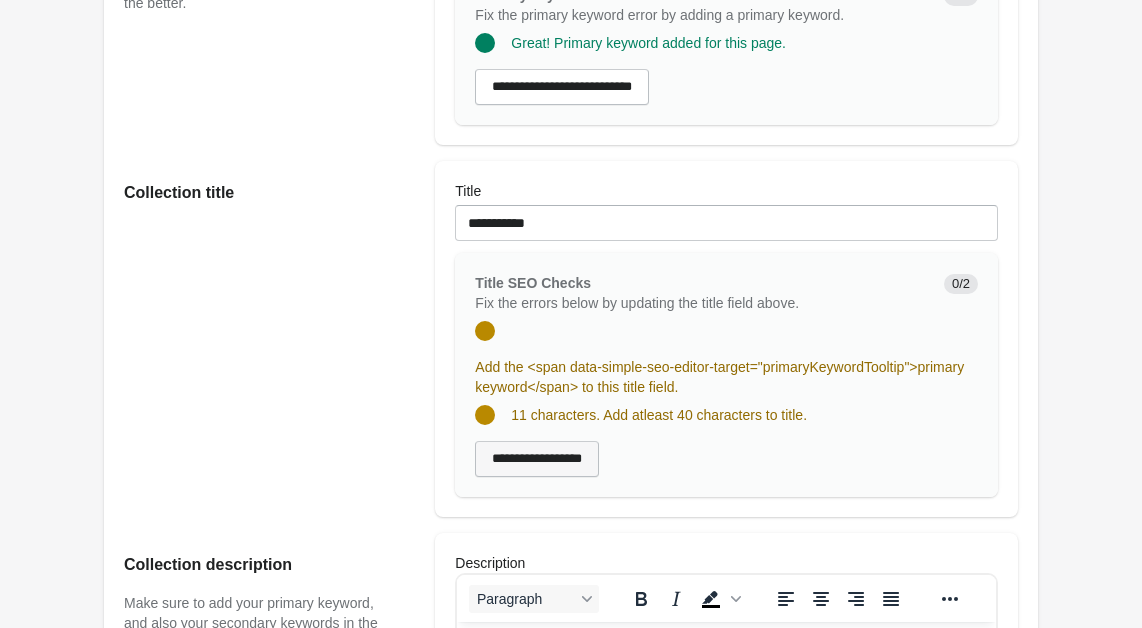 type on "**********" 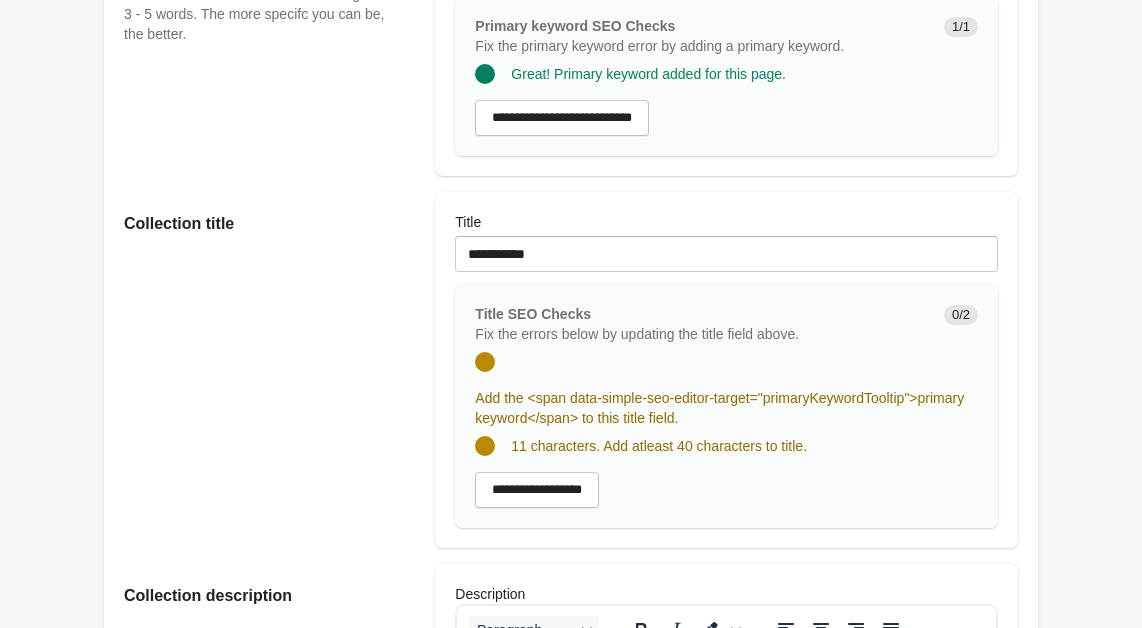scroll, scrollTop: 294, scrollLeft: 0, axis: vertical 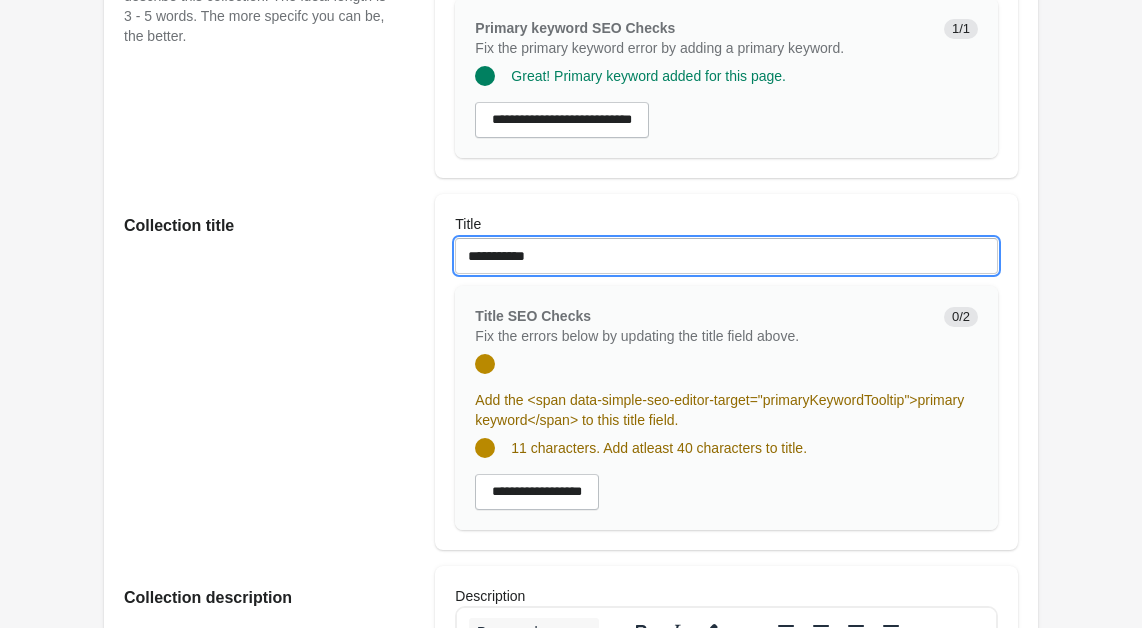 click on "**********" at bounding box center [726, 256] 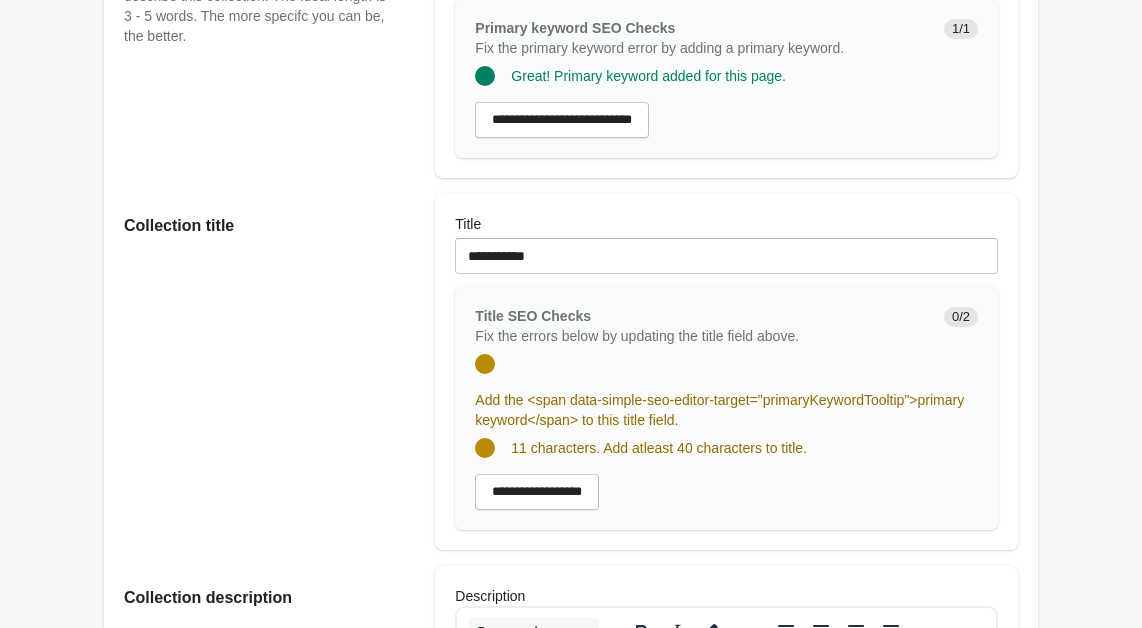 click on "Add the <span data-simple-seo-editor-target="primaryKeywordTooltip">primary keyword</span> to this title field." at bounding box center [718, 384] 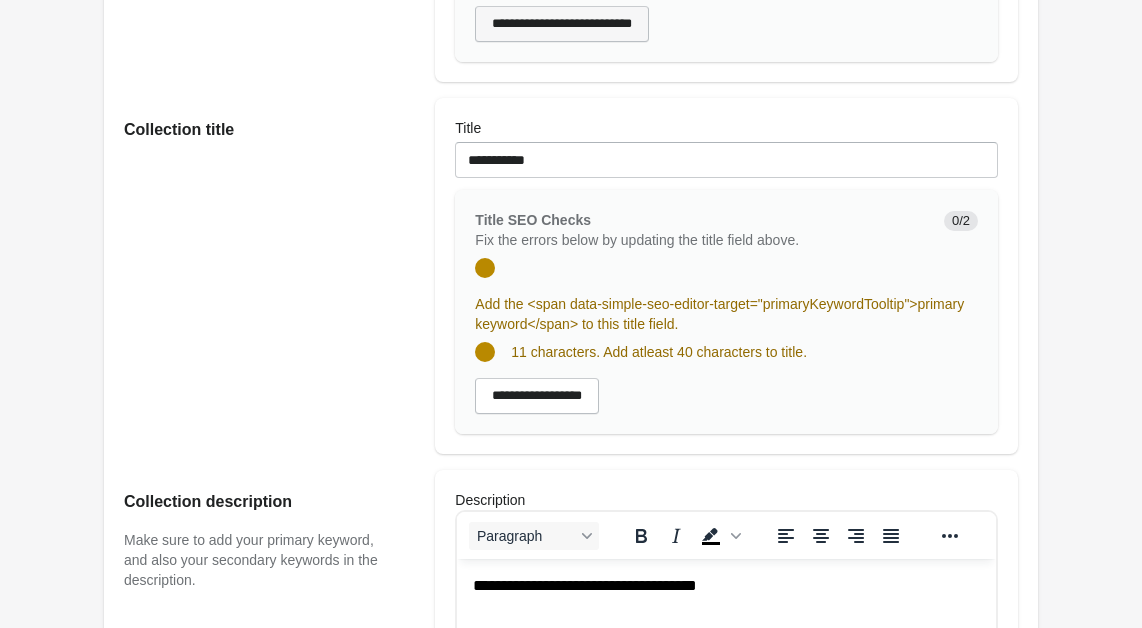 scroll, scrollTop: 389, scrollLeft: 0, axis: vertical 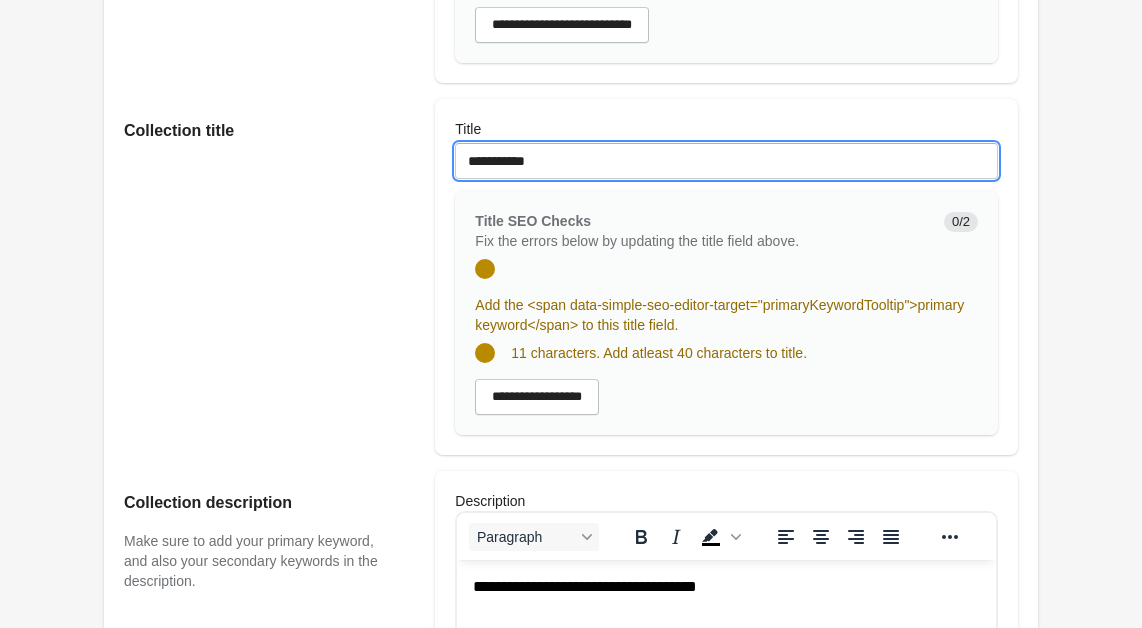 click on "**********" at bounding box center (726, 161) 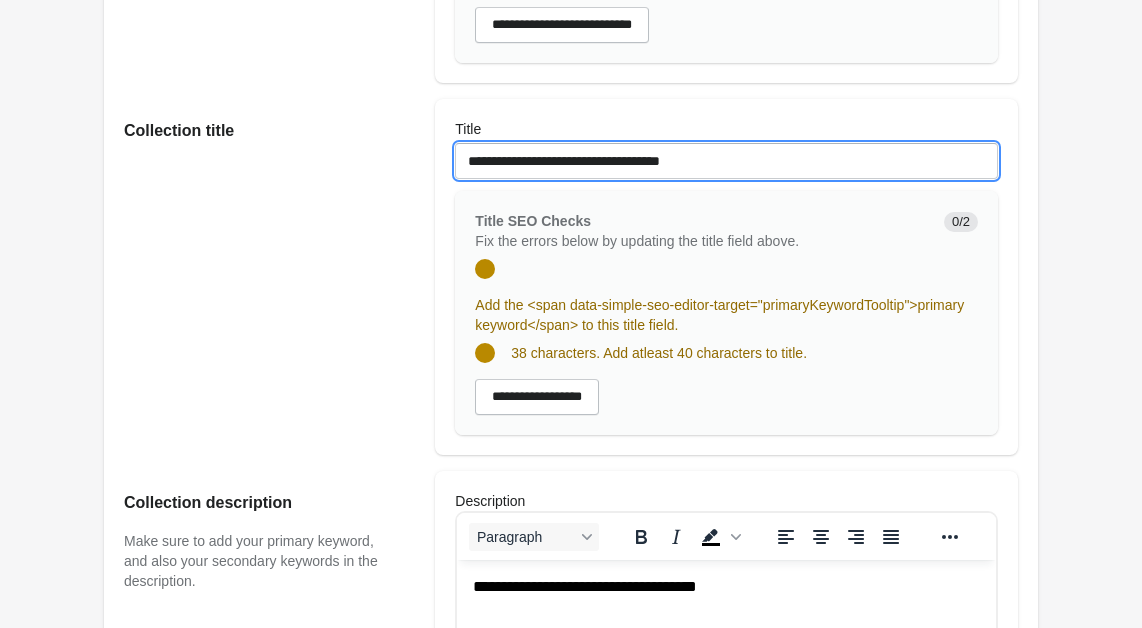 click on "**********" at bounding box center [726, 161] 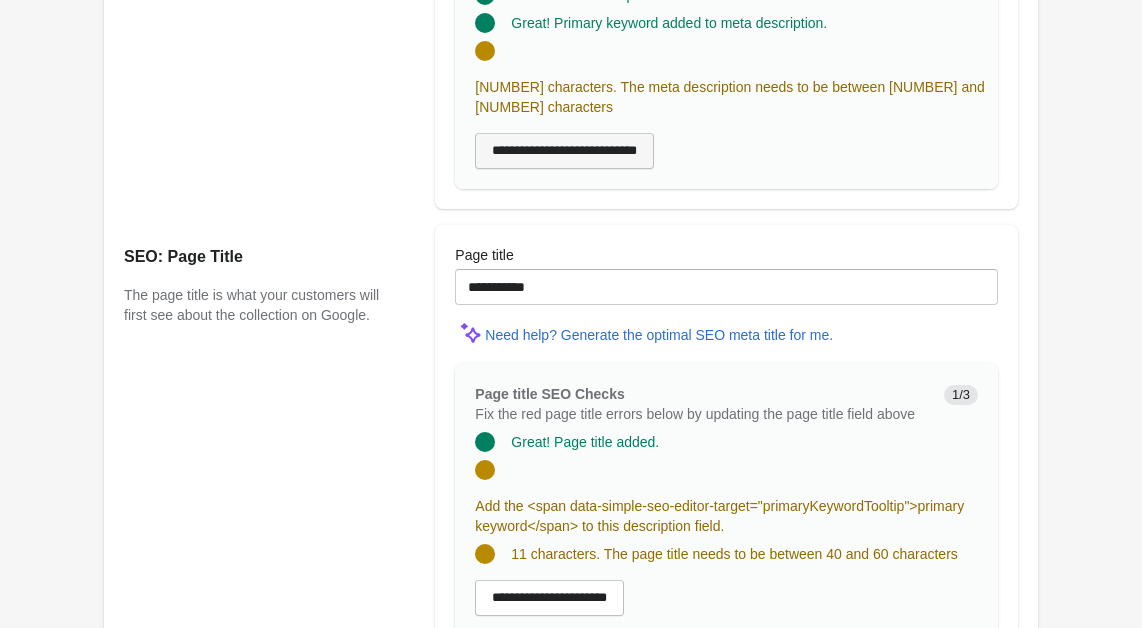 scroll, scrollTop: 1857, scrollLeft: 0, axis: vertical 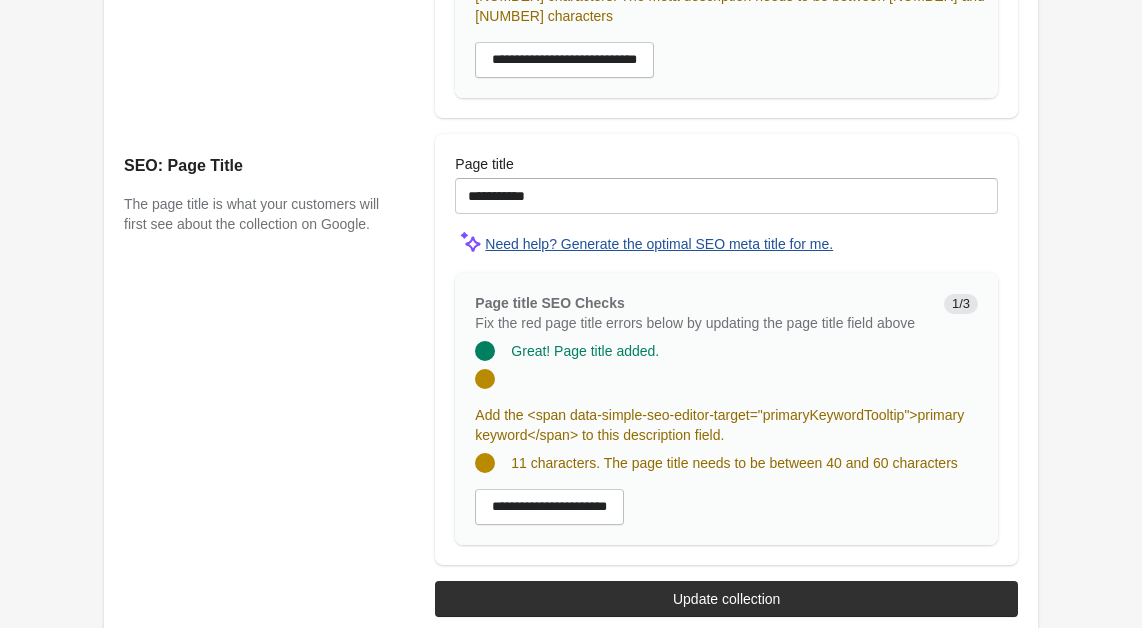 type on "**********" 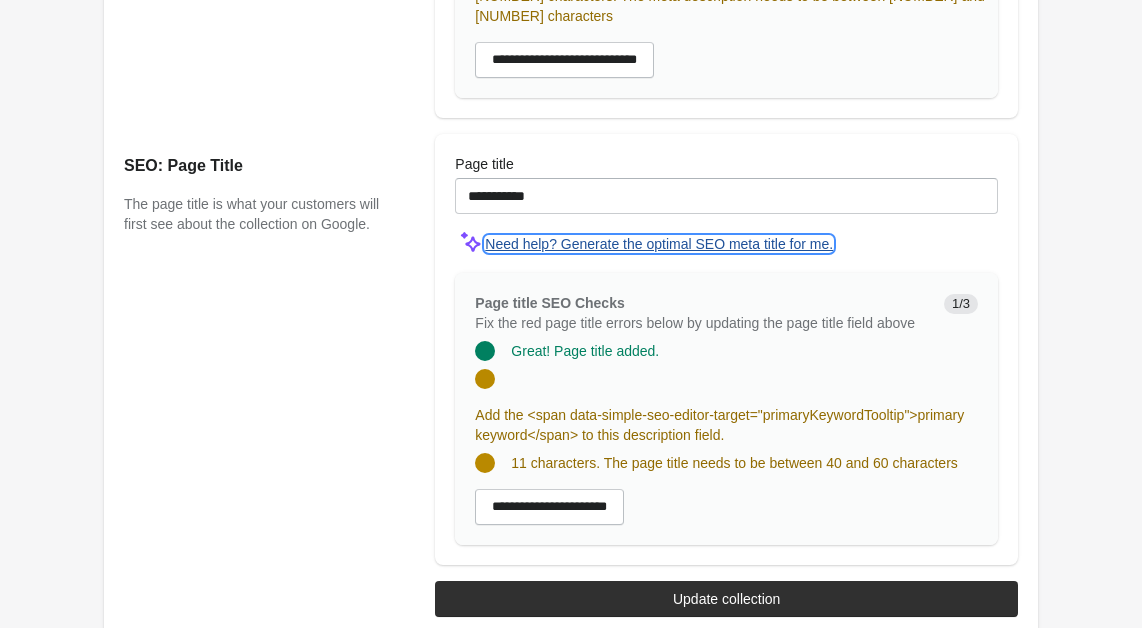 click on "Need help? Generate the optimal SEO meta title for me." at bounding box center (659, 244) 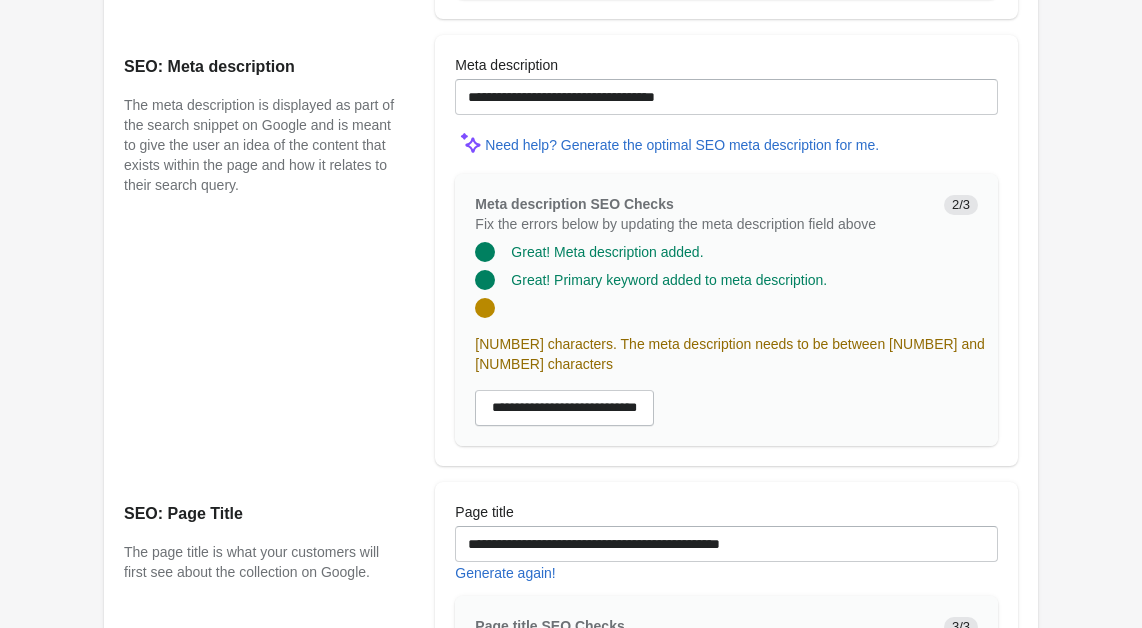 scroll, scrollTop: 1512, scrollLeft: 0, axis: vertical 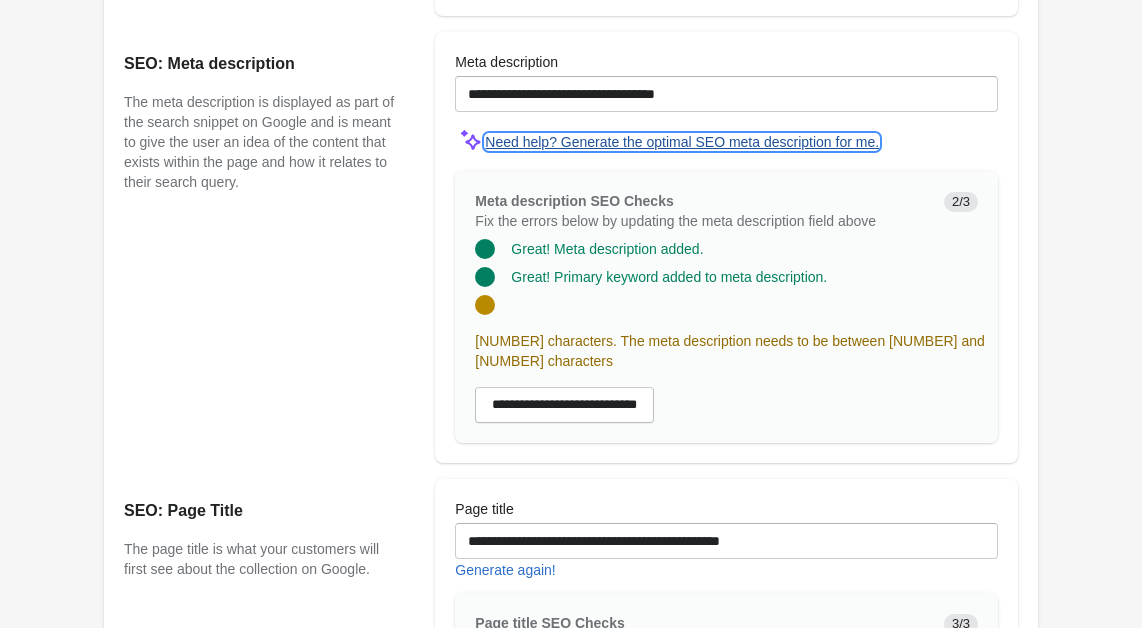 click on "Need help? Generate the optimal SEO meta description for me." at bounding box center (682, 142) 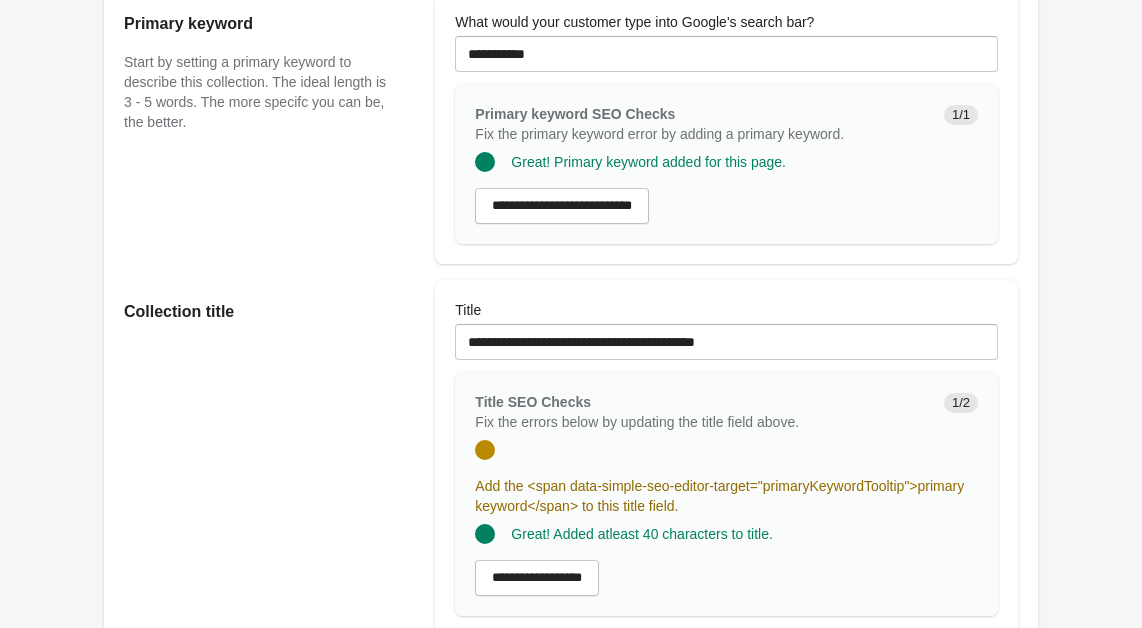 scroll, scrollTop: 210, scrollLeft: 0, axis: vertical 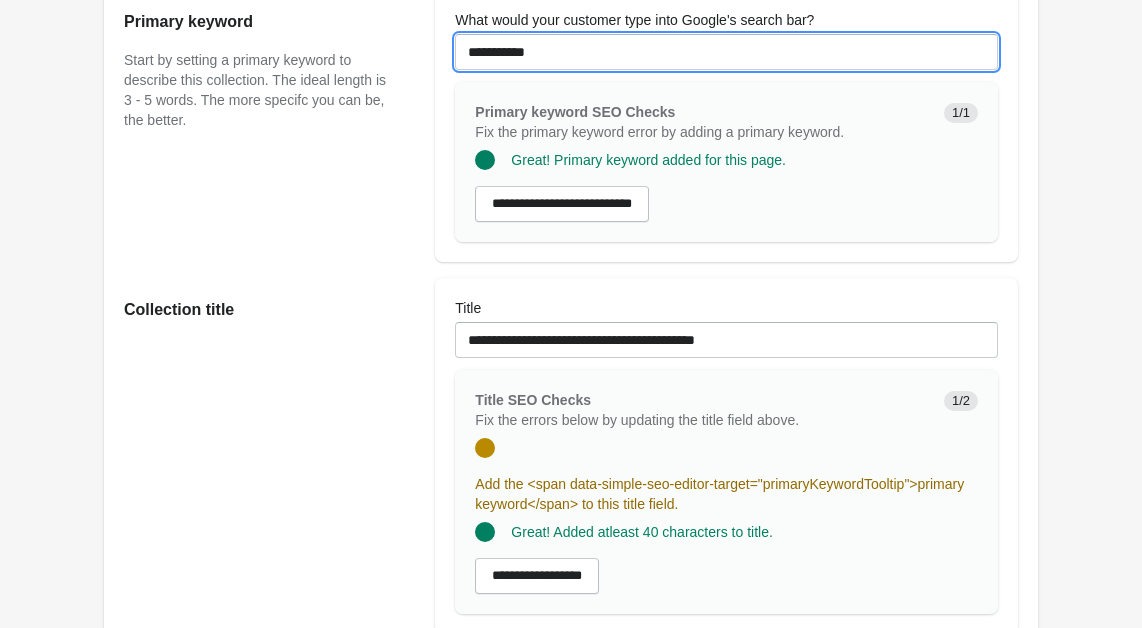 click on "**********" at bounding box center [726, 52] 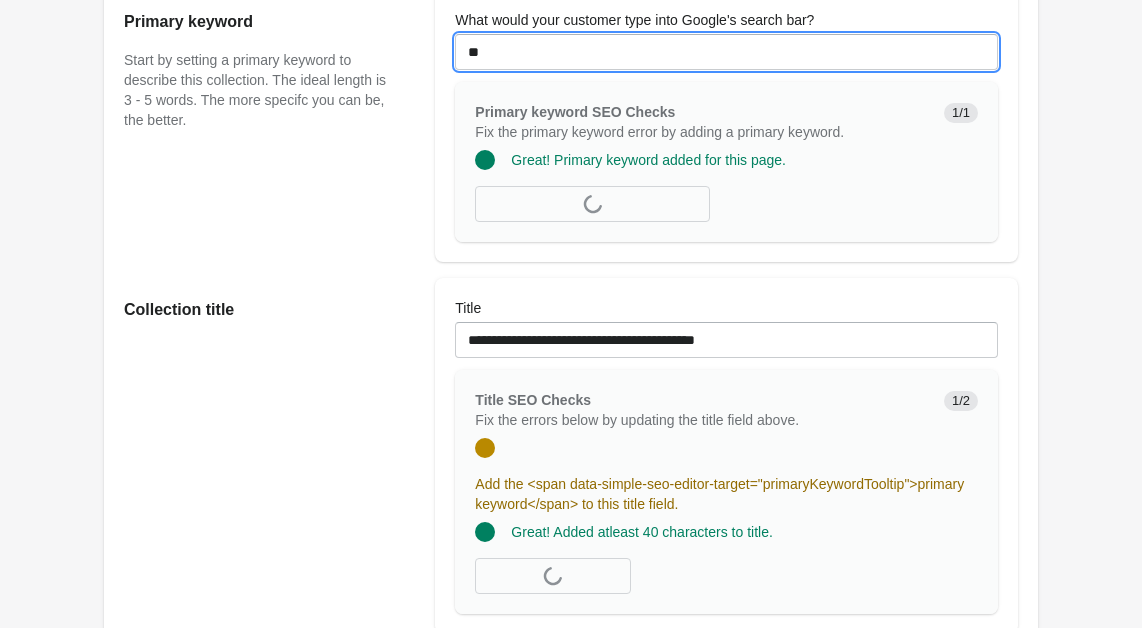type on "*" 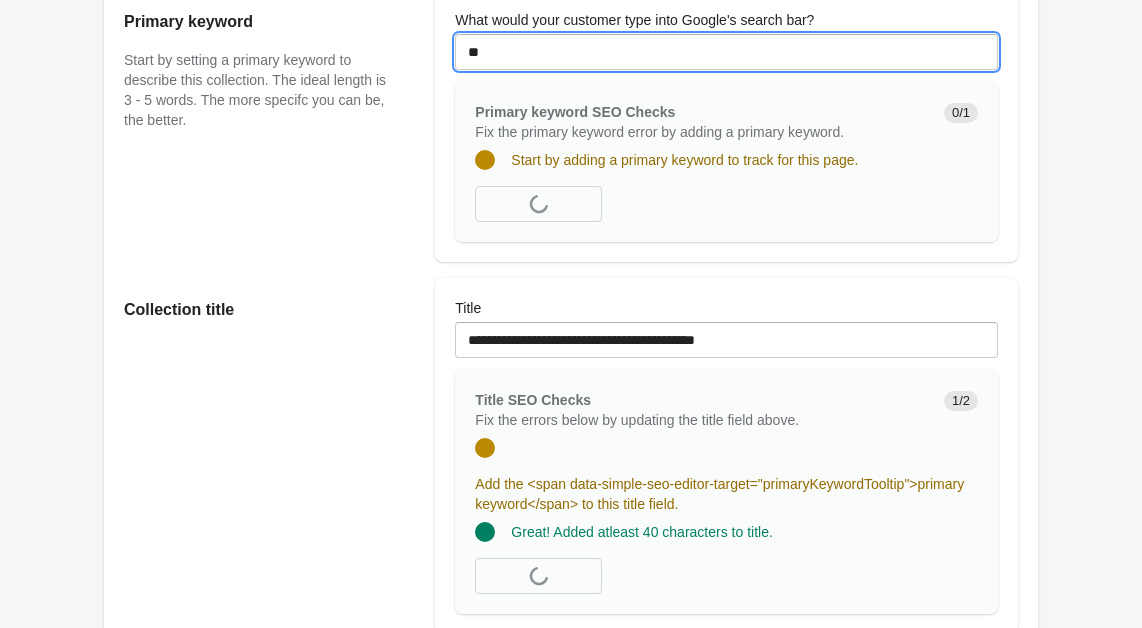 type on "*" 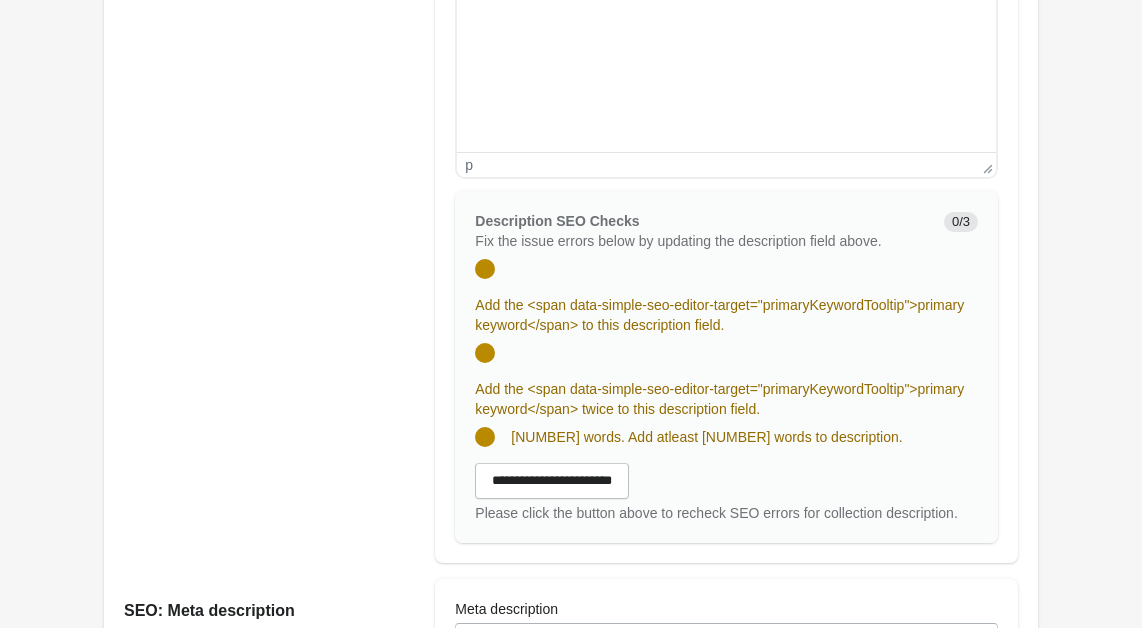 scroll, scrollTop: 964, scrollLeft: 0, axis: vertical 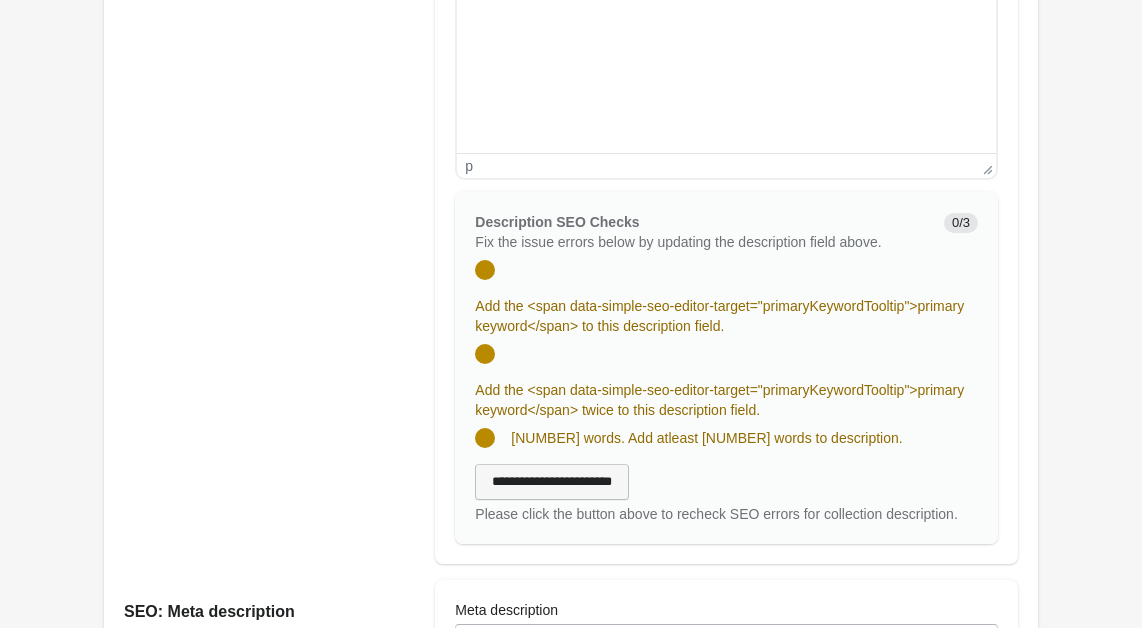 type on "**********" 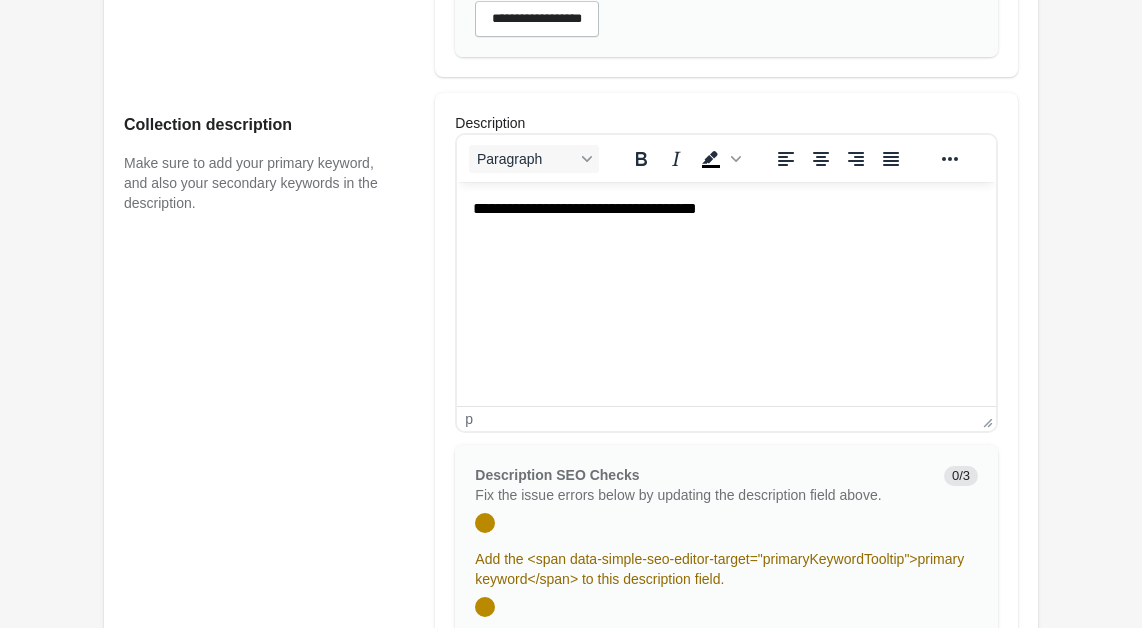 scroll, scrollTop: 695, scrollLeft: 0, axis: vertical 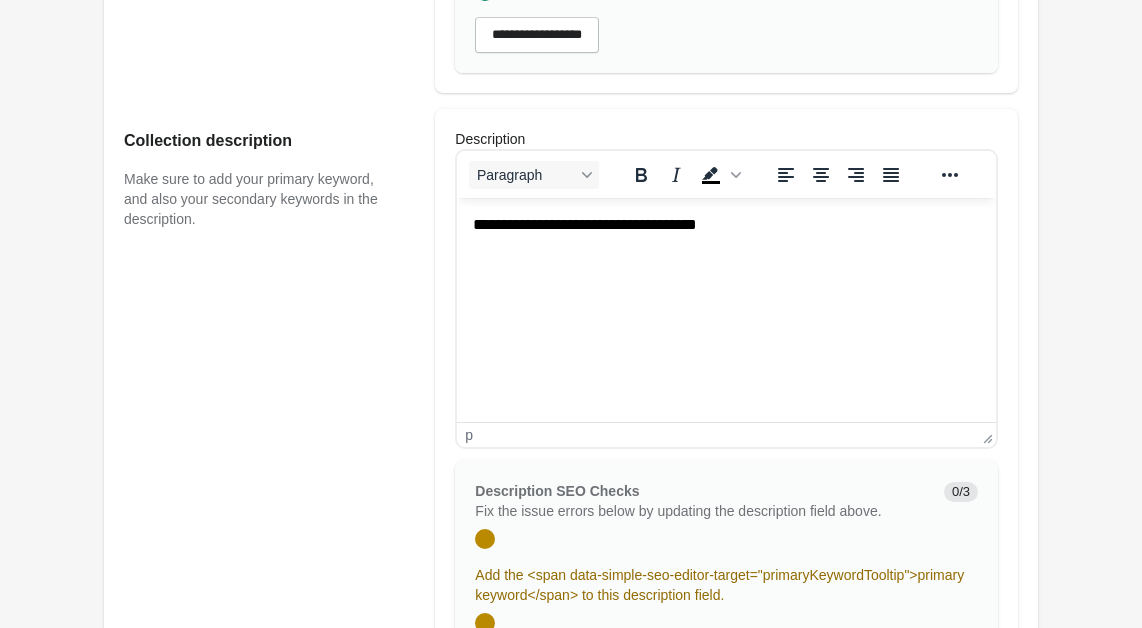 click on "**********" at bounding box center [727, 225] 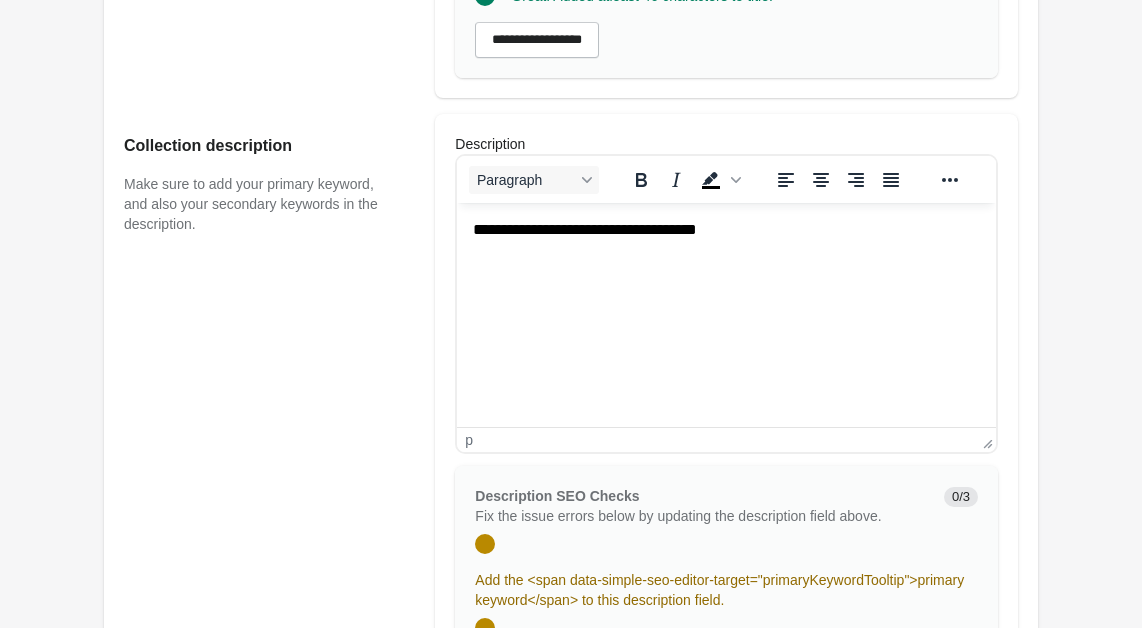 scroll, scrollTop: 689, scrollLeft: 0, axis: vertical 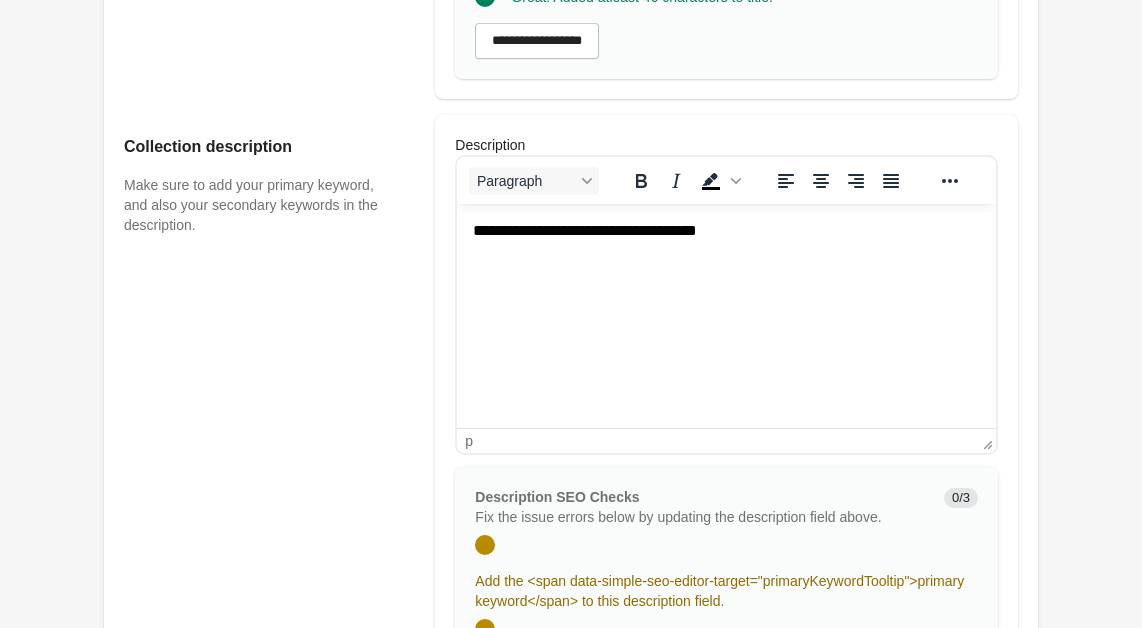 type 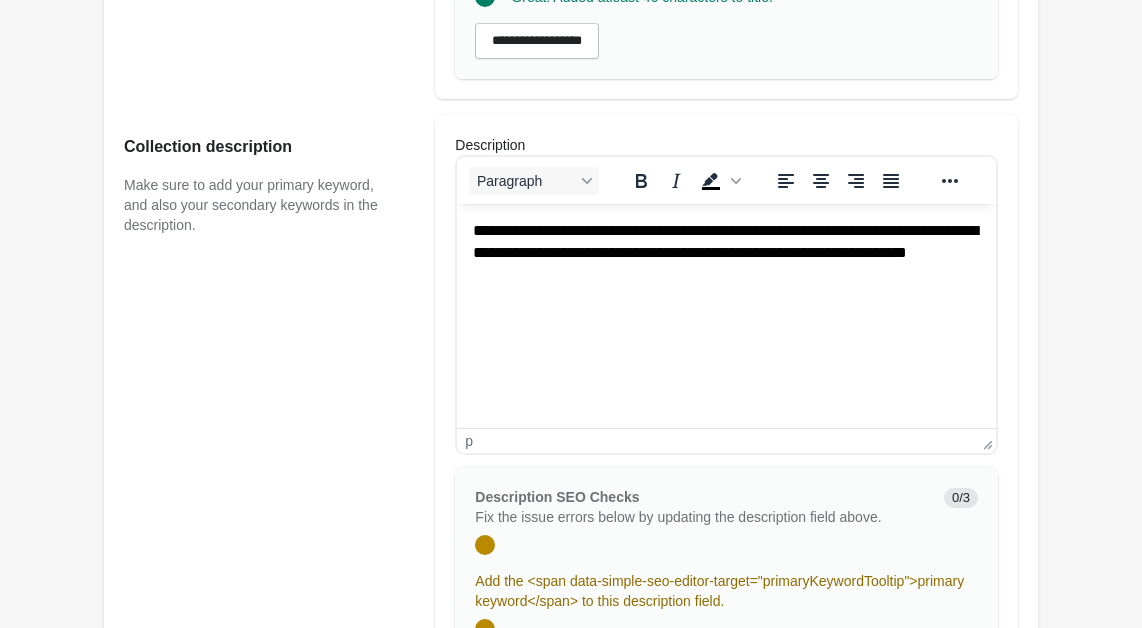 click on "p" at bounding box center (720, 441) 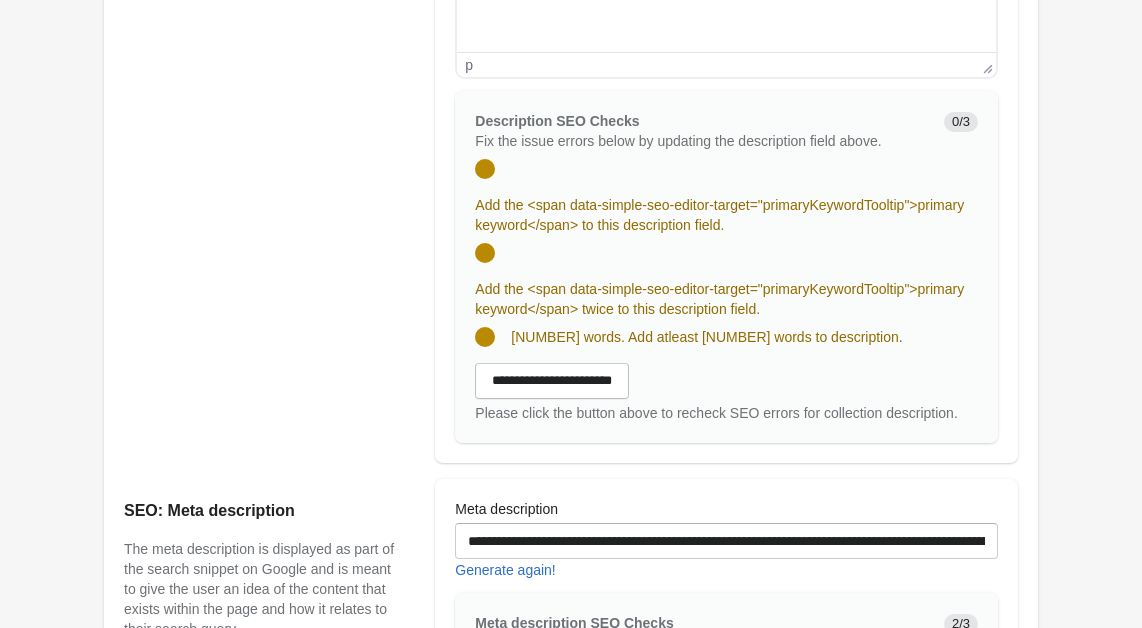 scroll, scrollTop: 1064, scrollLeft: 0, axis: vertical 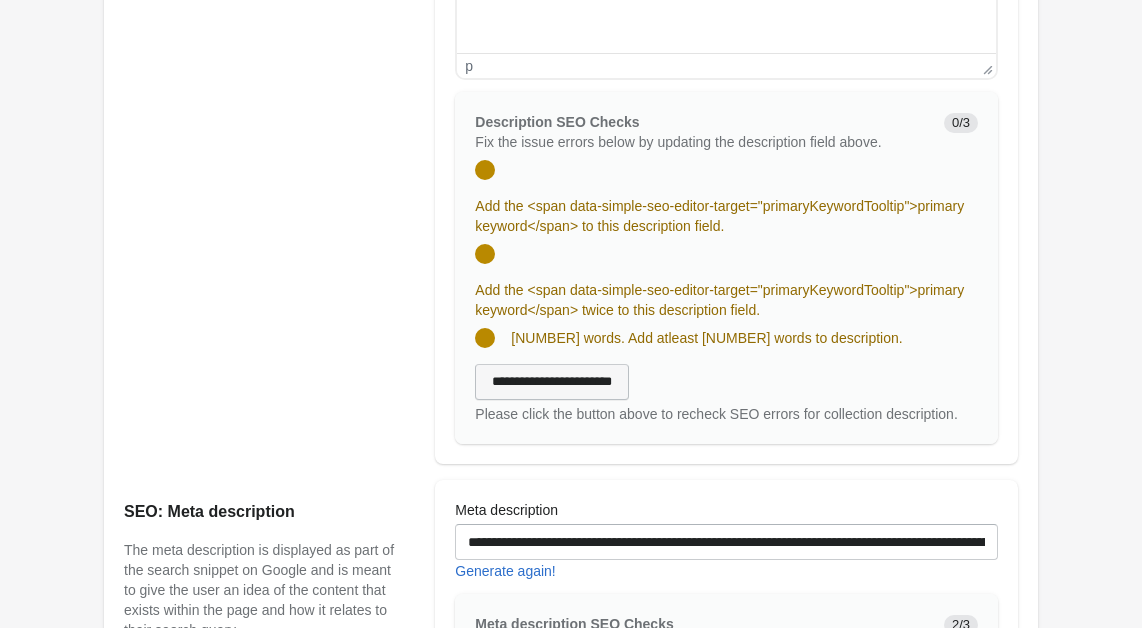 click on "**********" at bounding box center [552, 382] 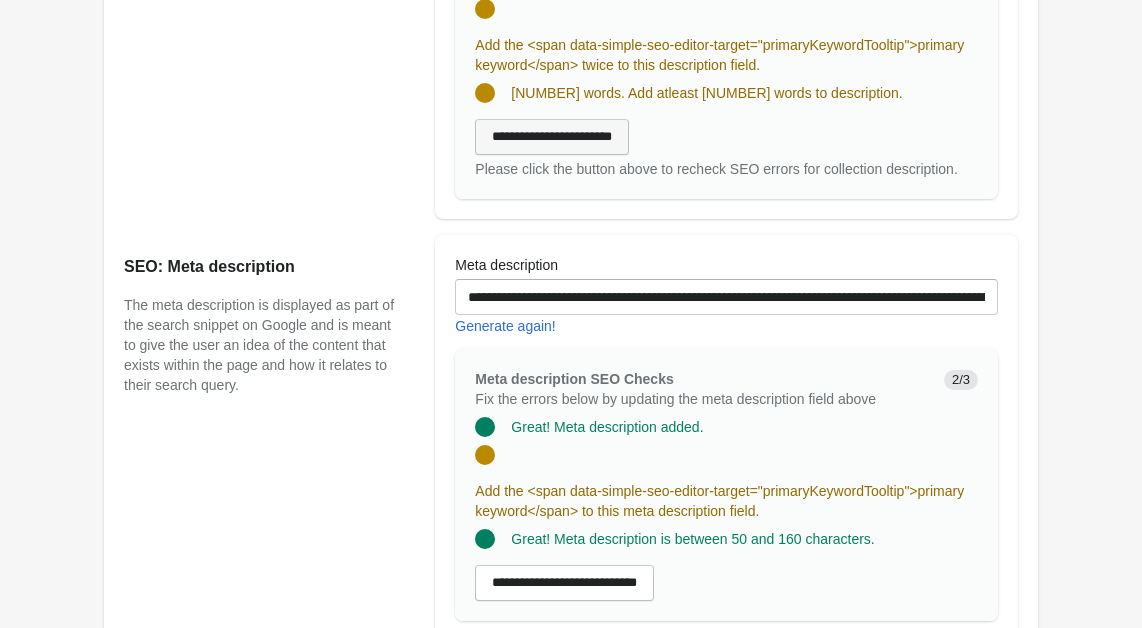 scroll, scrollTop: 1308, scrollLeft: 0, axis: vertical 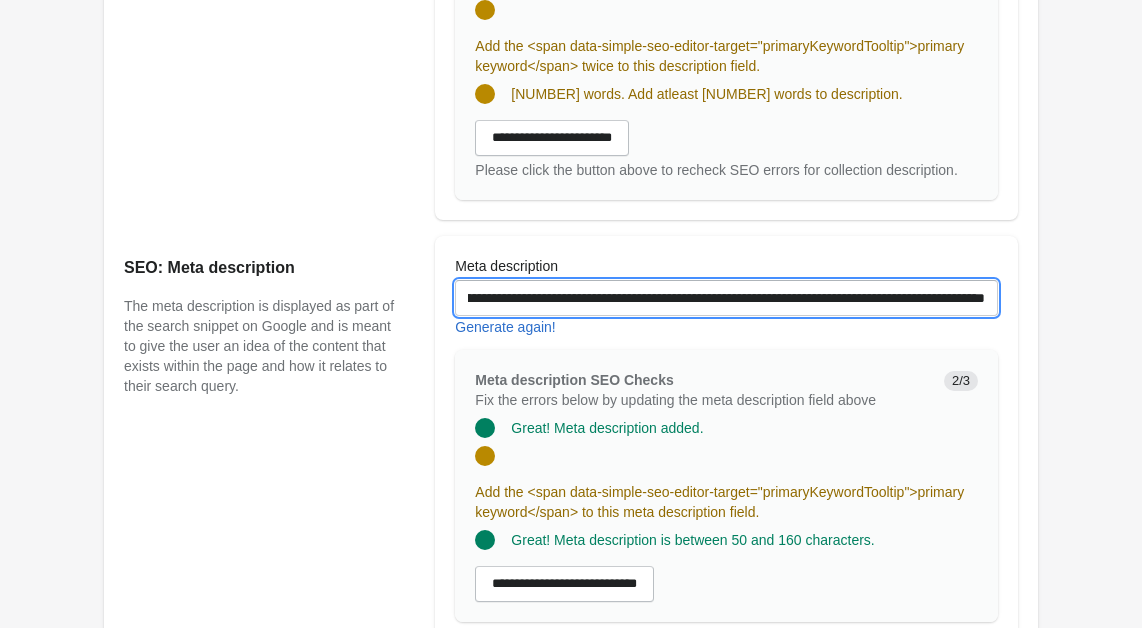 drag, startPoint x: 471, startPoint y: 295, endPoint x: 1155, endPoint y: 293, distance: 684.0029 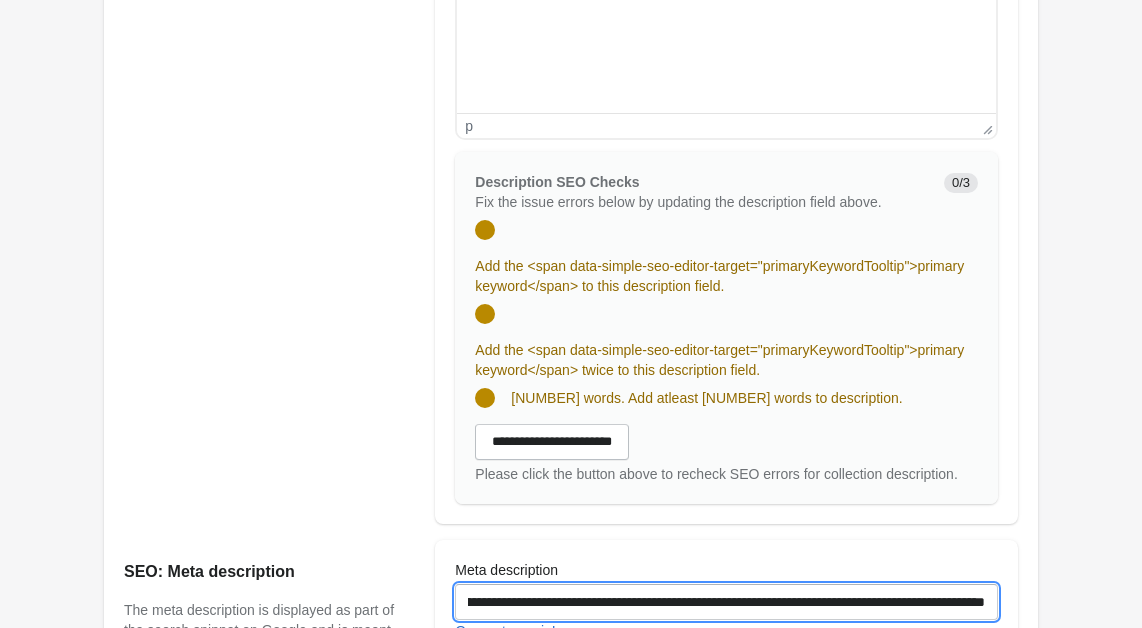 scroll, scrollTop: 668, scrollLeft: 0, axis: vertical 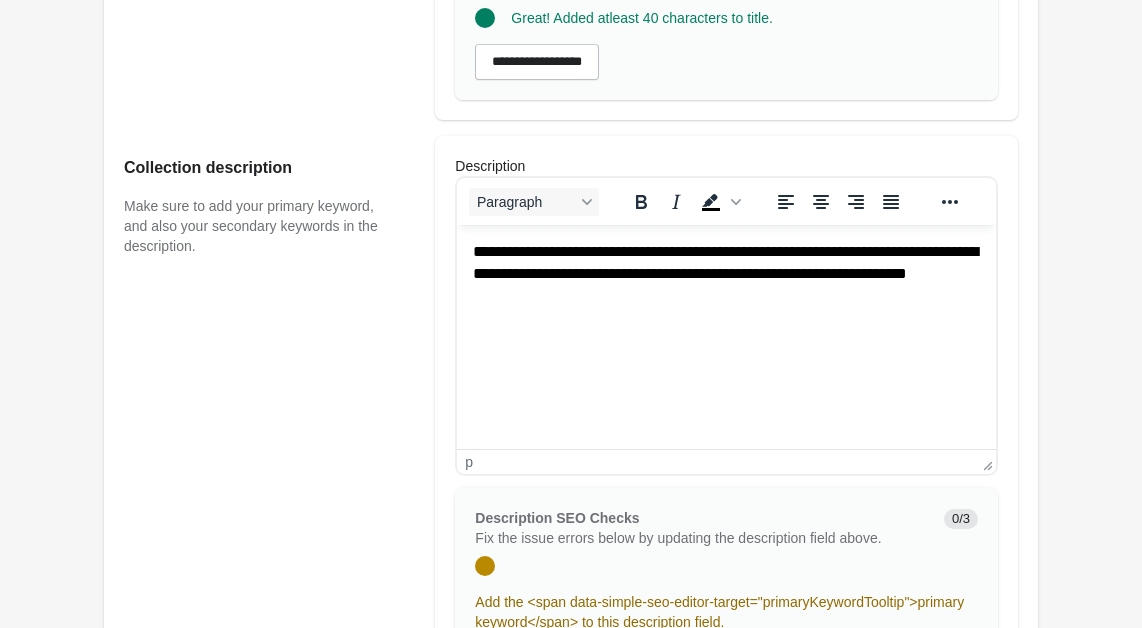 click on "**********" at bounding box center [727, 274] 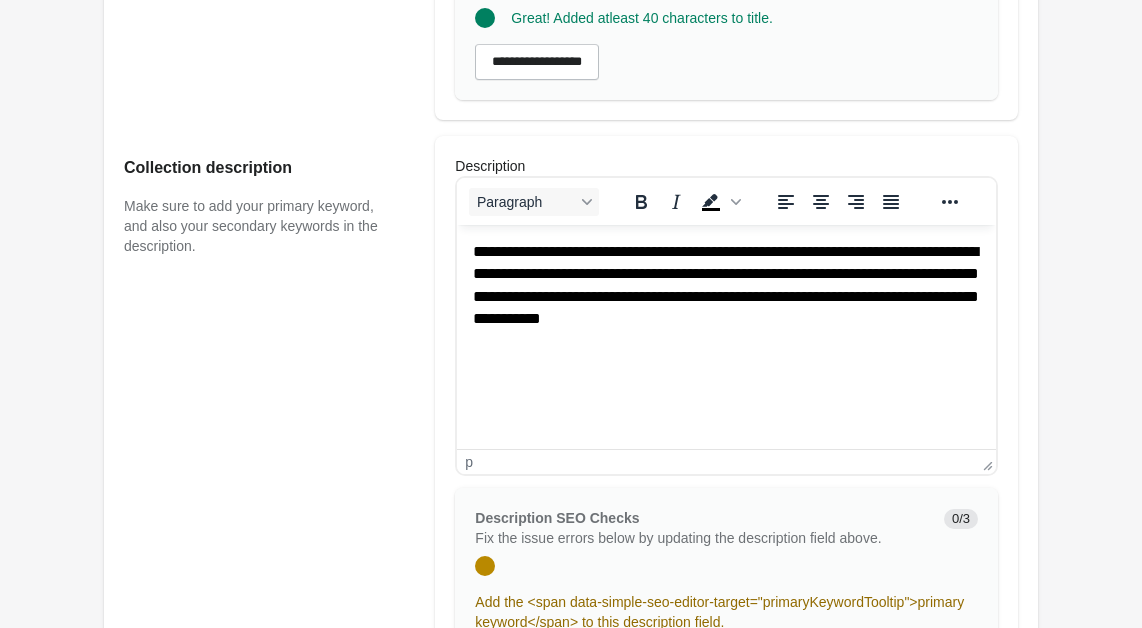 click on "**********" at bounding box center (727, 286) 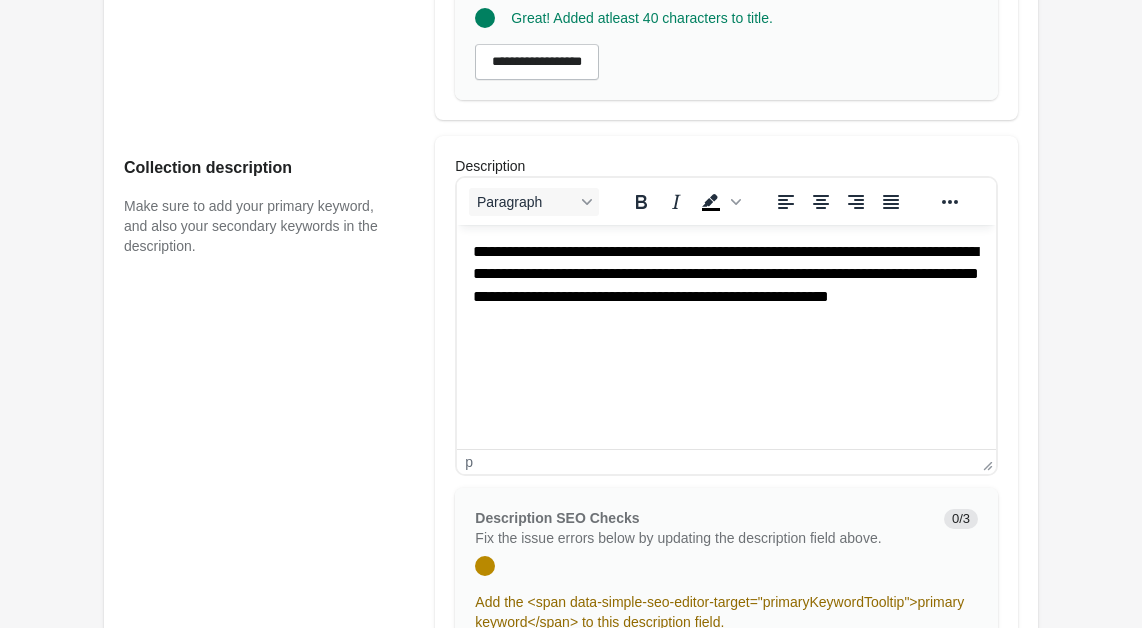 click on "**********" at bounding box center (727, 286) 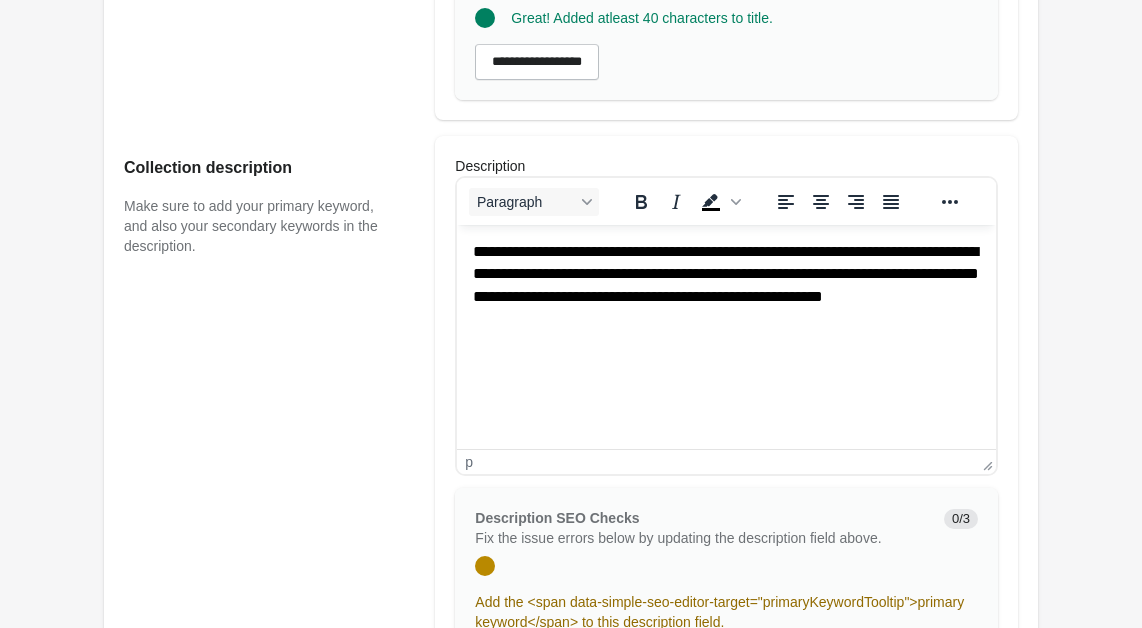 click on "**********" at bounding box center (727, 286) 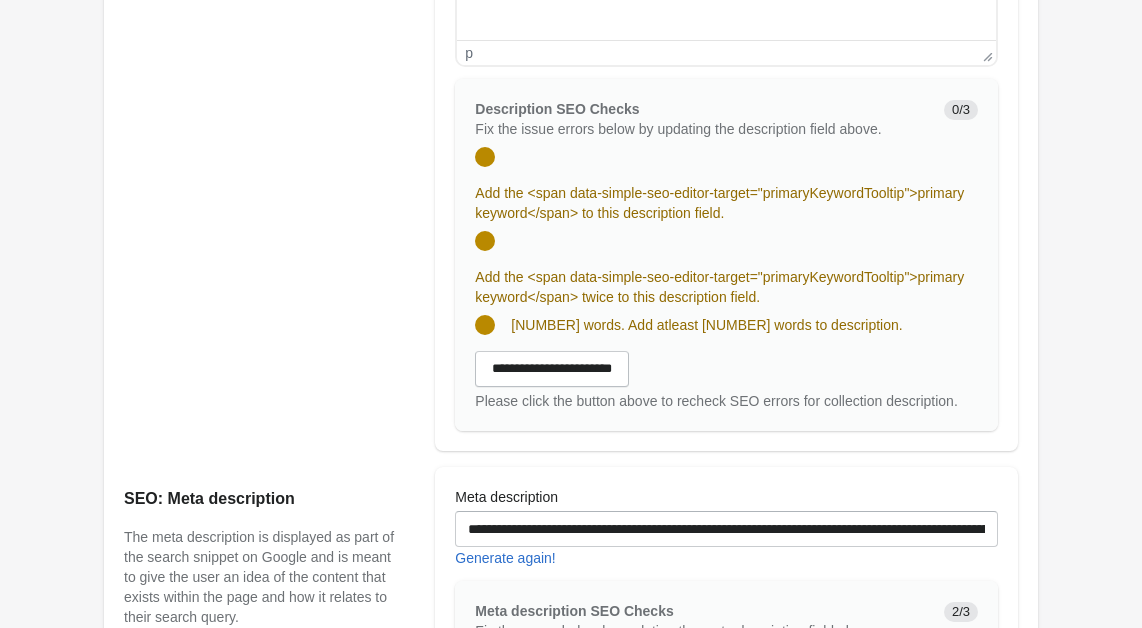 scroll, scrollTop: 1078, scrollLeft: 0, axis: vertical 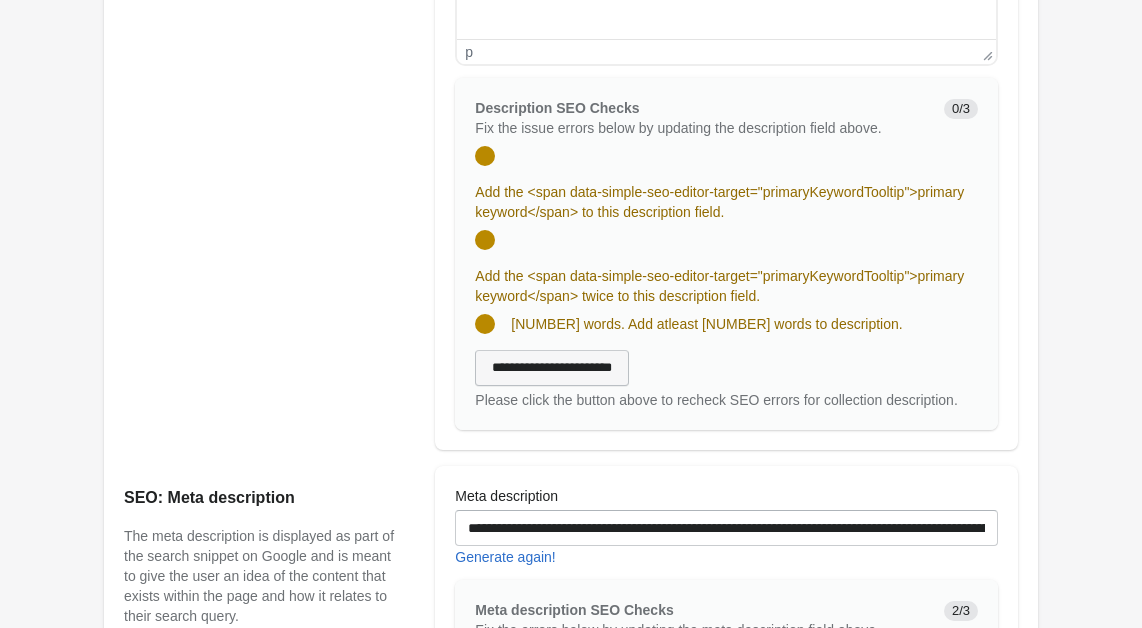 click on "**********" at bounding box center (552, 368) 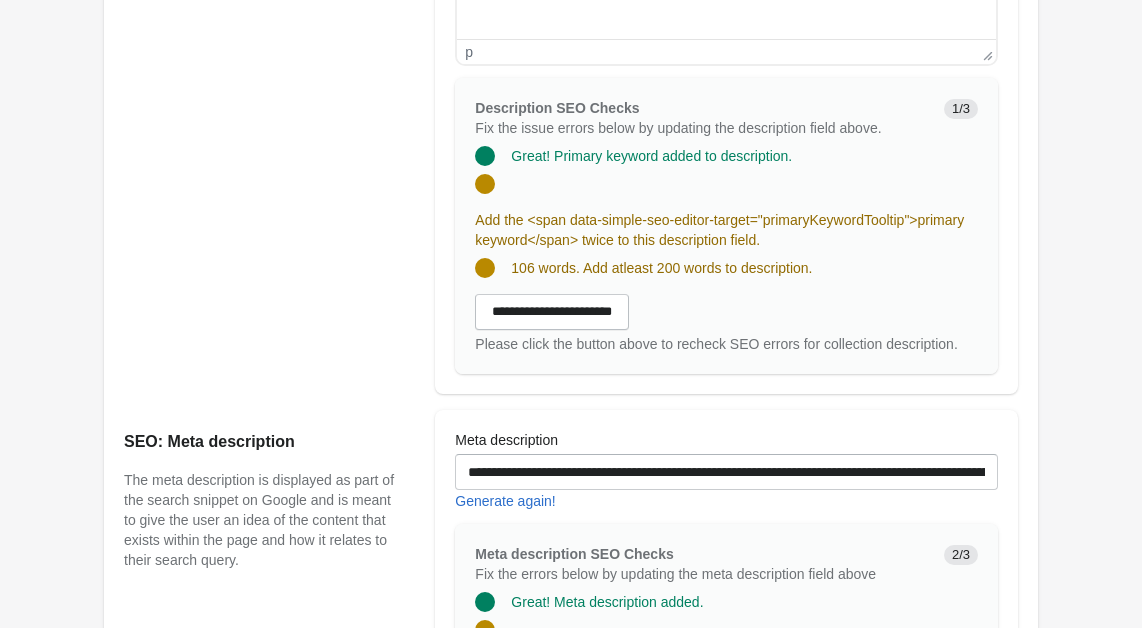 click on "Add the <span data-simple-seo-editor-target="primaryKeywordTooltip">primary keyword</span> twice to this description field." at bounding box center [719, 230] 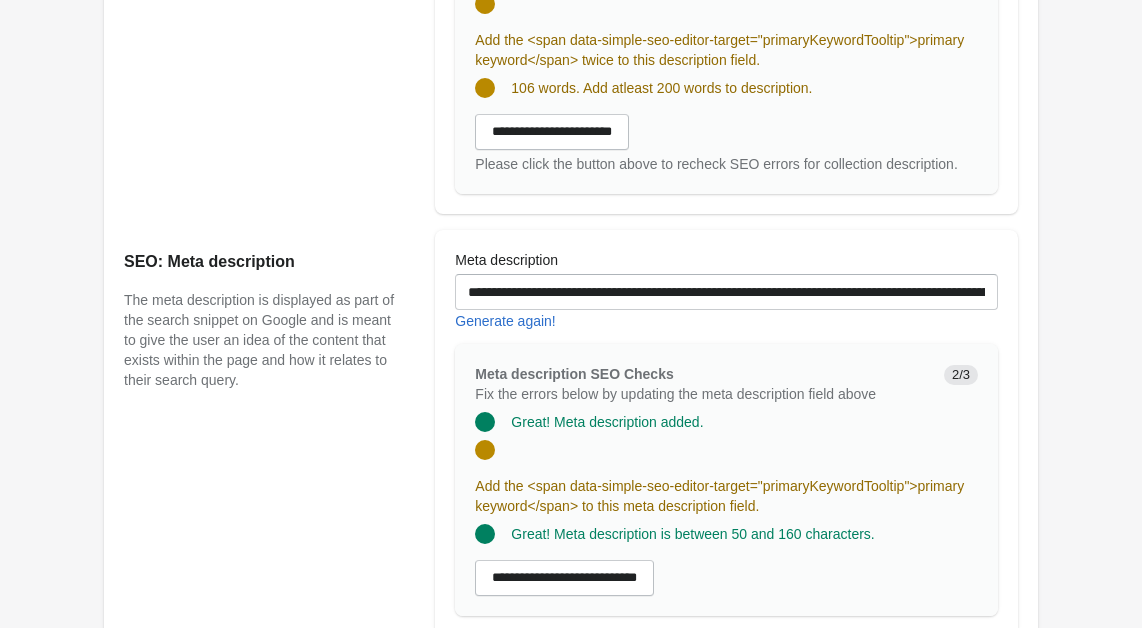 scroll, scrollTop: 1258, scrollLeft: 0, axis: vertical 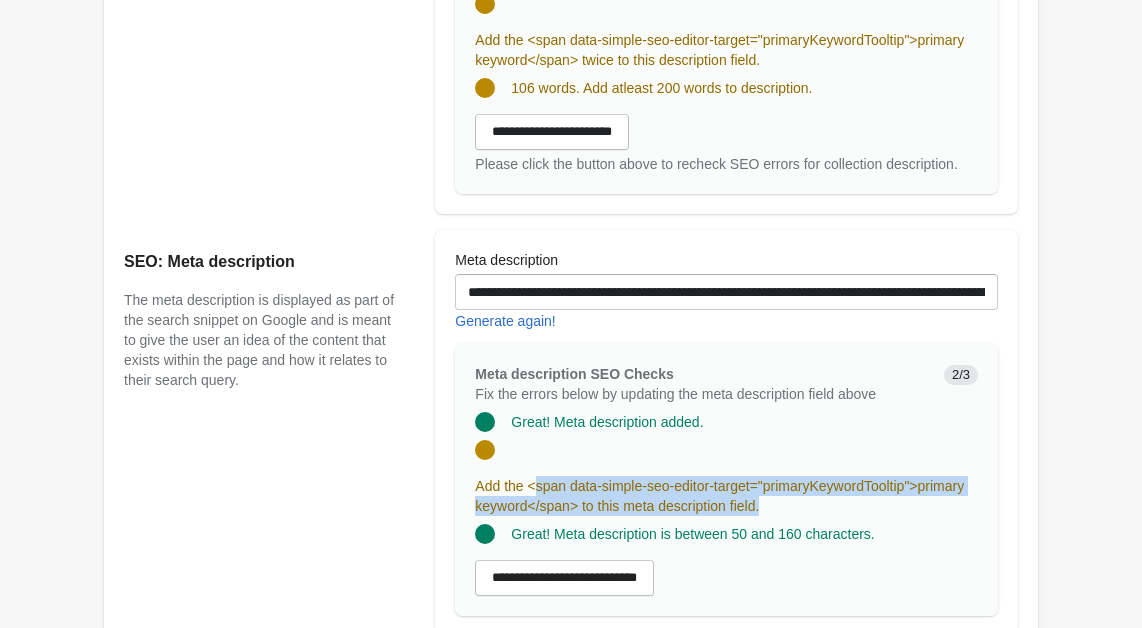 drag, startPoint x: 541, startPoint y: 482, endPoint x: 864, endPoint y: 504, distance: 323.74835 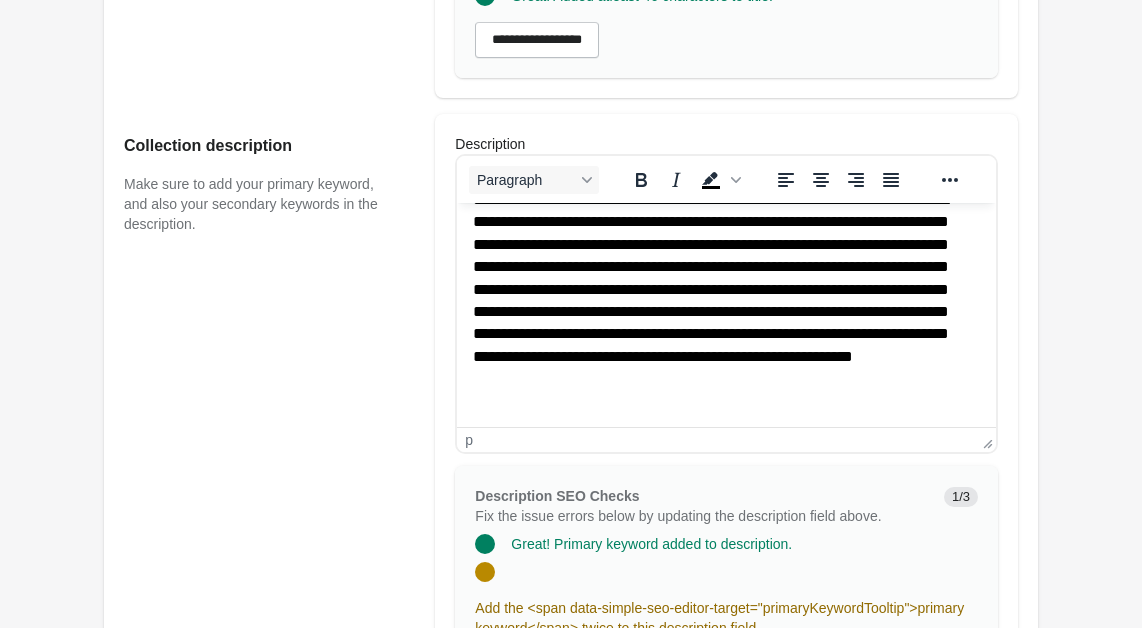 scroll, scrollTop: 672, scrollLeft: 0, axis: vertical 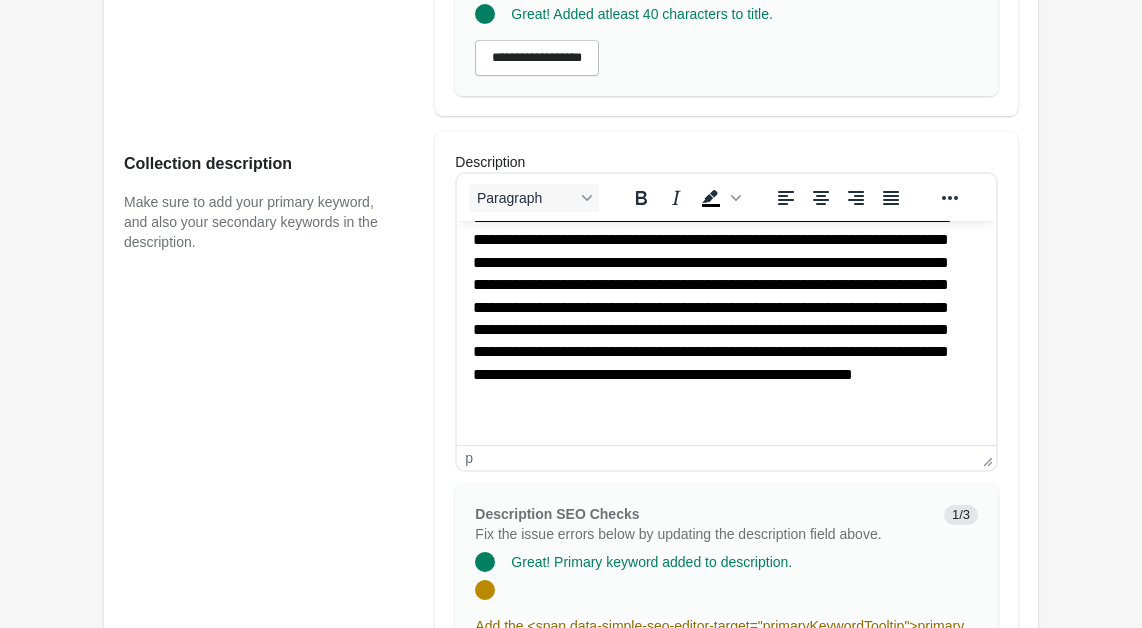 click on "**********" at bounding box center [726, 319] 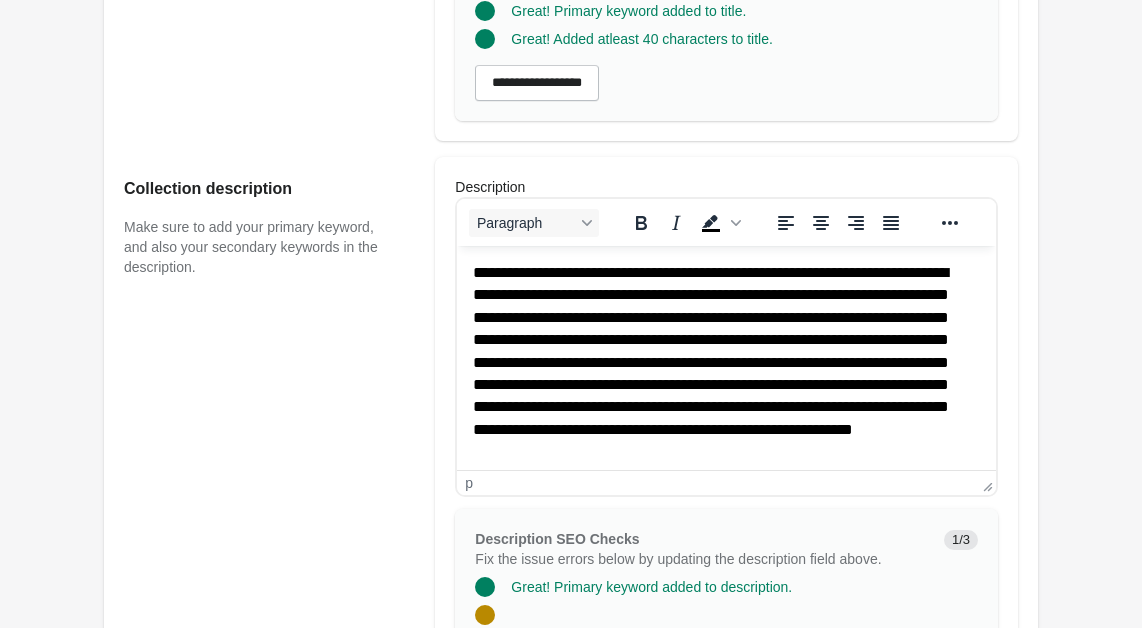 scroll, scrollTop: 646, scrollLeft: 0, axis: vertical 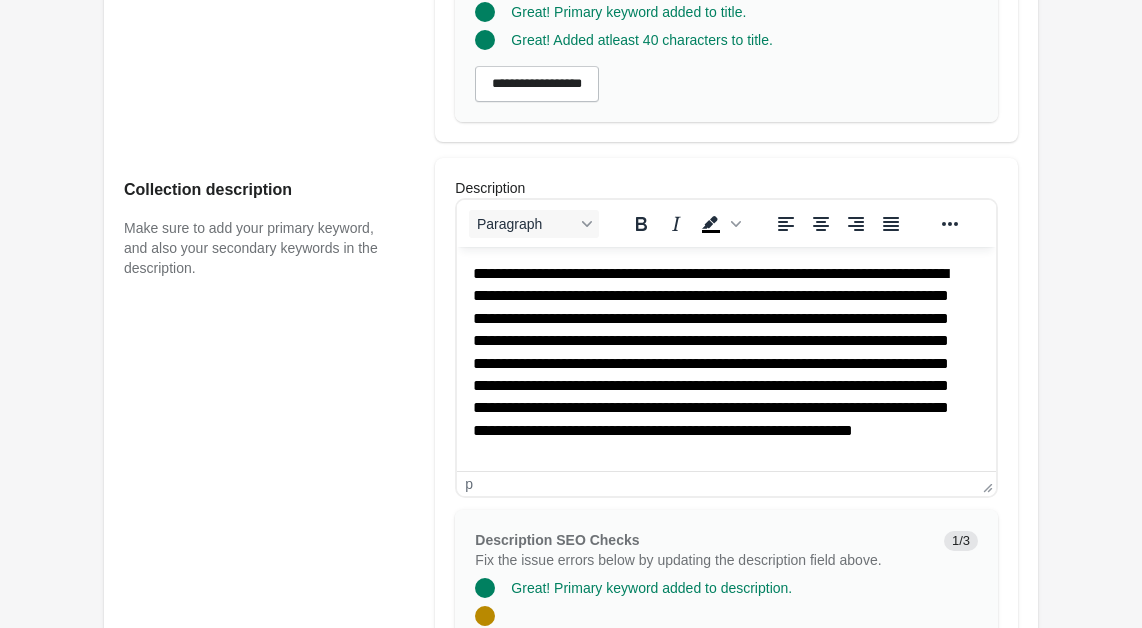click on "**********" at bounding box center (720, 375) 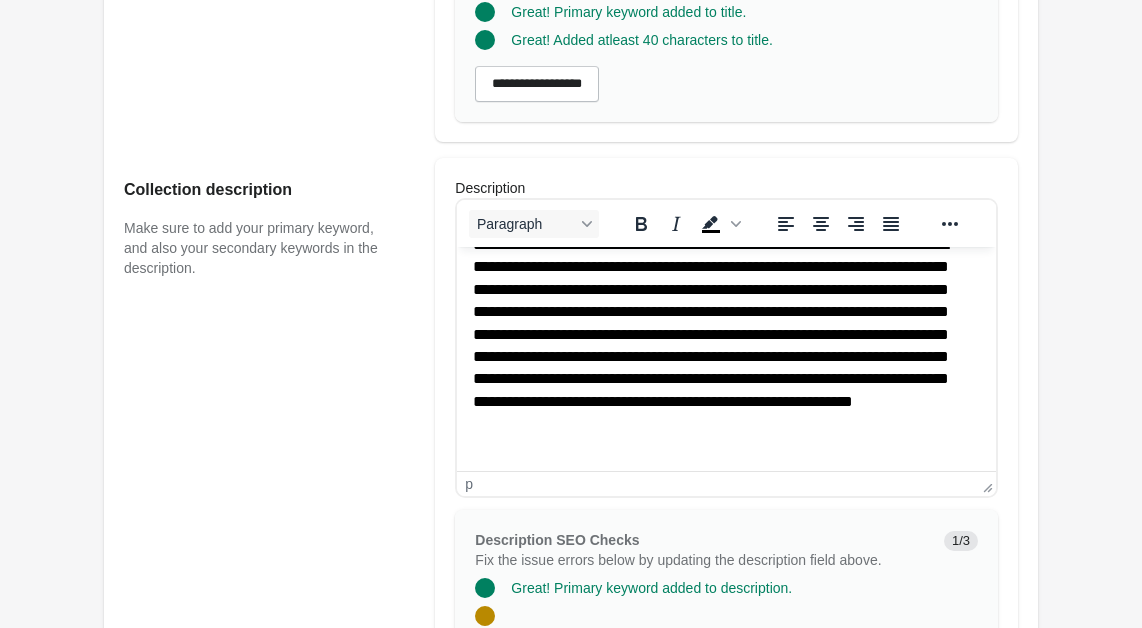 scroll, scrollTop: 26, scrollLeft: 0, axis: vertical 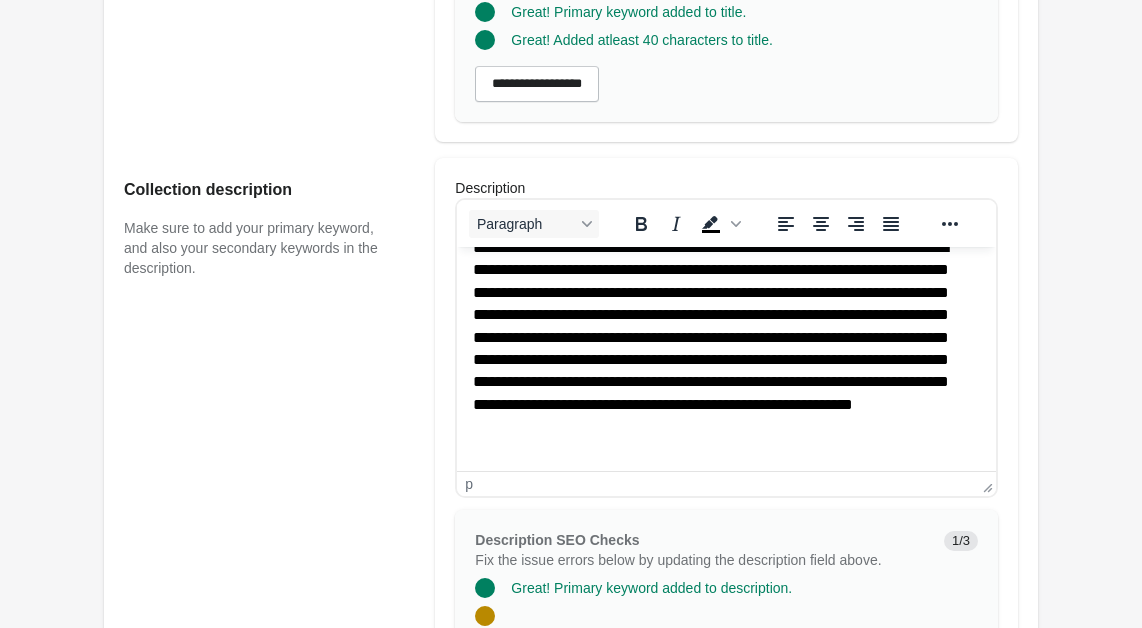 click on "**********" at bounding box center (720, 349) 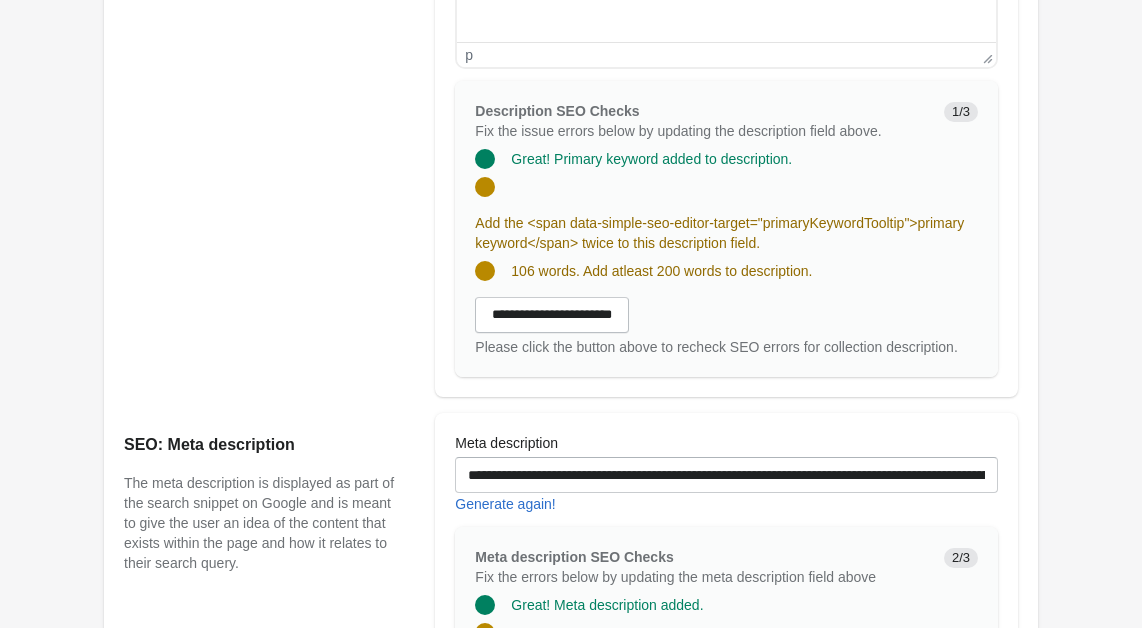 scroll, scrollTop: 1074, scrollLeft: 0, axis: vertical 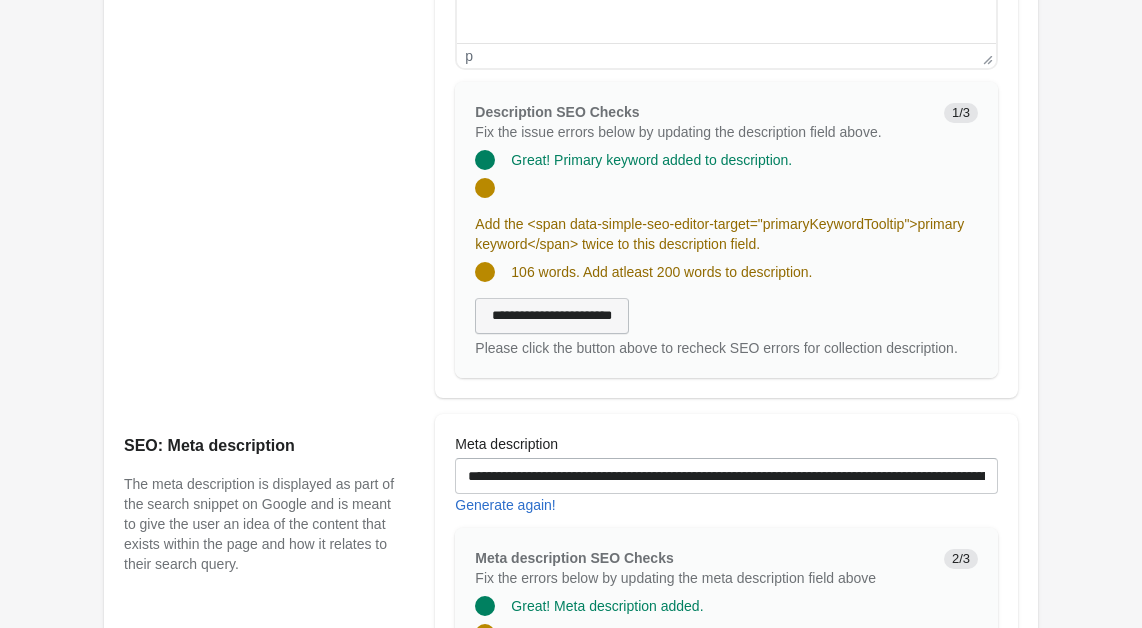 click on "**********" at bounding box center (552, 316) 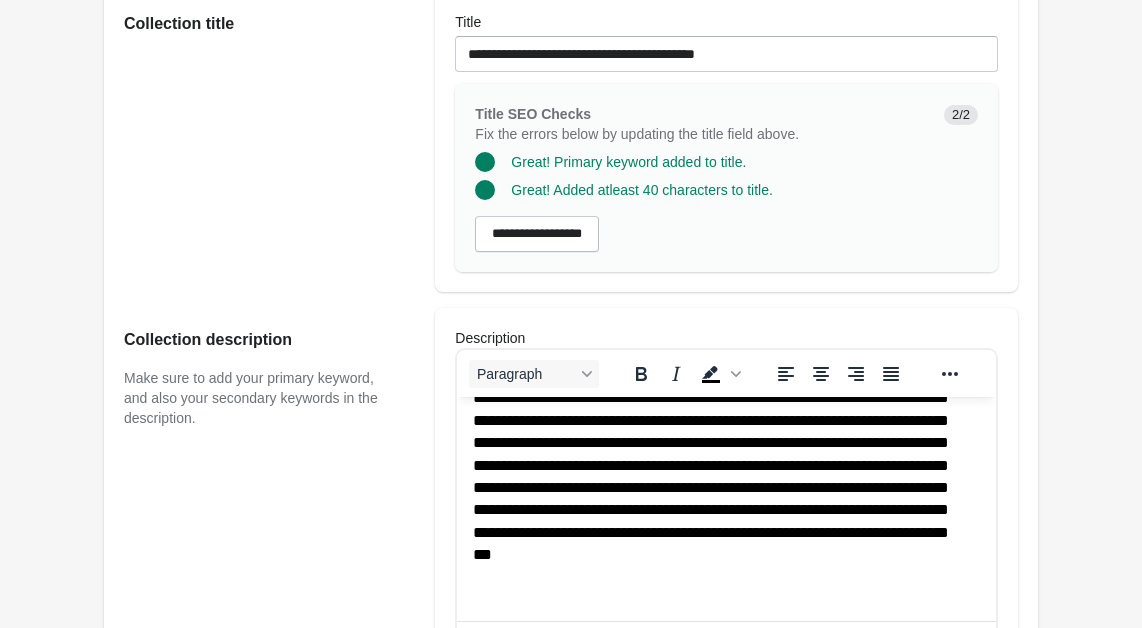 scroll, scrollTop: 160, scrollLeft: 0, axis: vertical 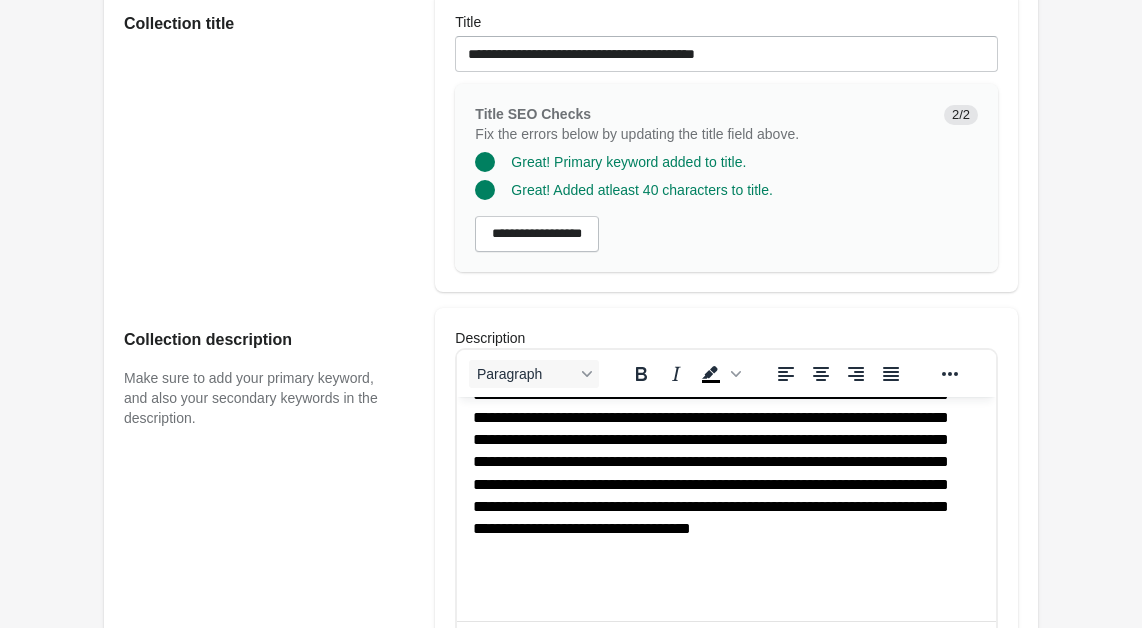 click at bounding box center (720, 406) 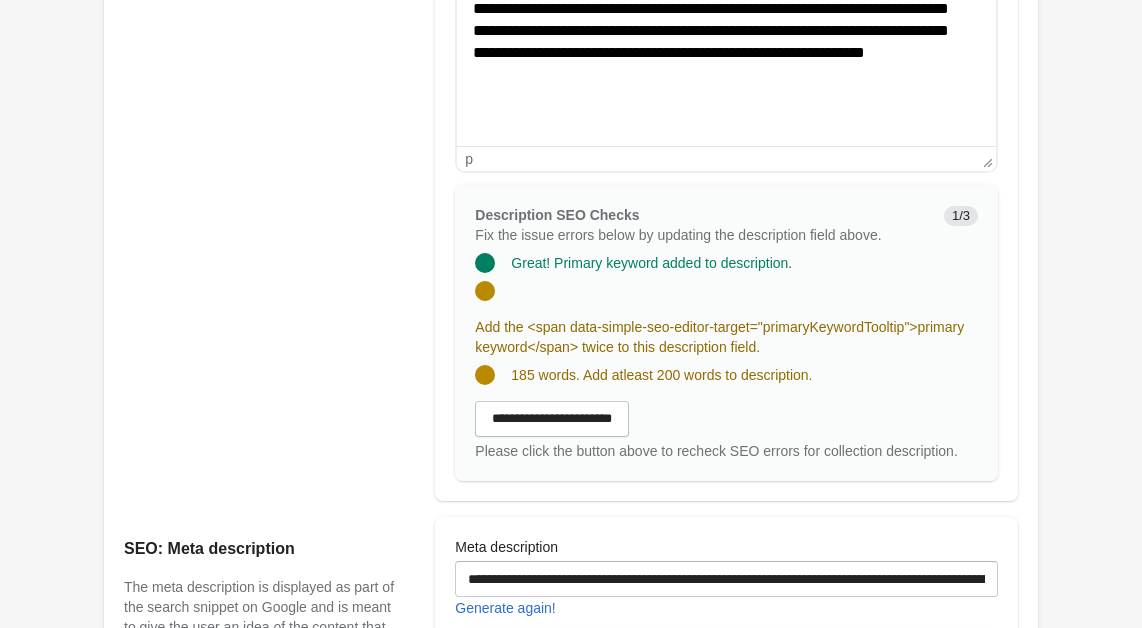scroll, scrollTop: 970, scrollLeft: 0, axis: vertical 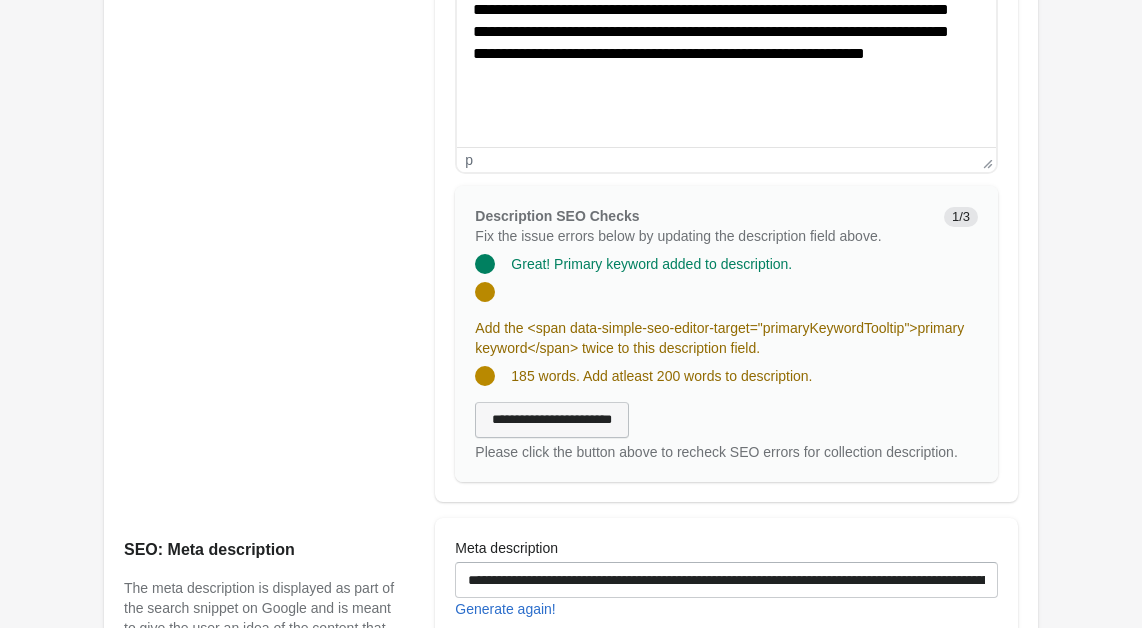 click on "**********" at bounding box center (552, 420) 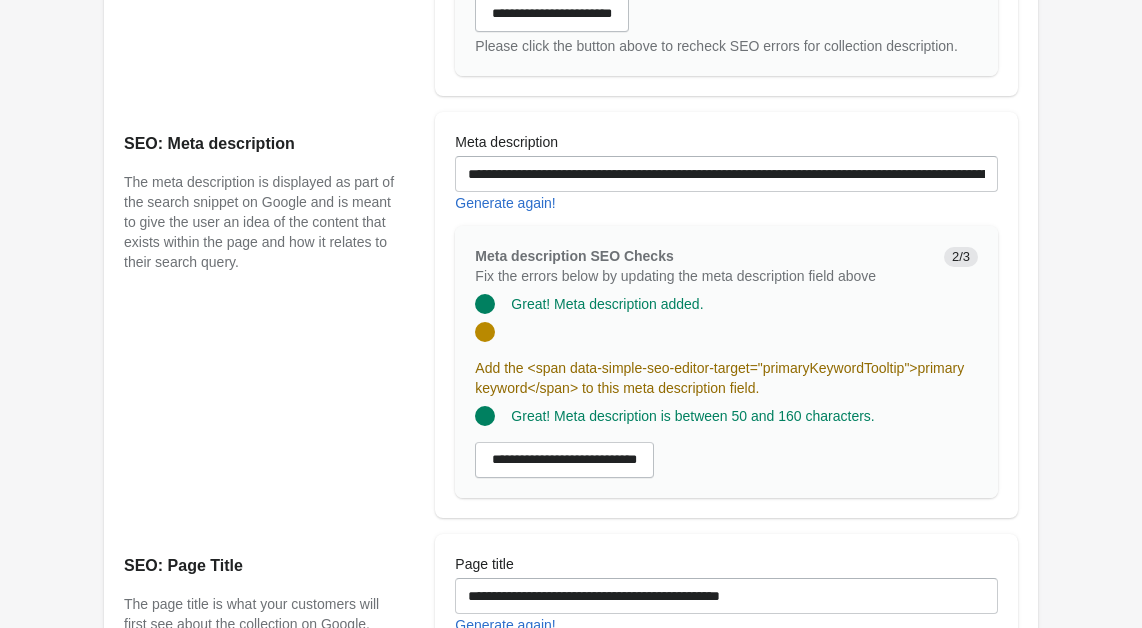 scroll, scrollTop: 1319, scrollLeft: 0, axis: vertical 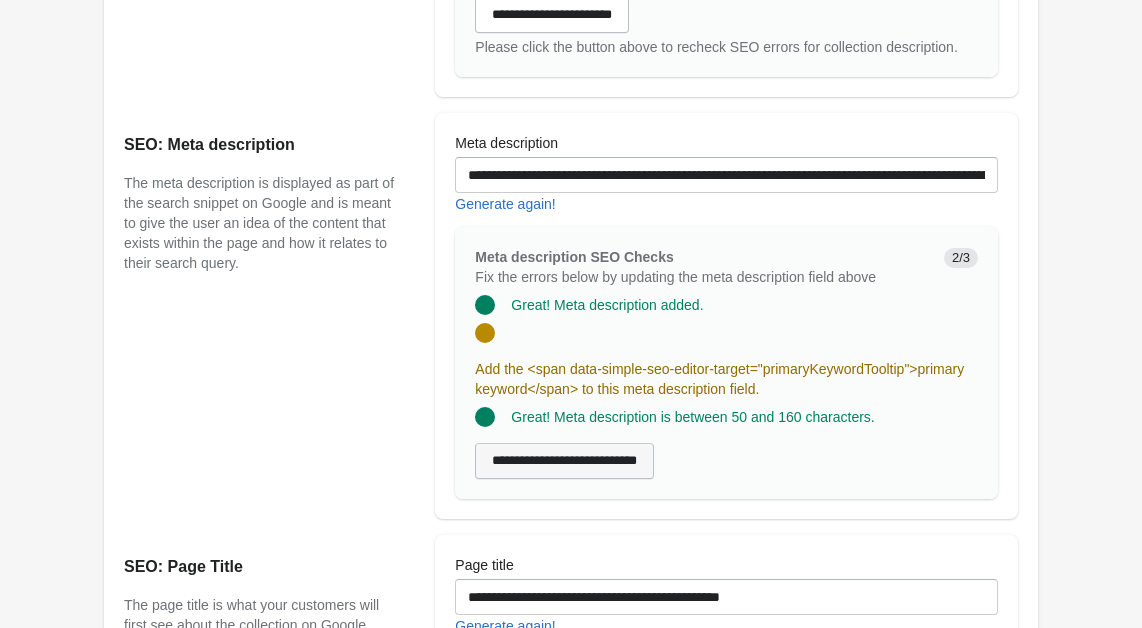 click on "**********" at bounding box center [564, 461] 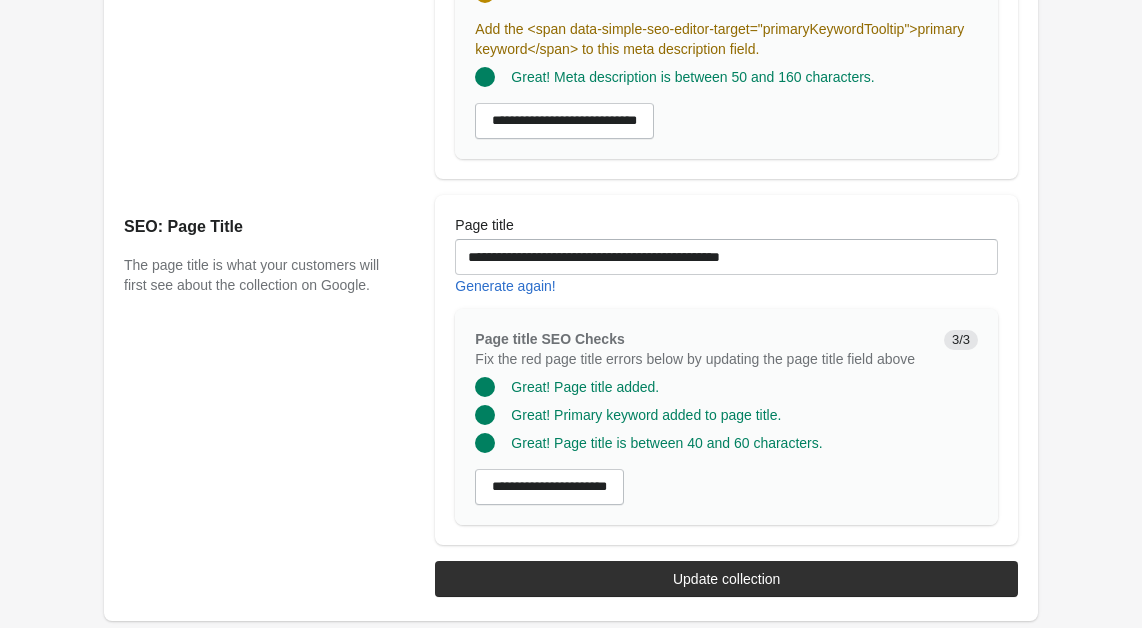 scroll, scrollTop: 1658, scrollLeft: 0, axis: vertical 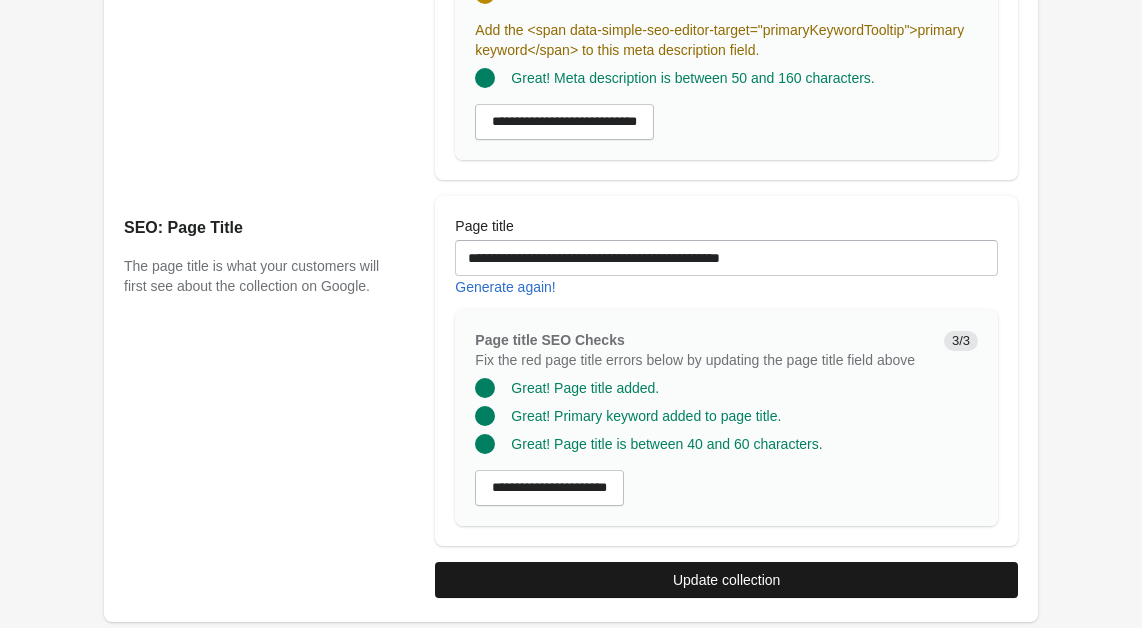click on "Update collection" at bounding box center [726, 580] 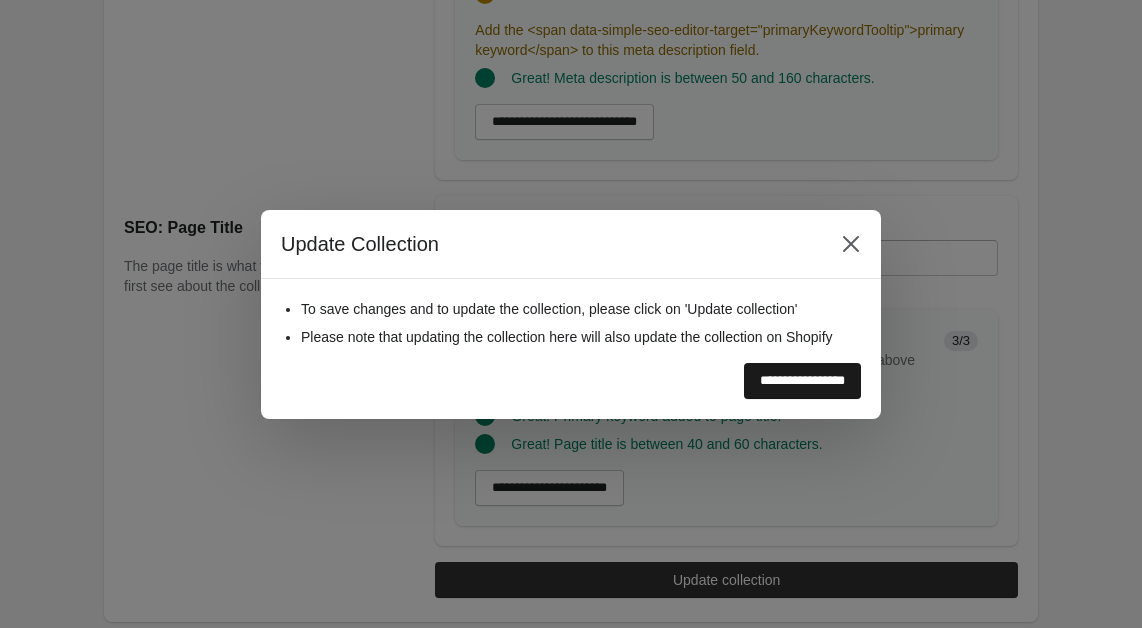 click on "**********" at bounding box center [802, 381] 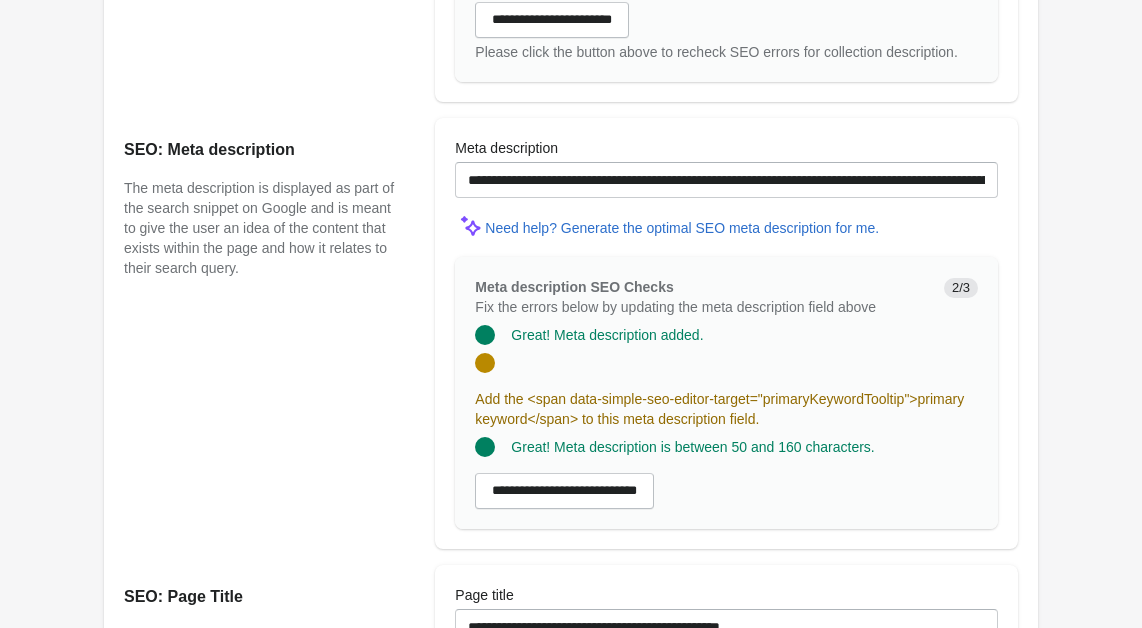 scroll, scrollTop: 1310, scrollLeft: 0, axis: vertical 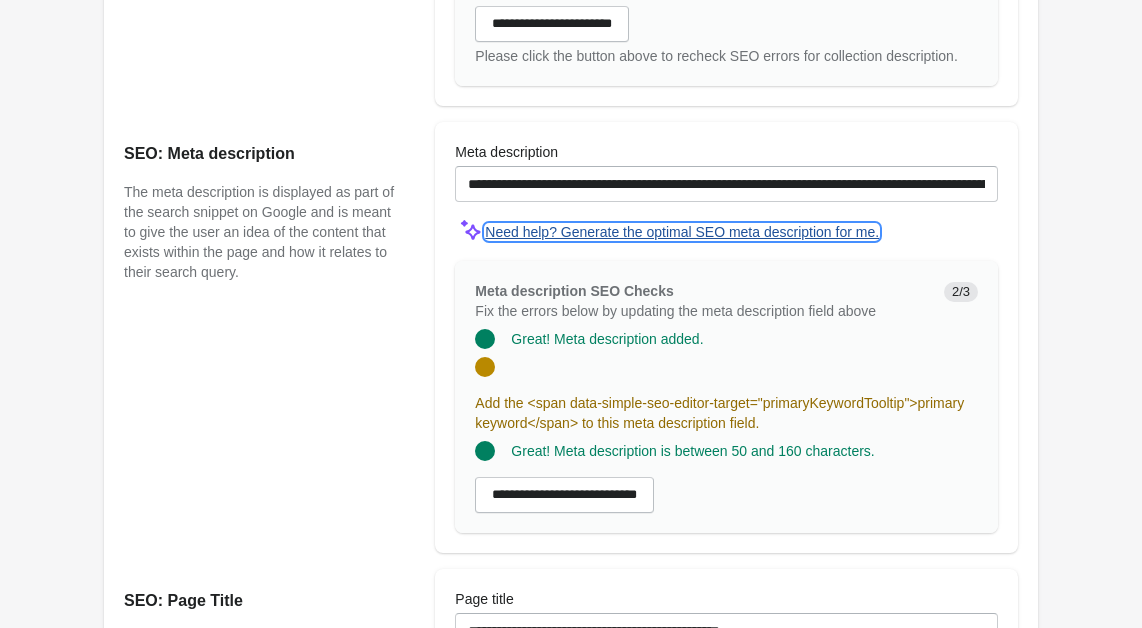 click on "Need help? Generate the optimal SEO meta description for me." at bounding box center [682, 232] 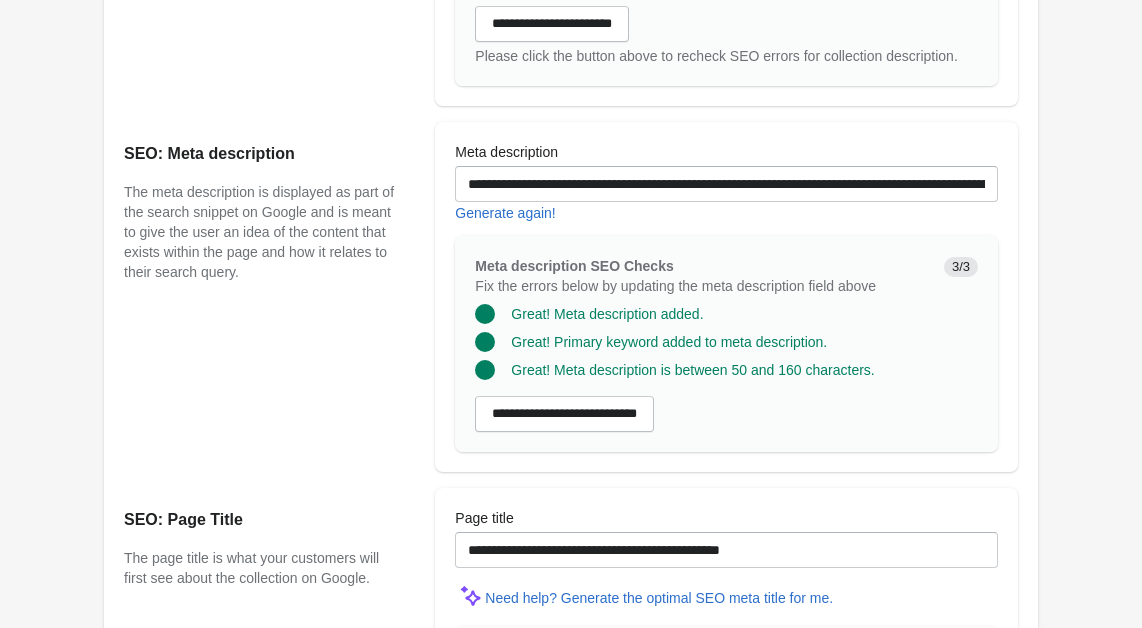 scroll, scrollTop: 1628, scrollLeft: 0, axis: vertical 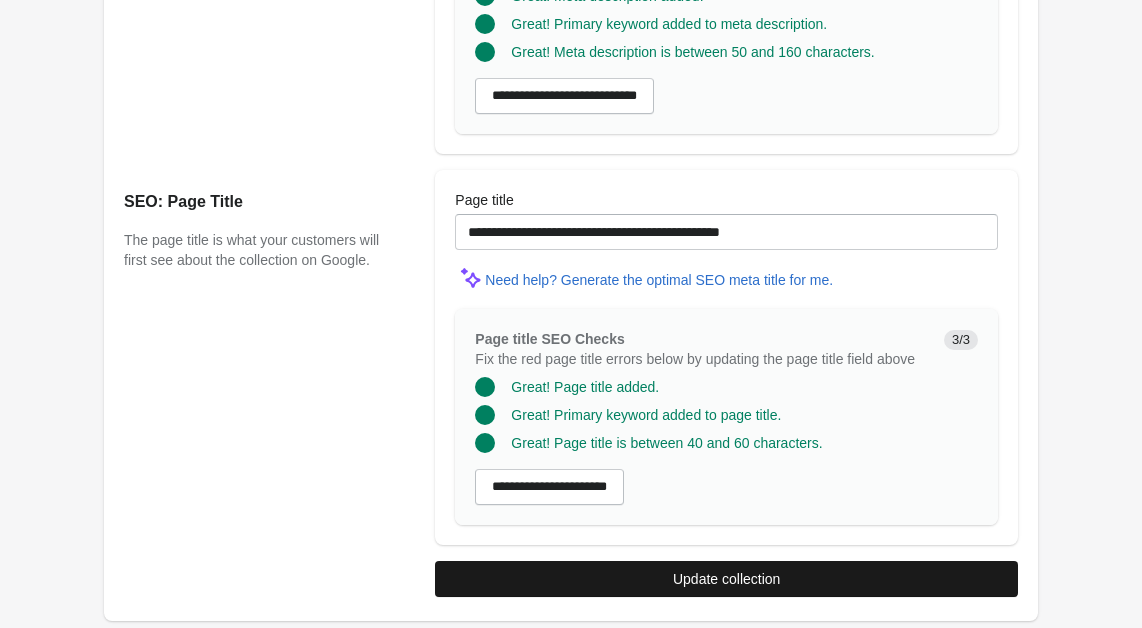 click on "Update collection" at bounding box center [726, 579] 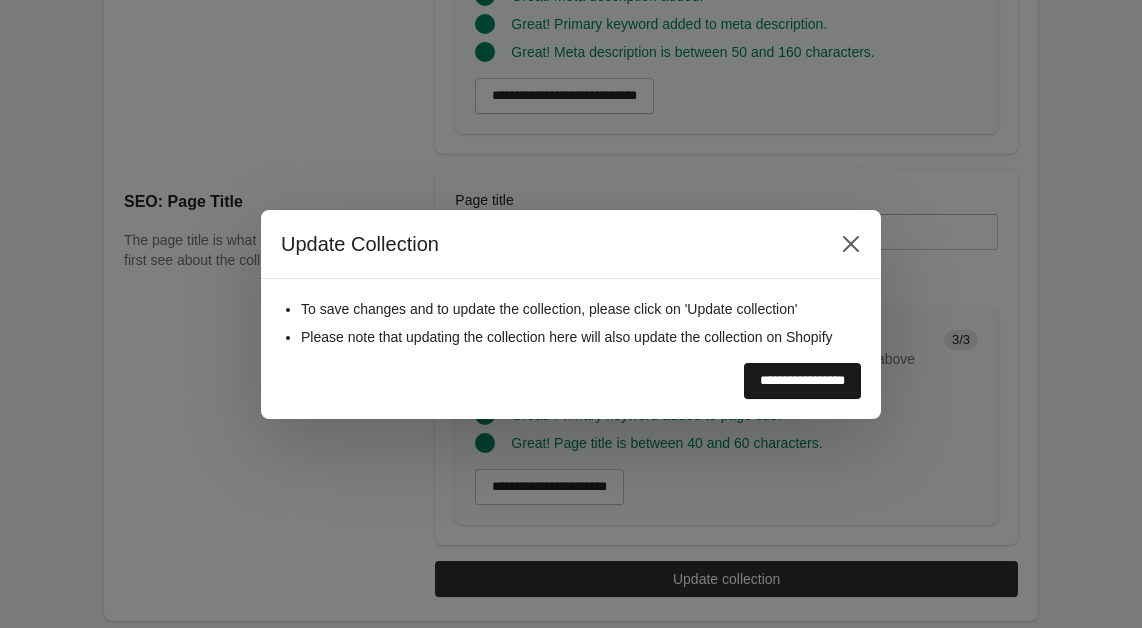click on "**********" at bounding box center (802, 381) 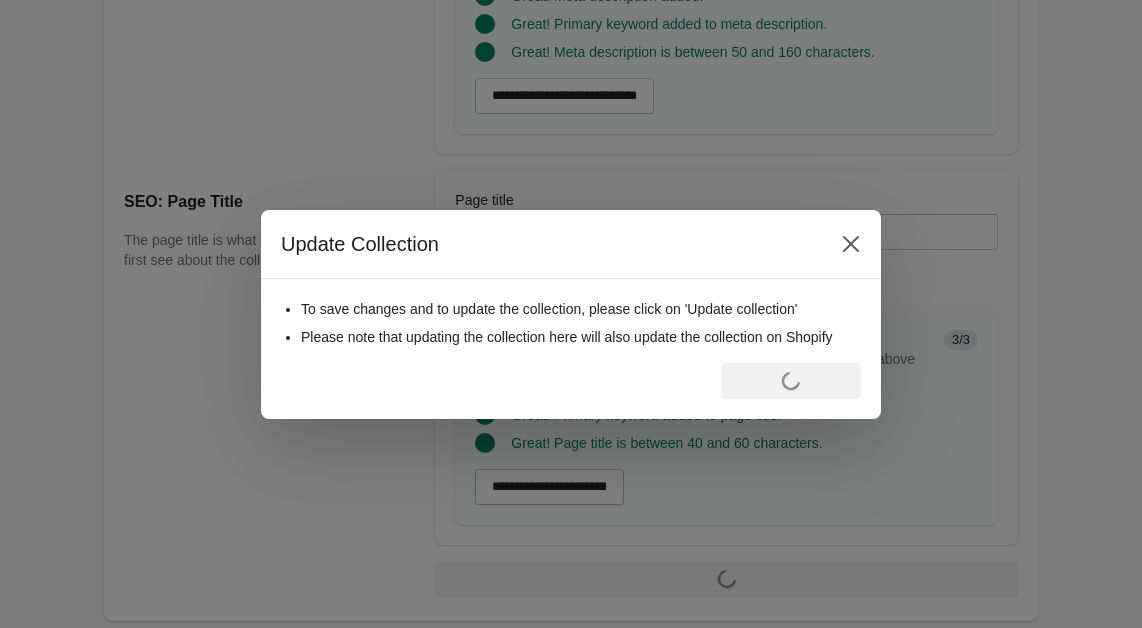 scroll, scrollTop: 0, scrollLeft: 0, axis: both 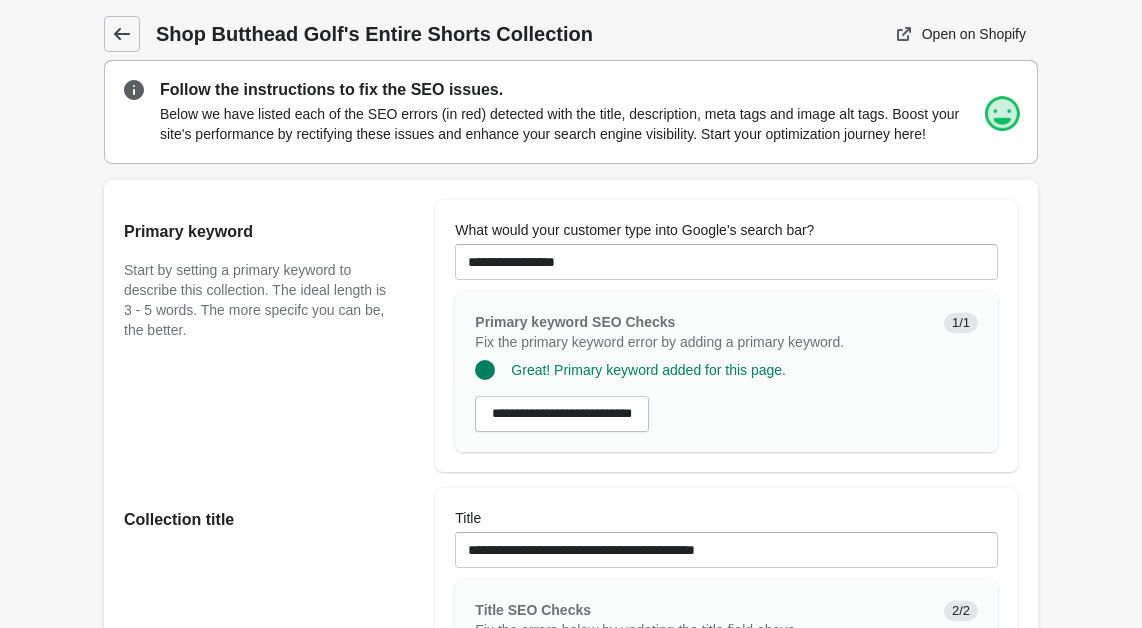 click 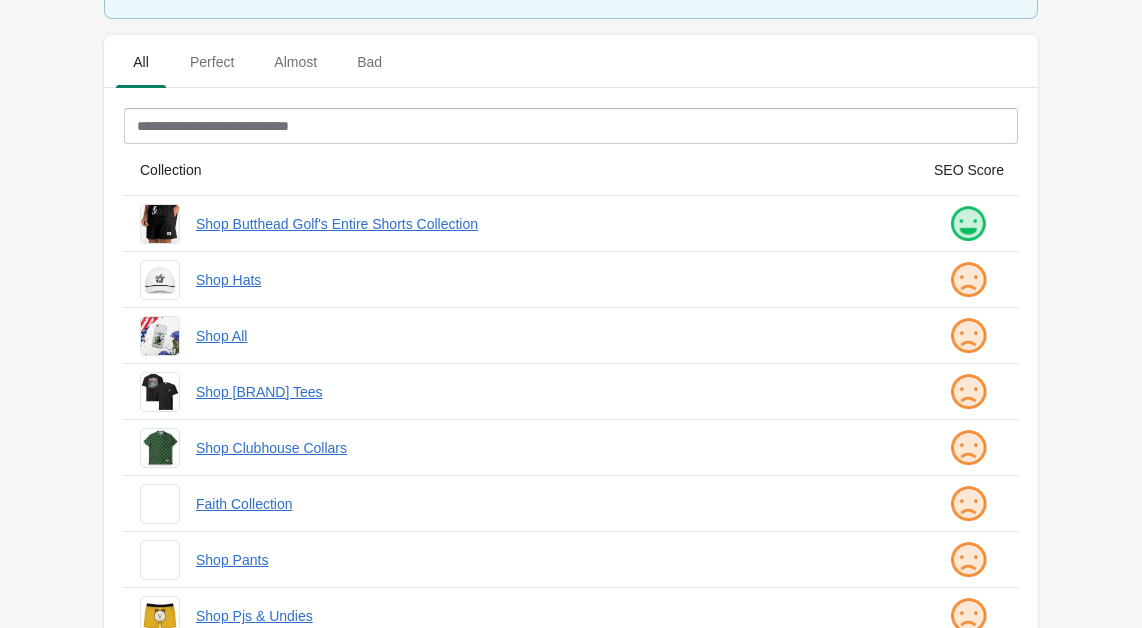 scroll, scrollTop: 264, scrollLeft: 0, axis: vertical 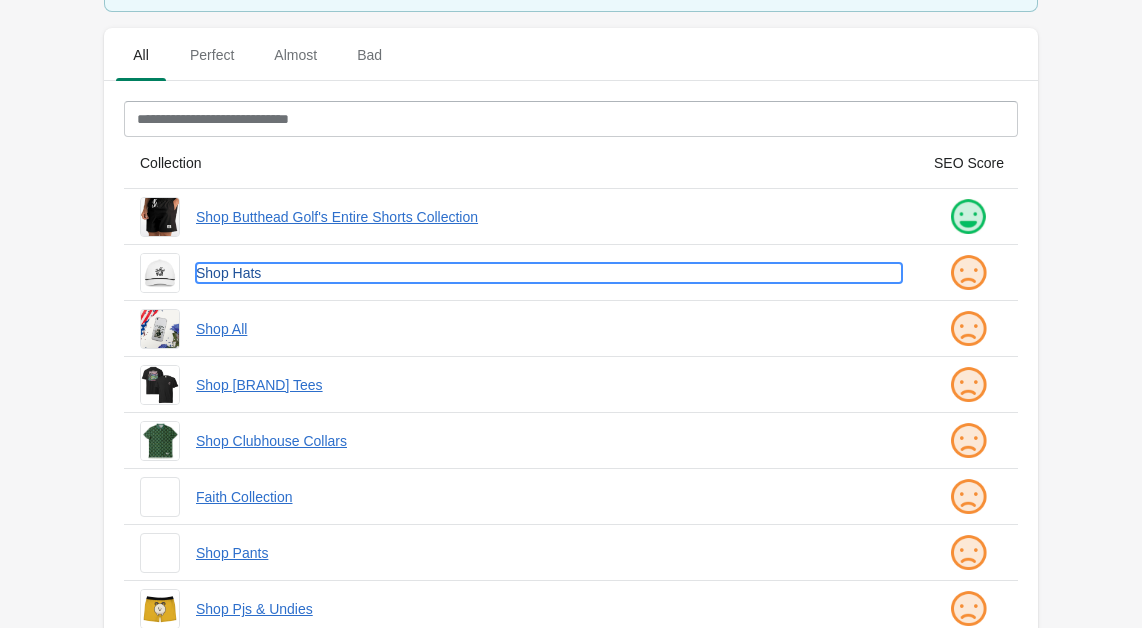 click on "Shop Hats" at bounding box center [549, 273] 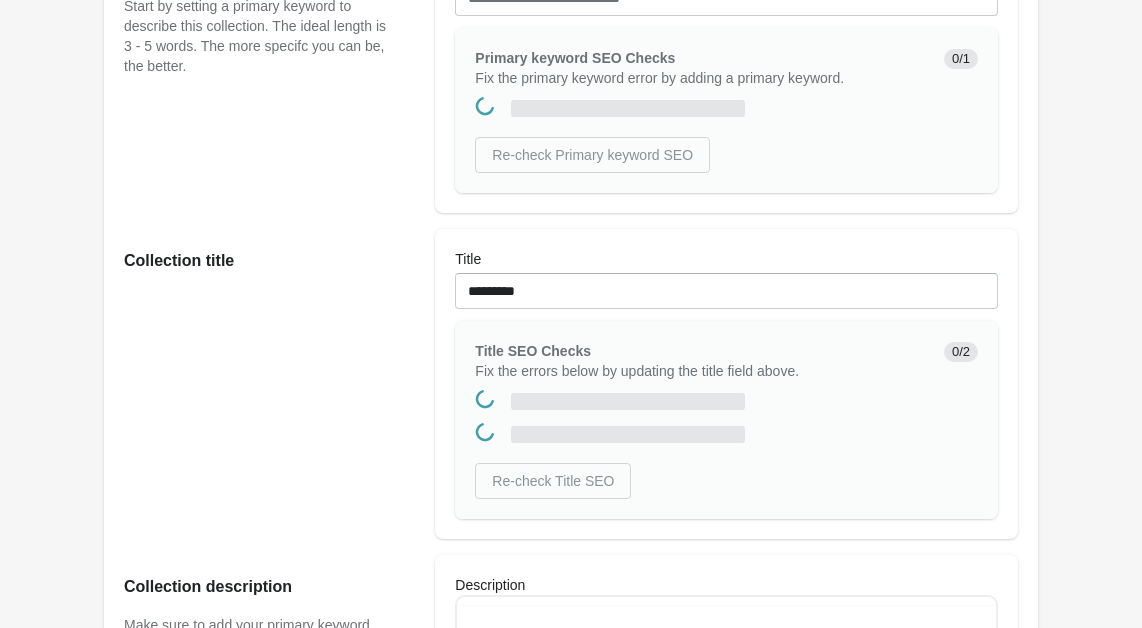 scroll, scrollTop: 0, scrollLeft: 0, axis: both 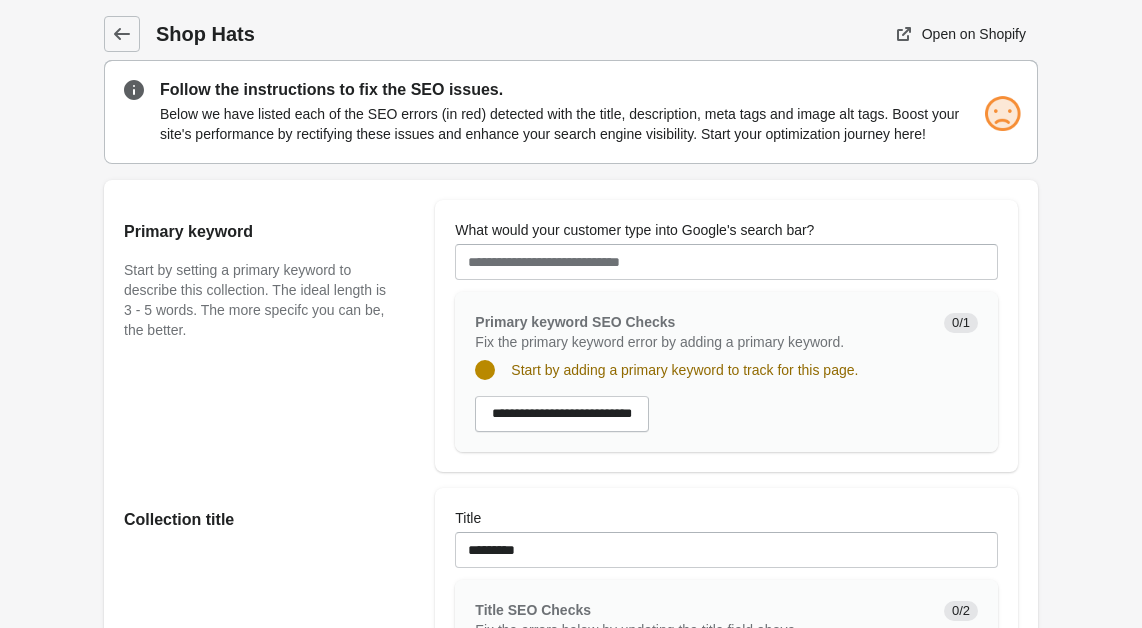 click on "Start by setting a primary keyword to describe this collection. The ideal length is 3 - 5 words. The more specifc you can be, the better." at bounding box center [259, 300] 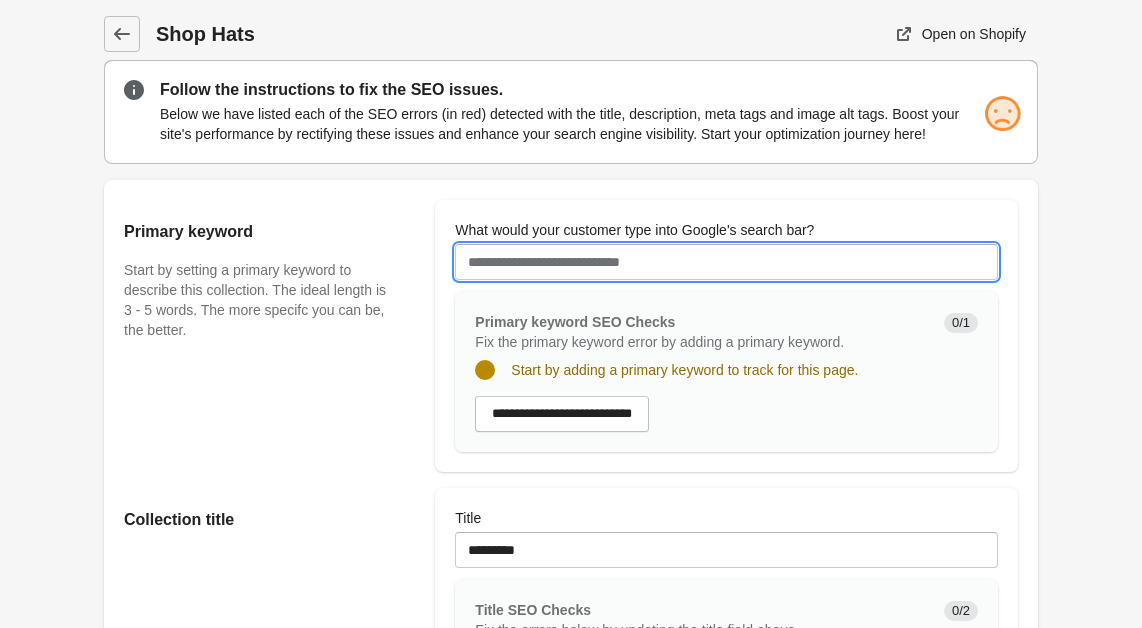 click on "What would your customer type into Google's search bar?" at bounding box center [726, 262] 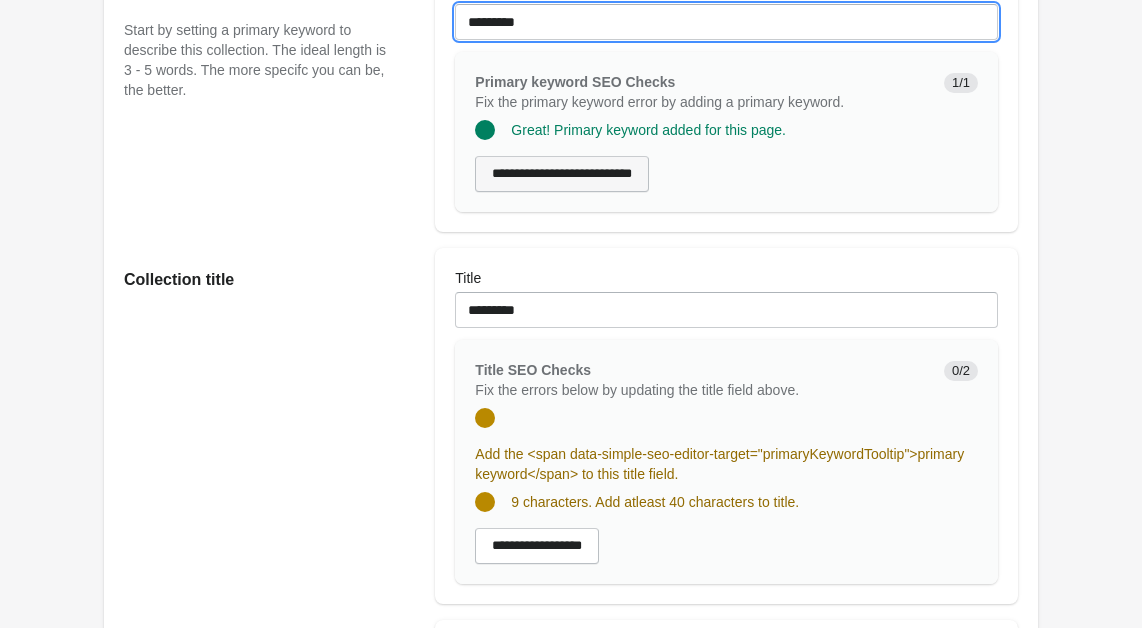 scroll, scrollTop: 239, scrollLeft: 0, axis: vertical 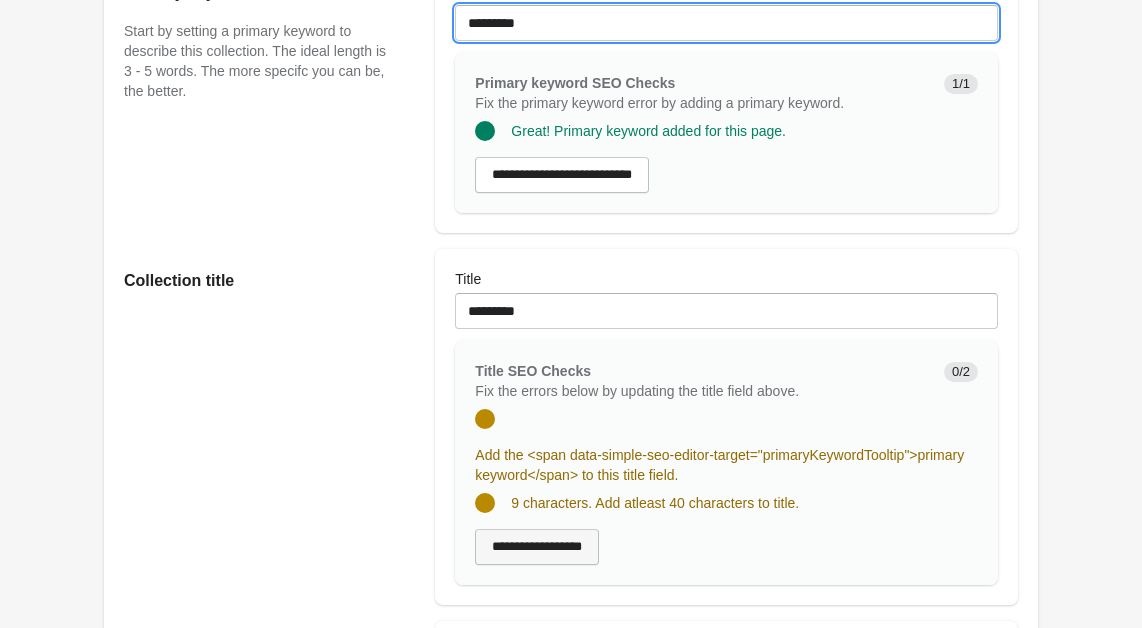 type on "*********" 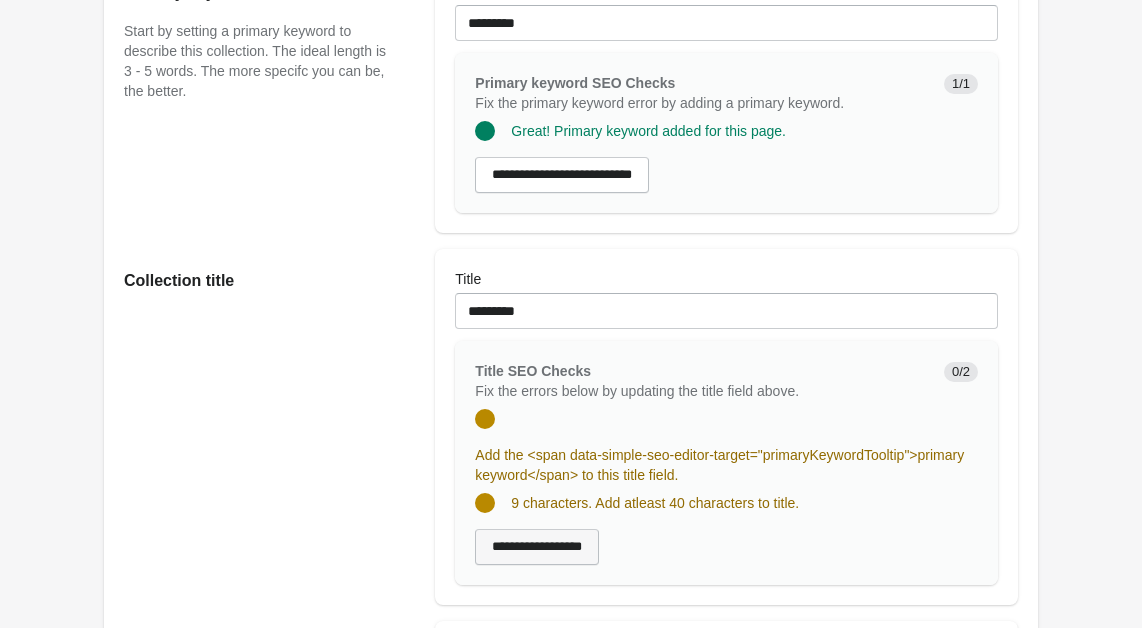 click on "**********" at bounding box center (537, 547) 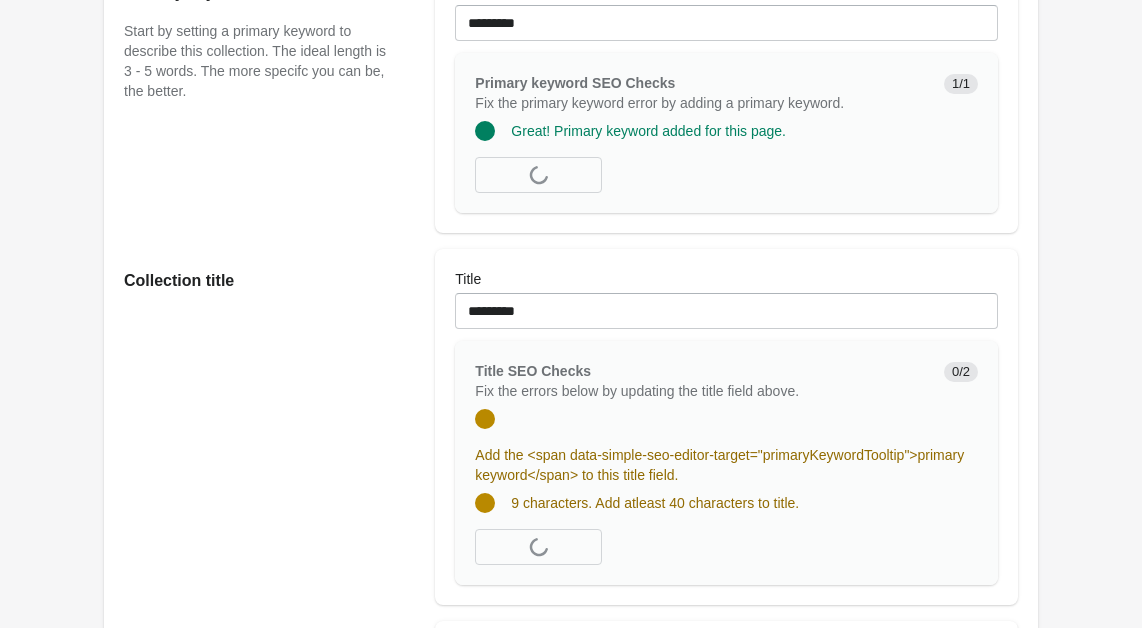 click on "**********" at bounding box center [726, 547] 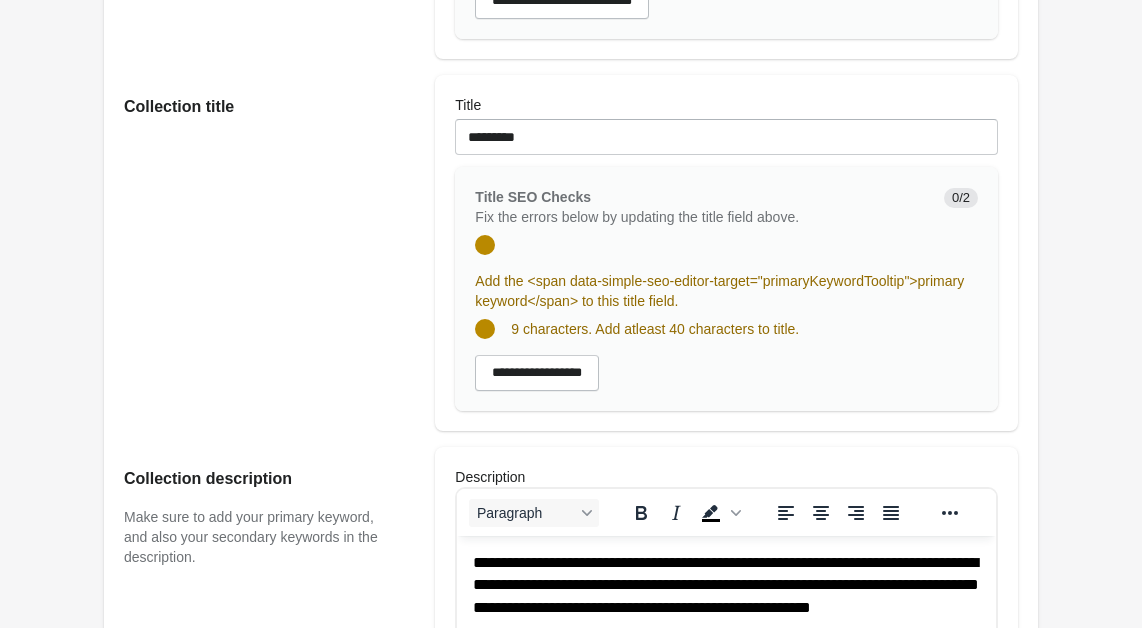 scroll, scrollTop: 409, scrollLeft: 0, axis: vertical 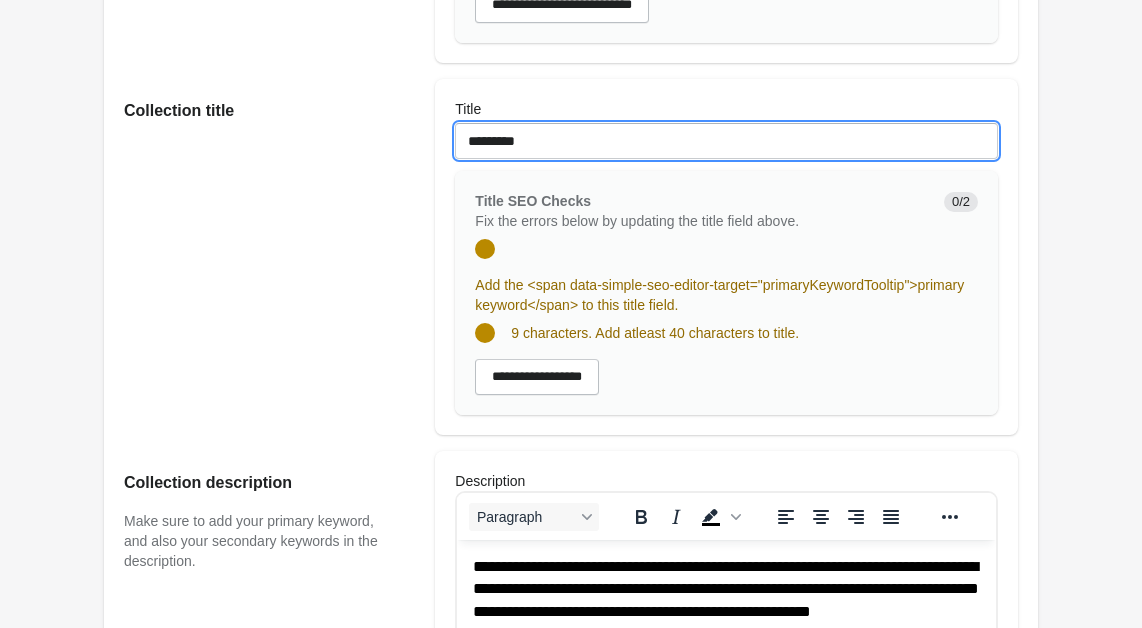 click on "*********" at bounding box center [726, 141] 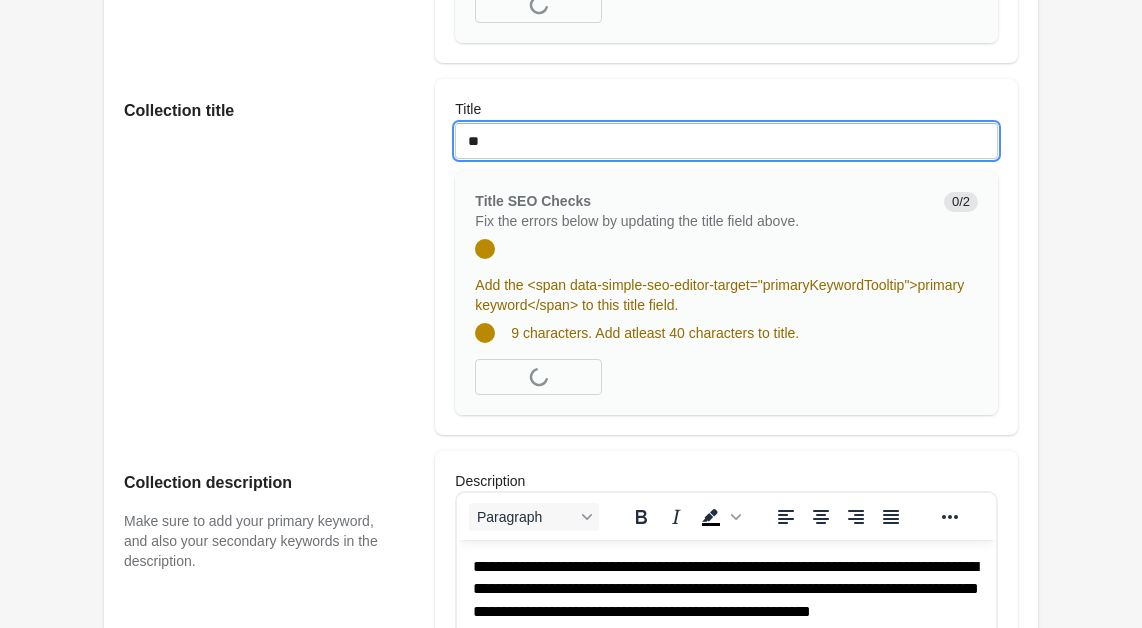type on "*" 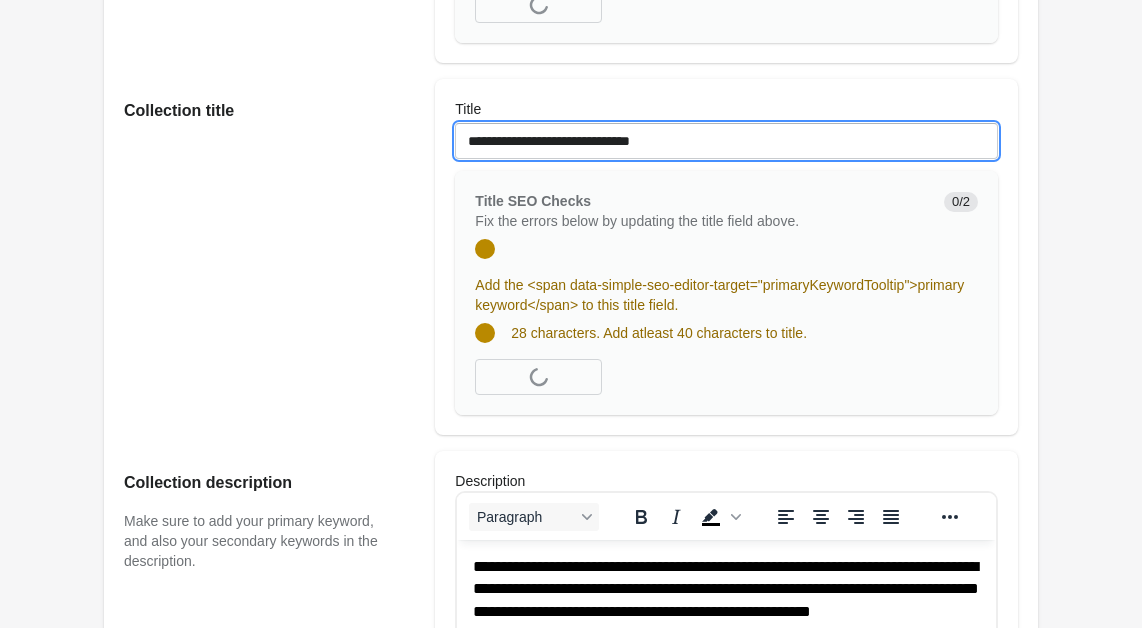 type on "**********" 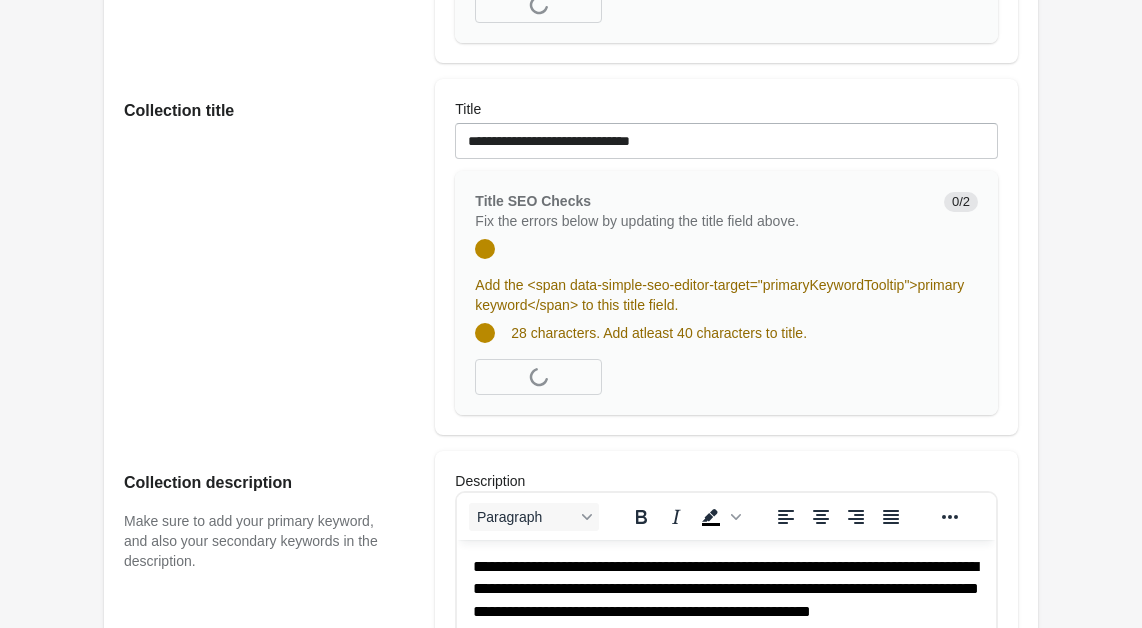 type 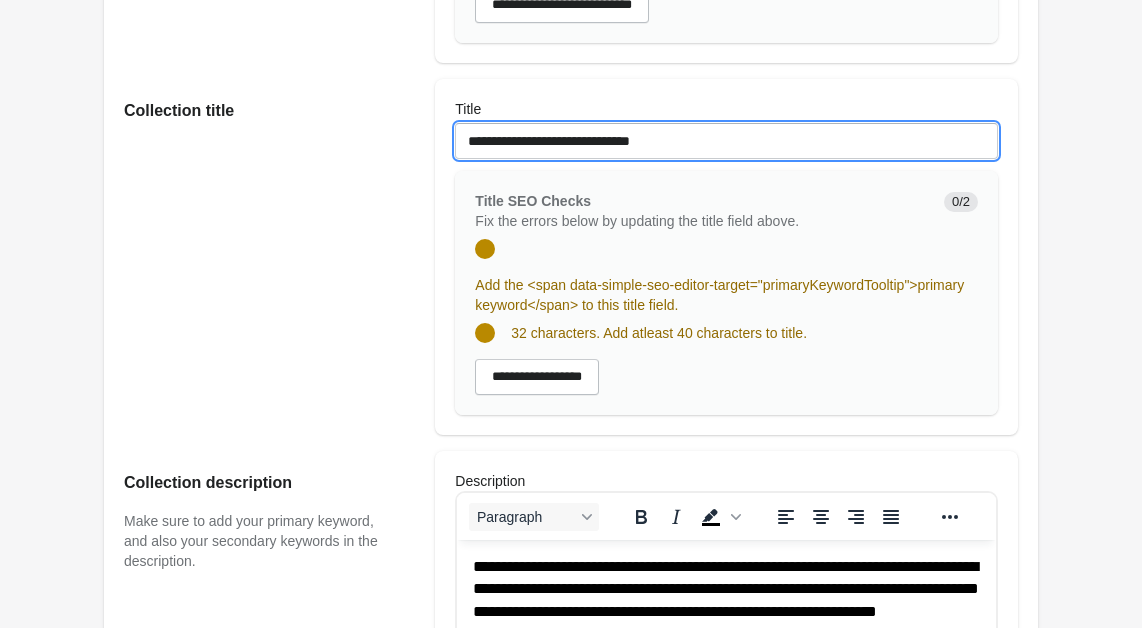 click on "**********" at bounding box center [726, 141] 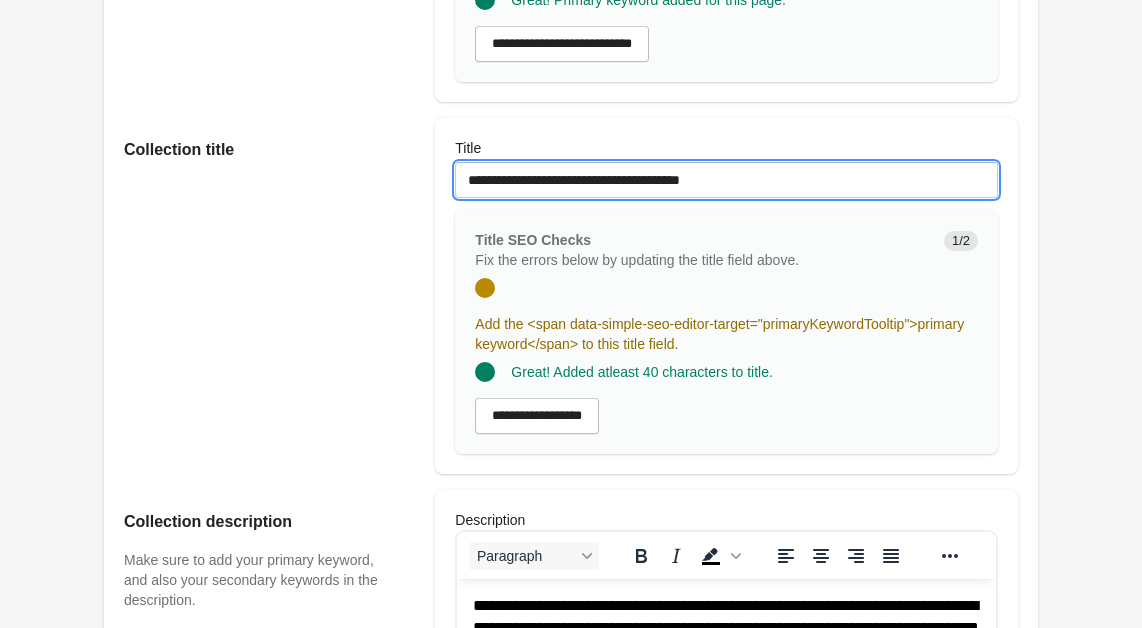 scroll, scrollTop: 369, scrollLeft: 0, axis: vertical 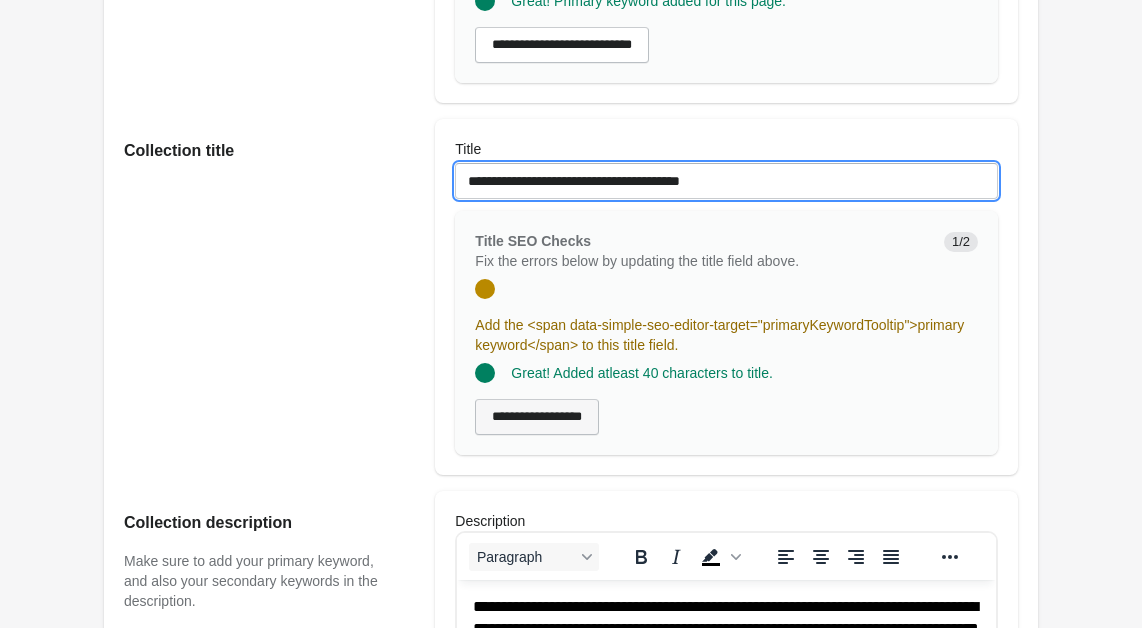type on "**********" 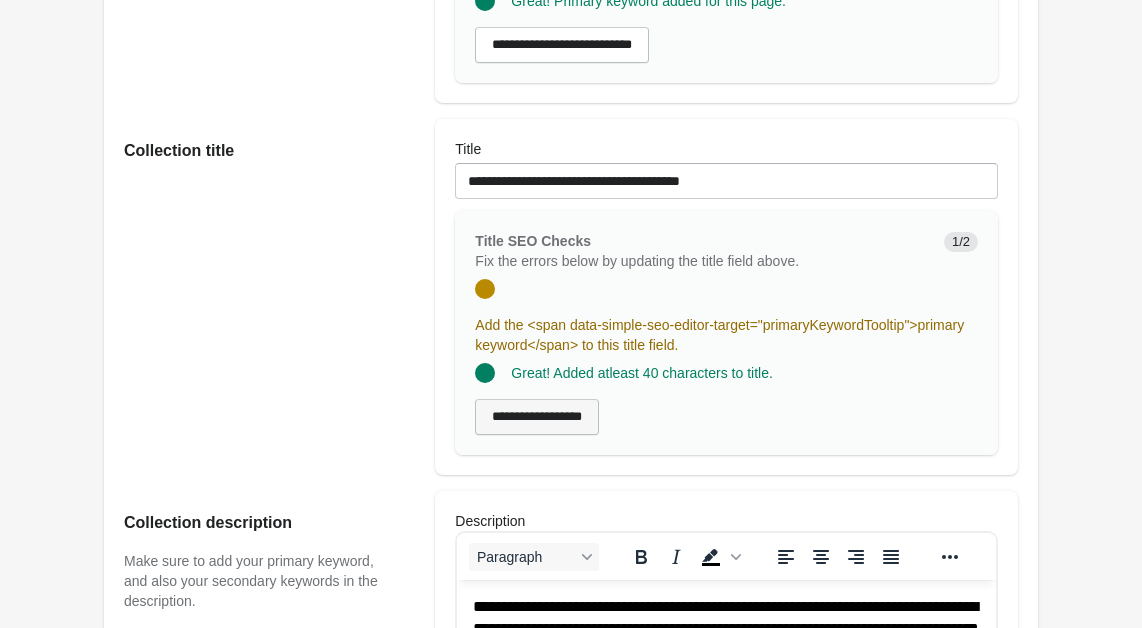click on "**********" at bounding box center (537, 417) 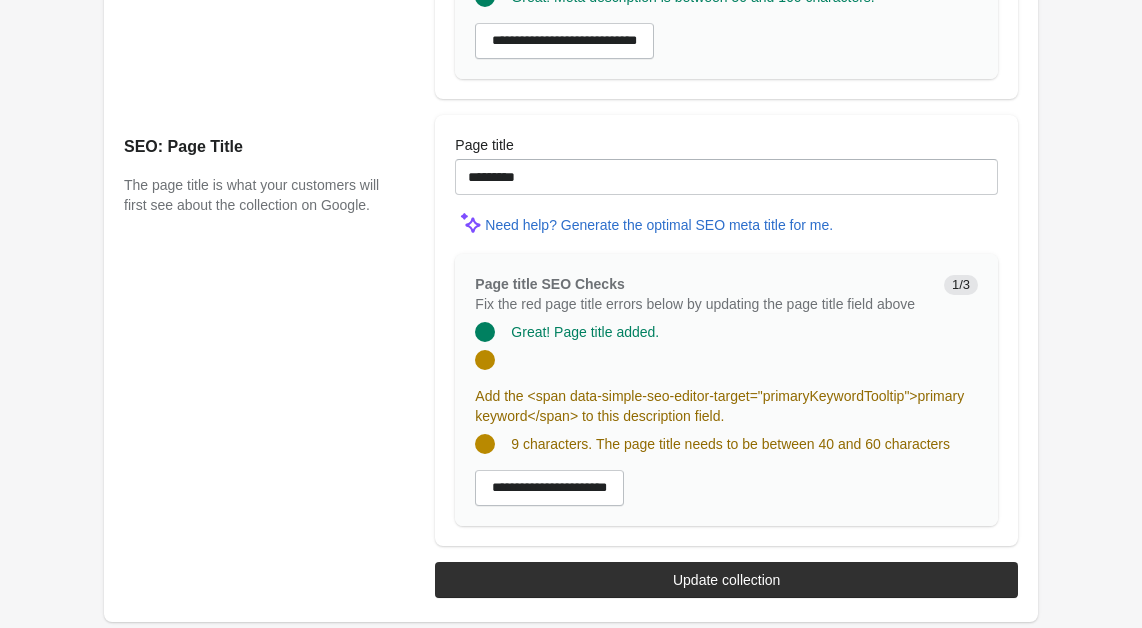 scroll, scrollTop: 1821, scrollLeft: 0, axis: vertical 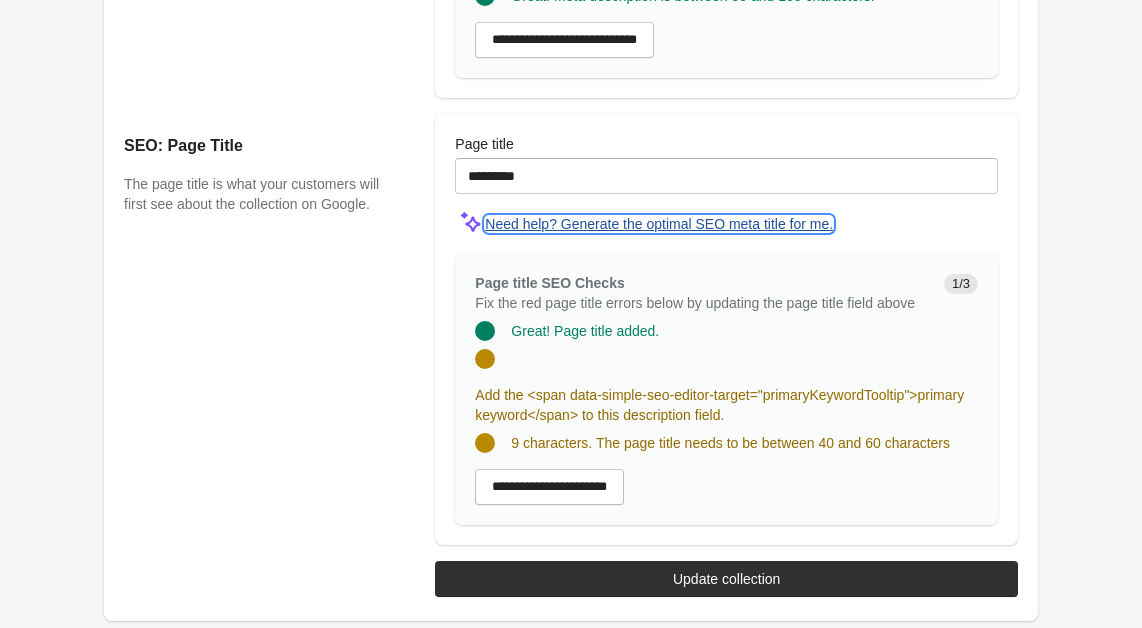 click on "Need help? Generate the optimal SEO meta title for me." at bounding box center (659, 224) 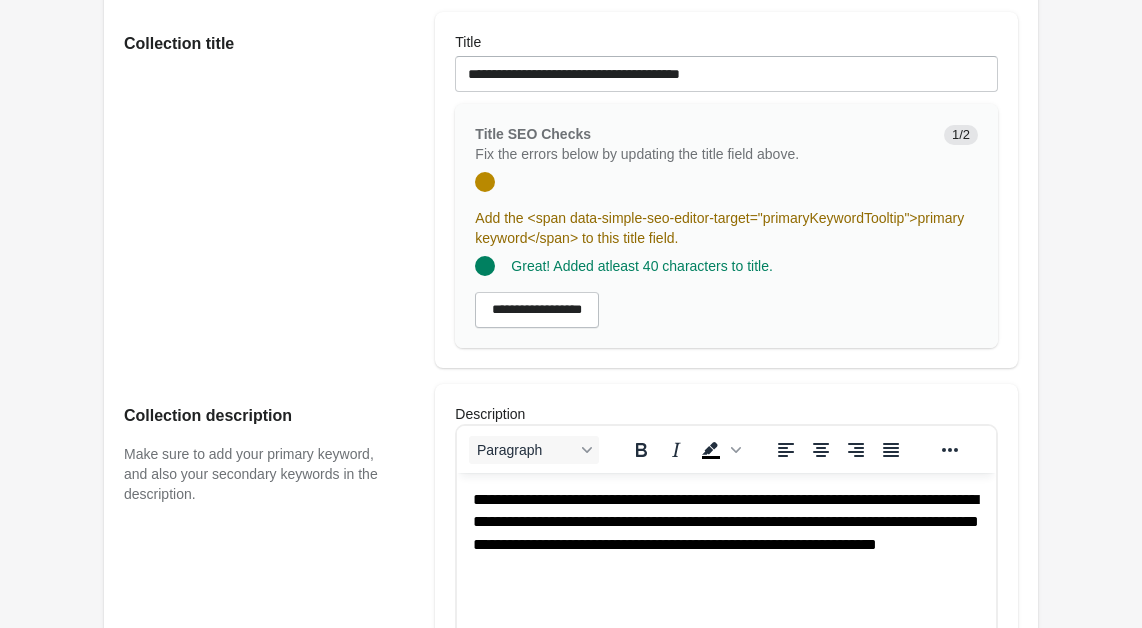 scroll, scrollTop: 485, scrollLeft: 0, axis: vertical 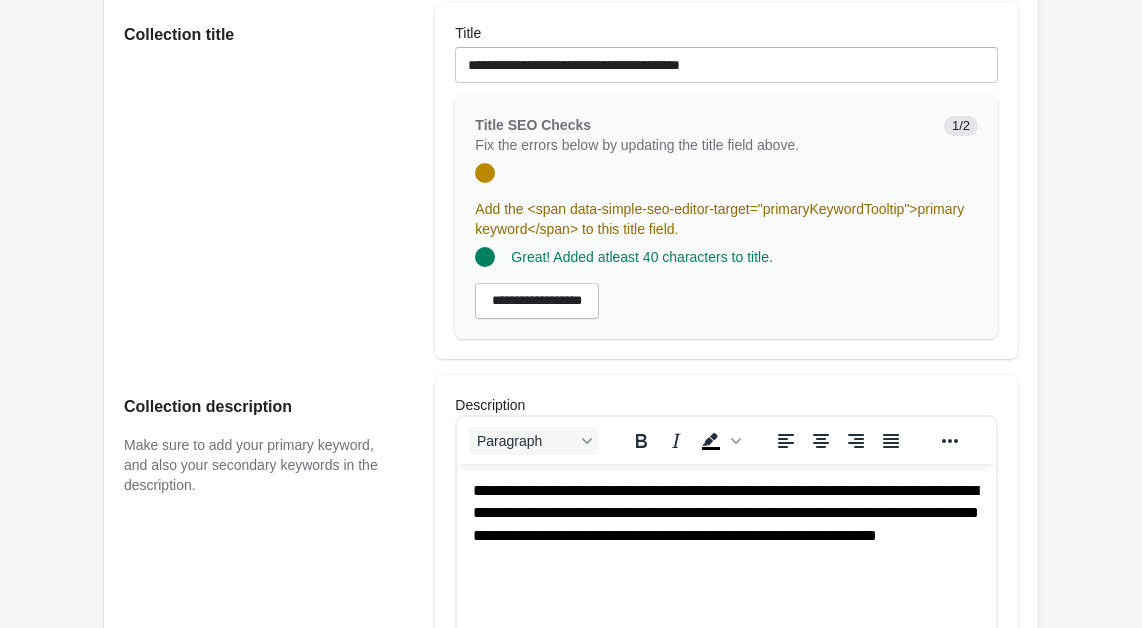click on "Collection title" at bounding box center (269, 181) 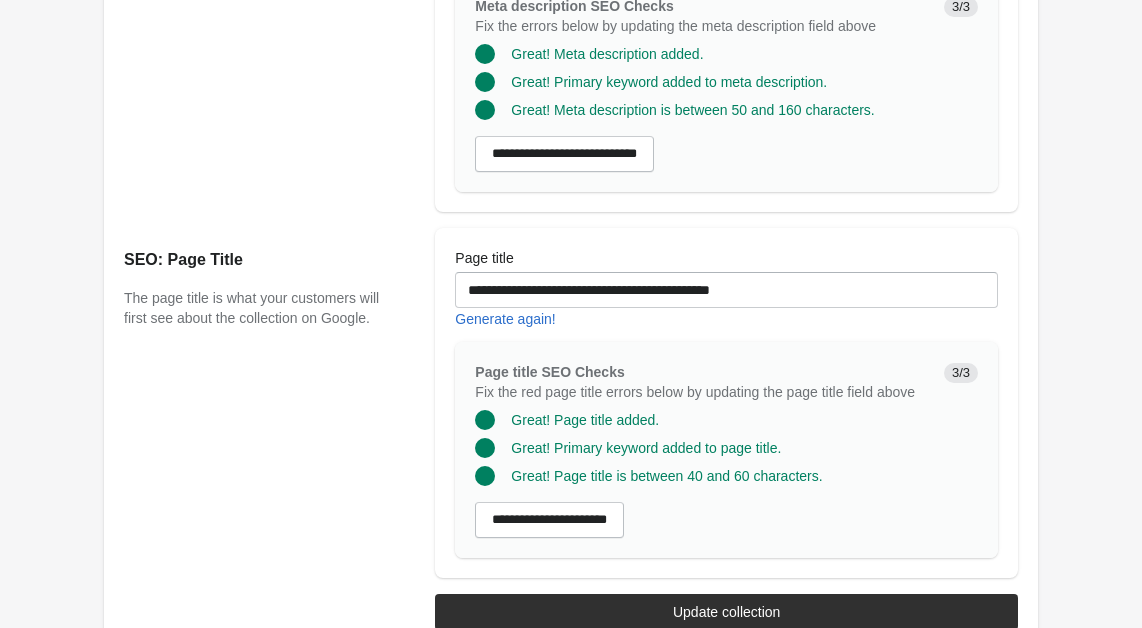scroll, scrollTop: 1740, scrollLeft: 0, axis: vertical 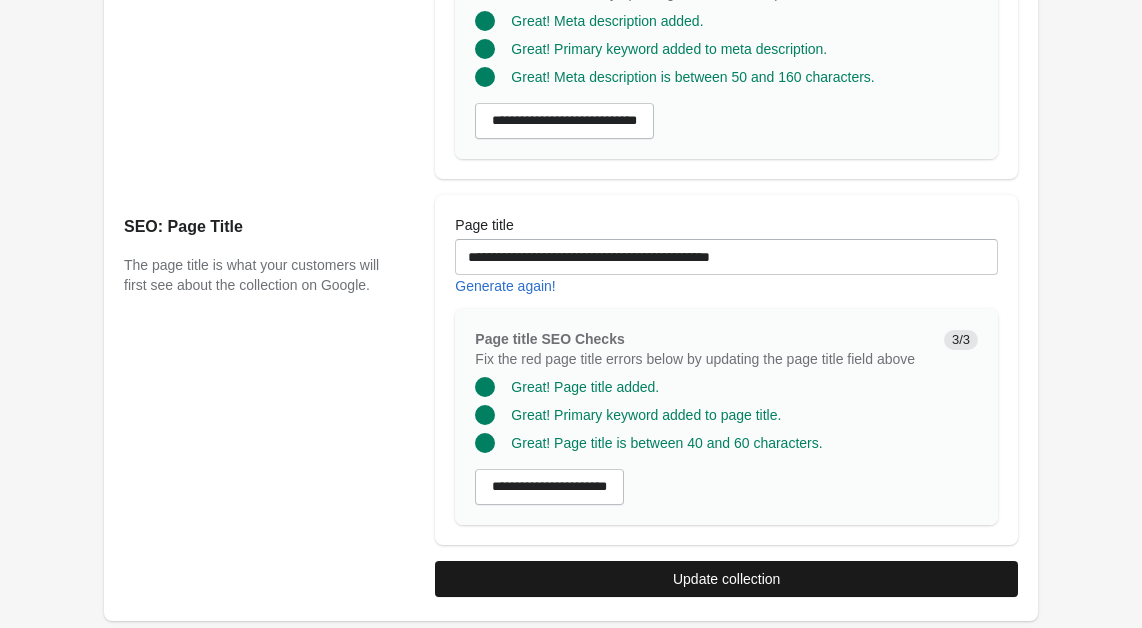click on "Update collection" at bounding box center [726, 579] 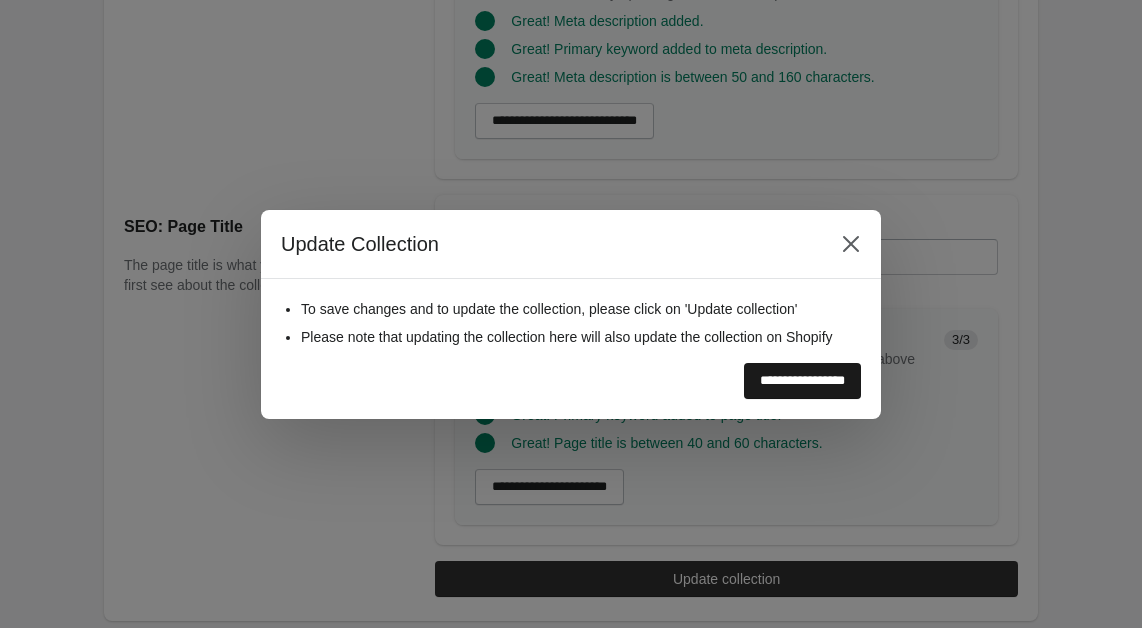 click on "**********" at bounding box center (802, 381) 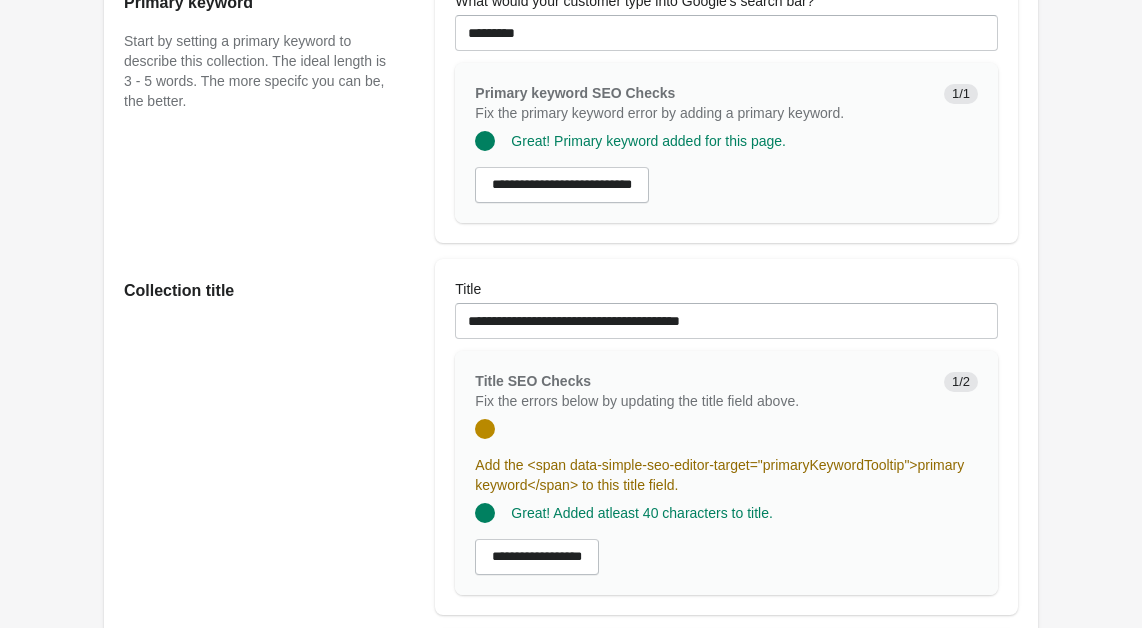 scroll, scrollTop: 227, scrollLeft: 0, axis: vertical 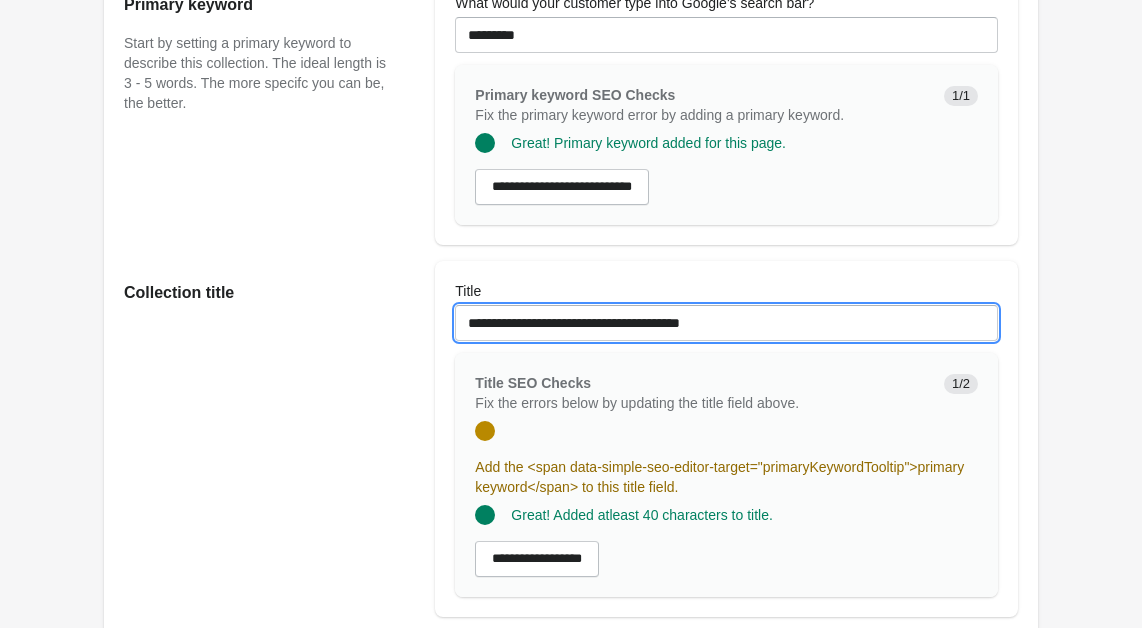 click on "**********" at bounding box center [726, 323] 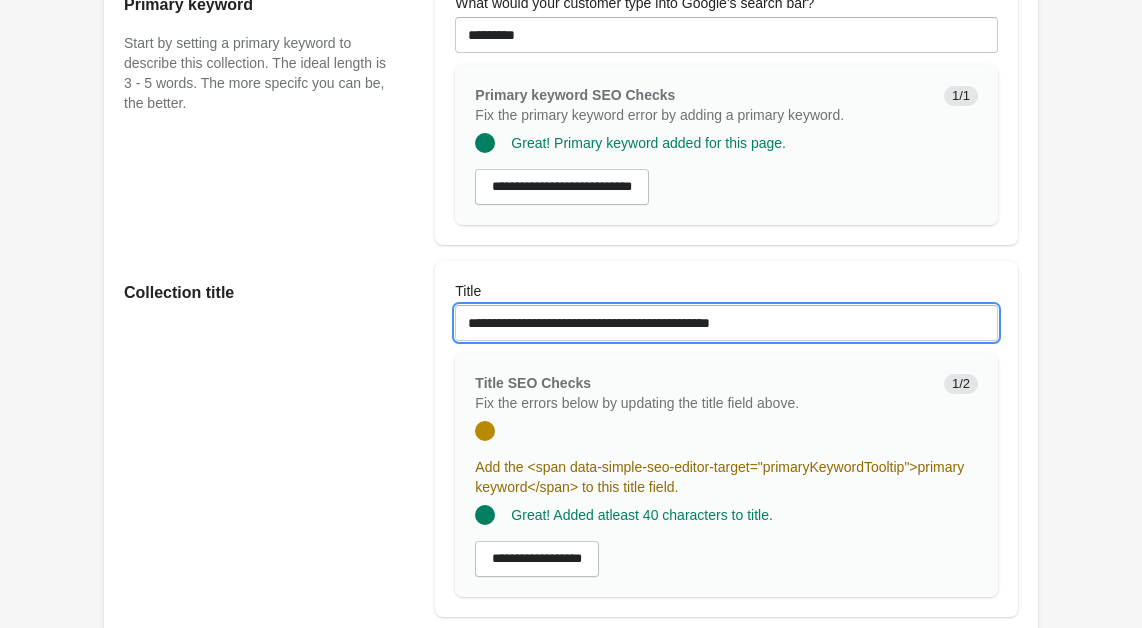 click on "**********" at bounding box center [726, 323] 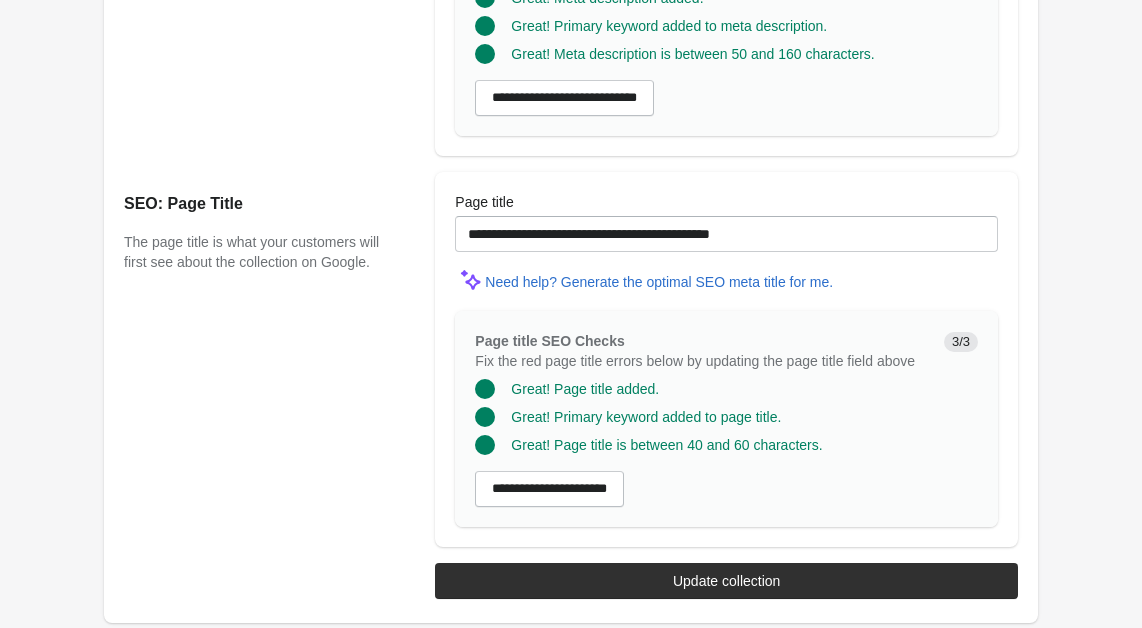 scroll, scrollTop: 1762, scrollLeft: 0, axis: vertical 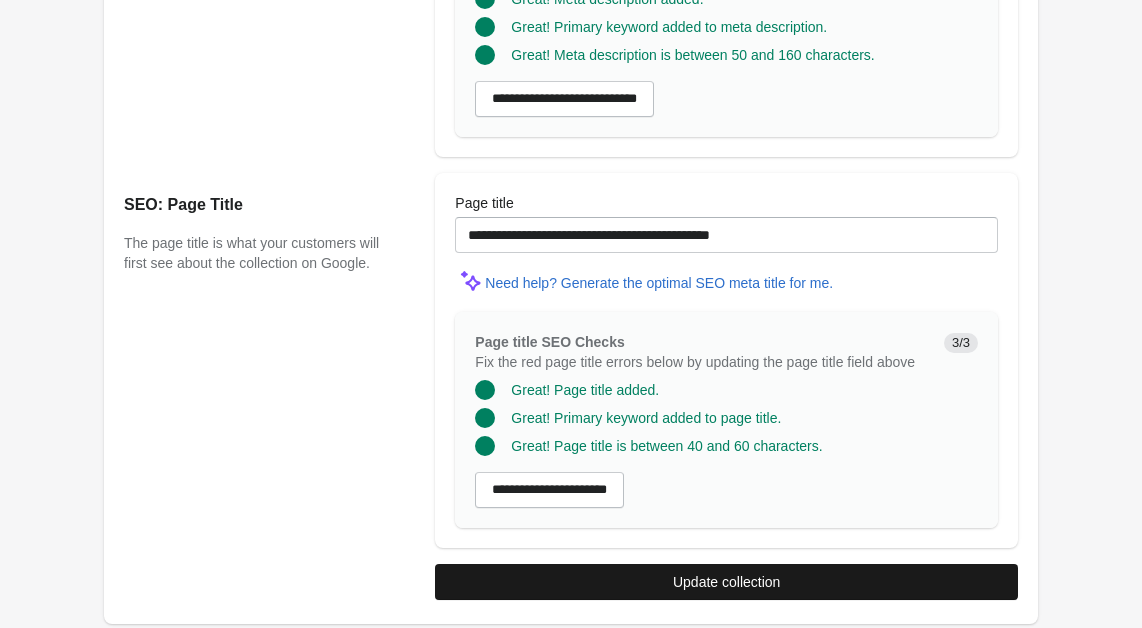 type on "**********" 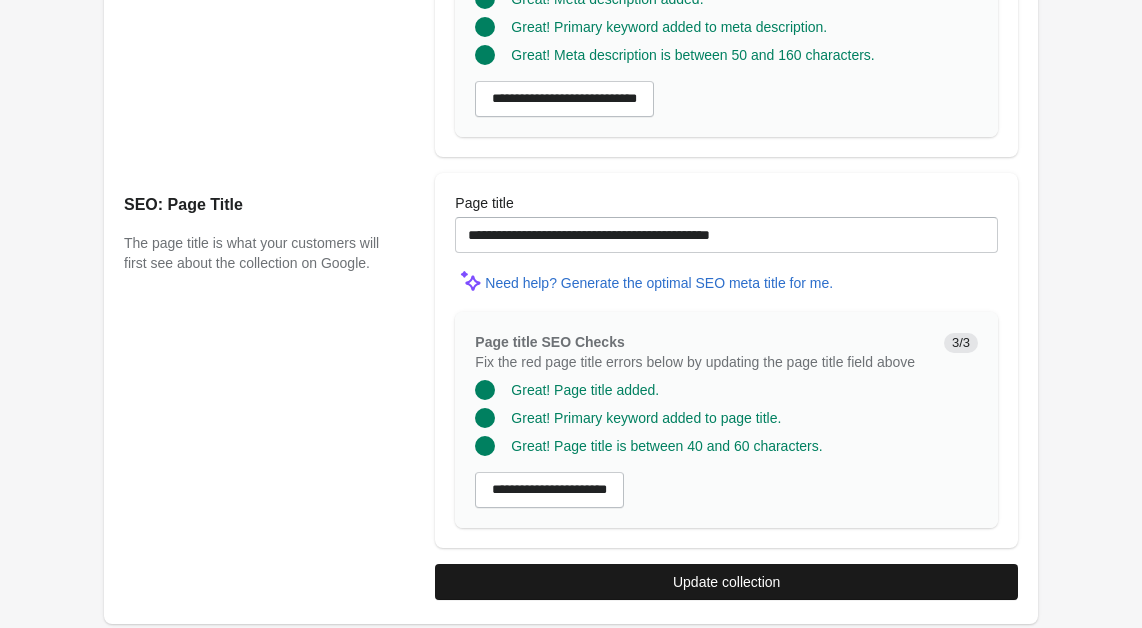 click on "Update collection" at bounding box center (726, 582) 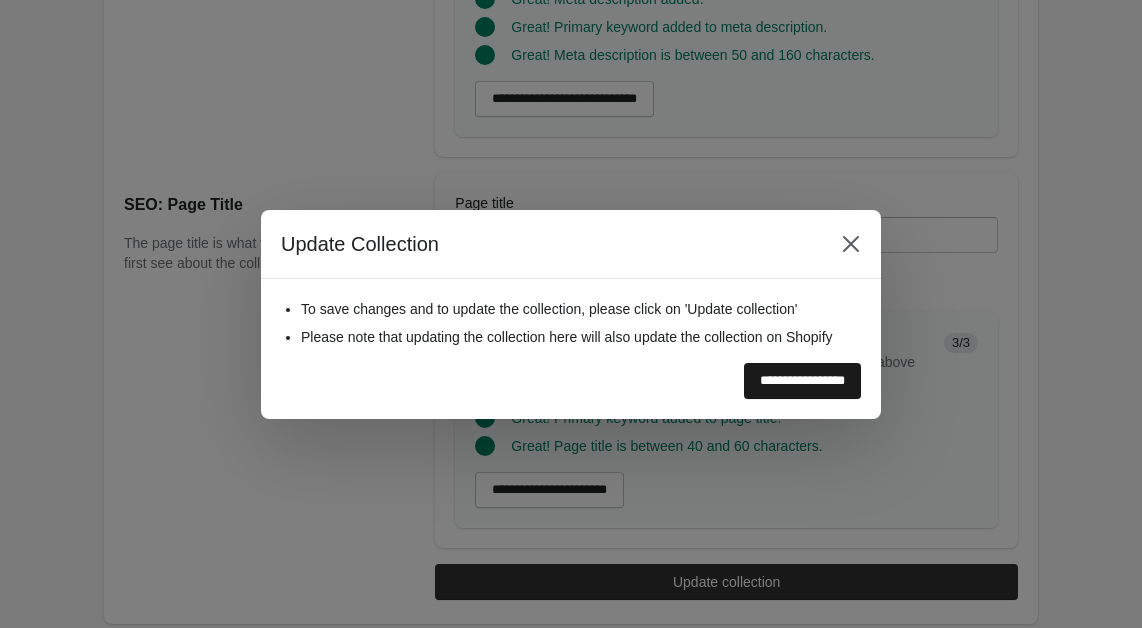 click on "**********" at bounding box center (802, 381) 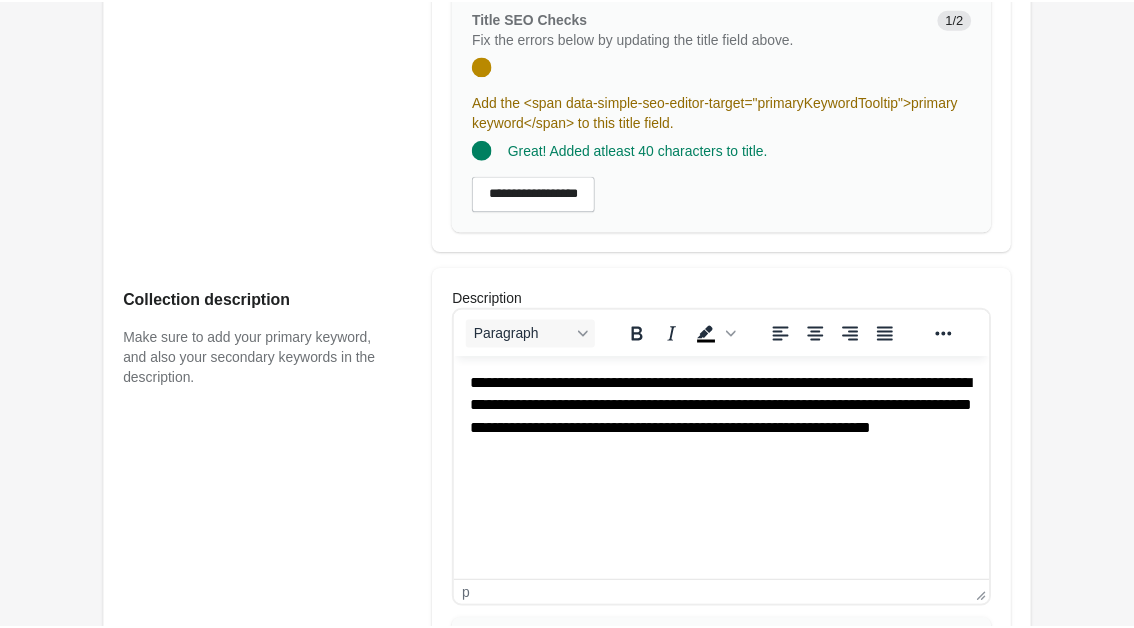 scroll, scrollTop: 591, scrollLeft: 0, axis: vertical 